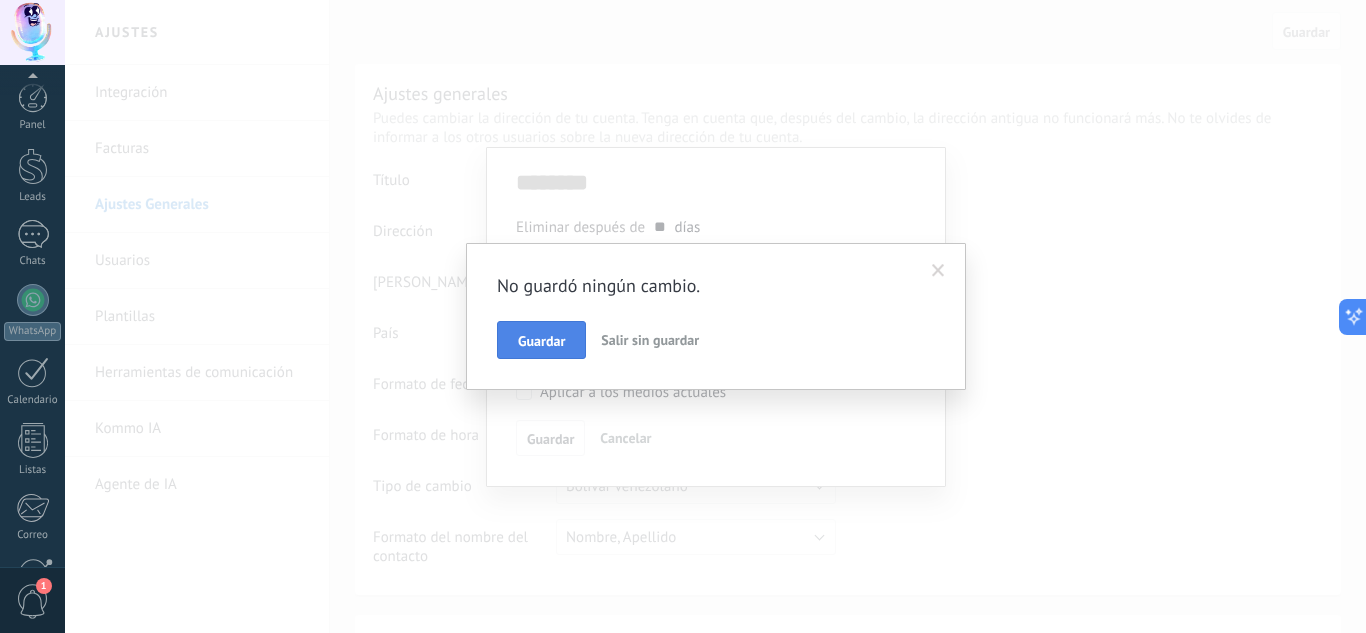 scroll, scrollTop: 1608, scrollLeft: 0, axis: vertical 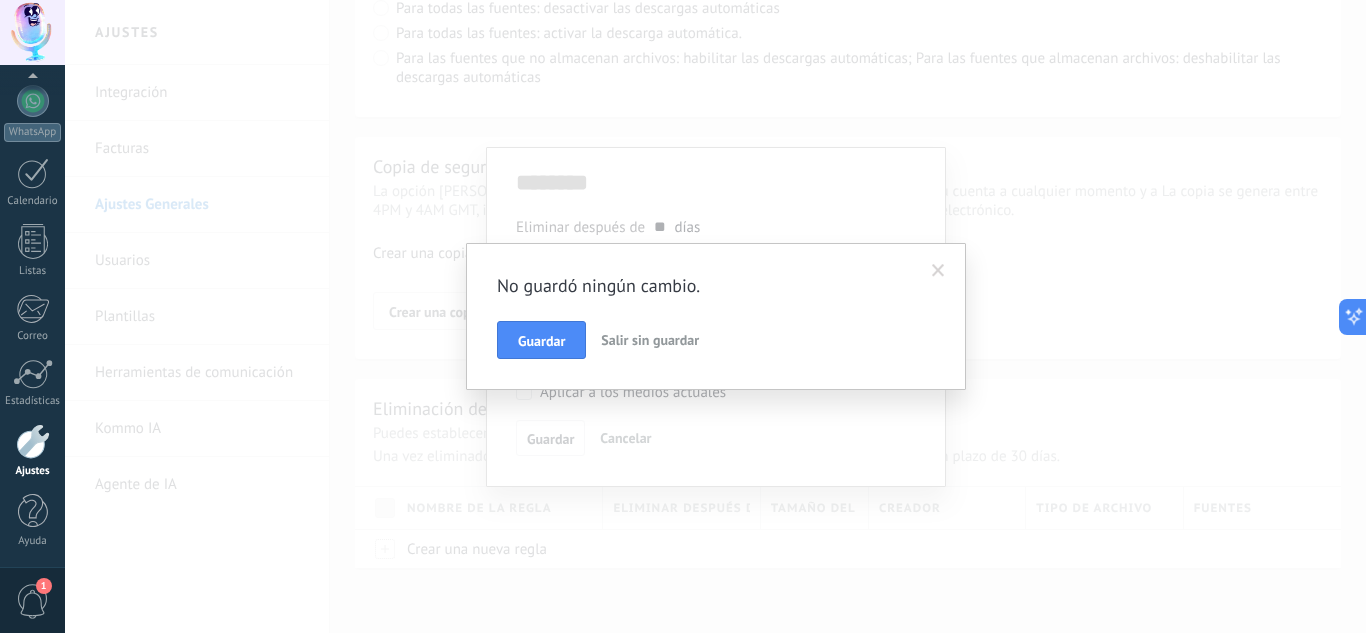 click at bounding box center (938, 271) 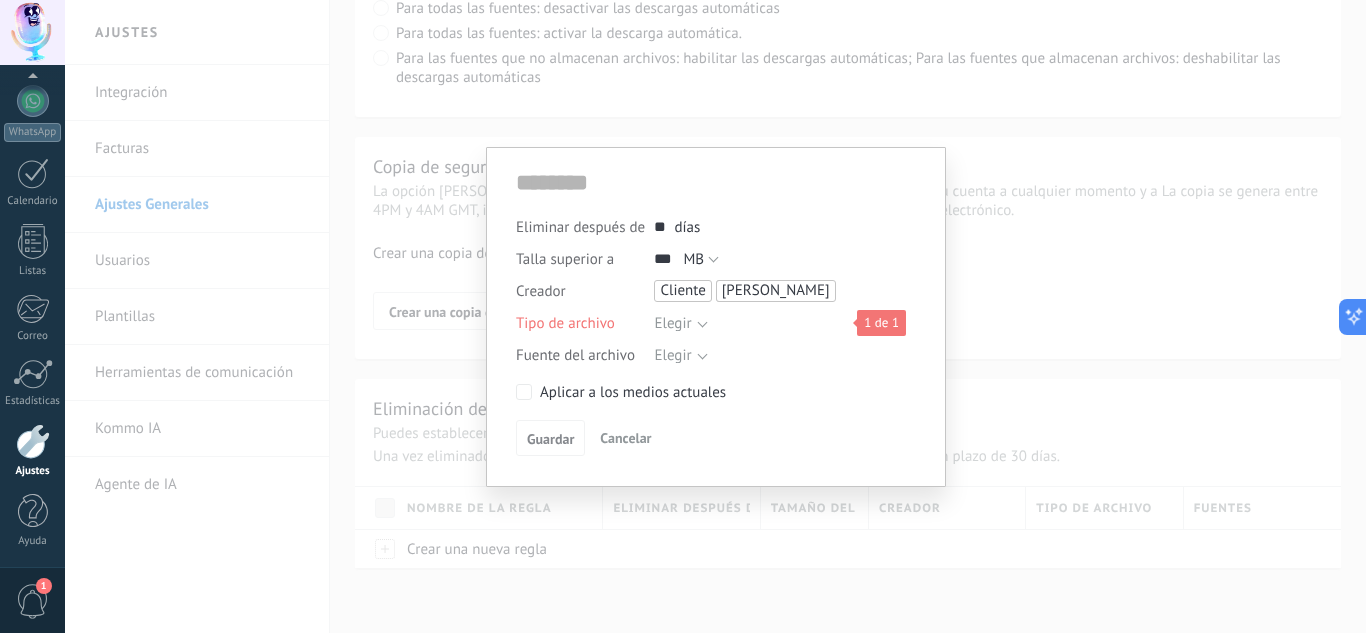 click on "Cancelar" at bounding box center [625, 438] 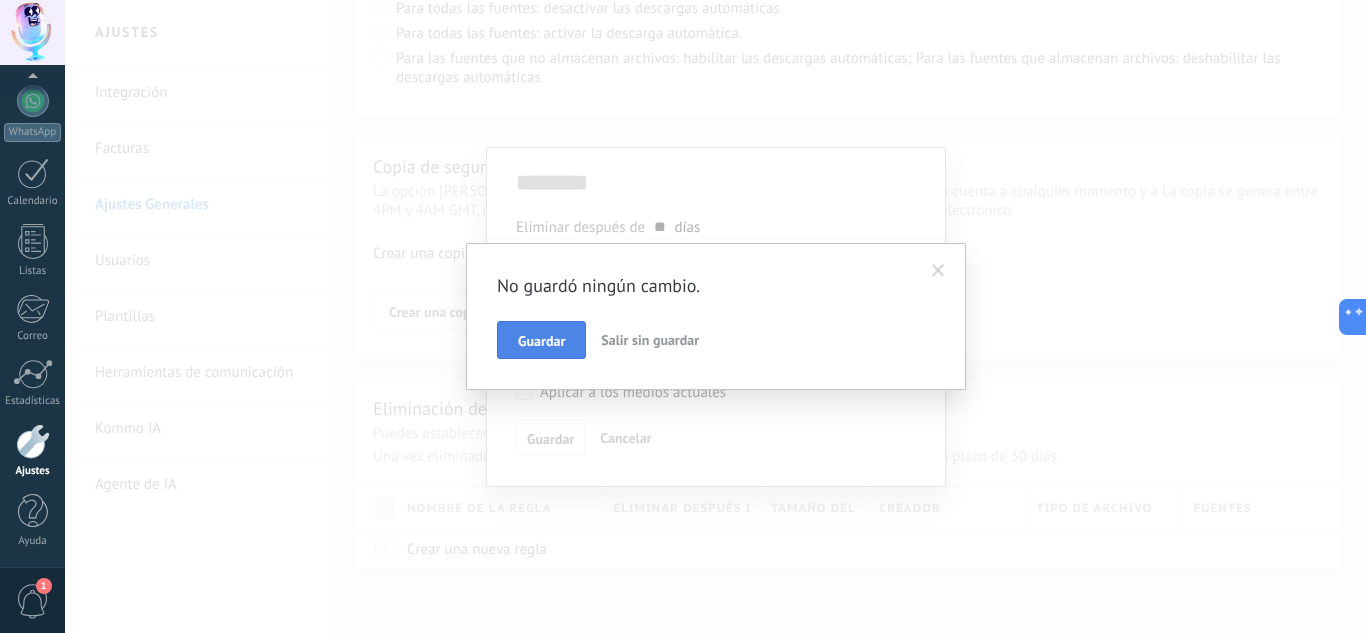 click on "Guardar" at bounding box center (541, 341) 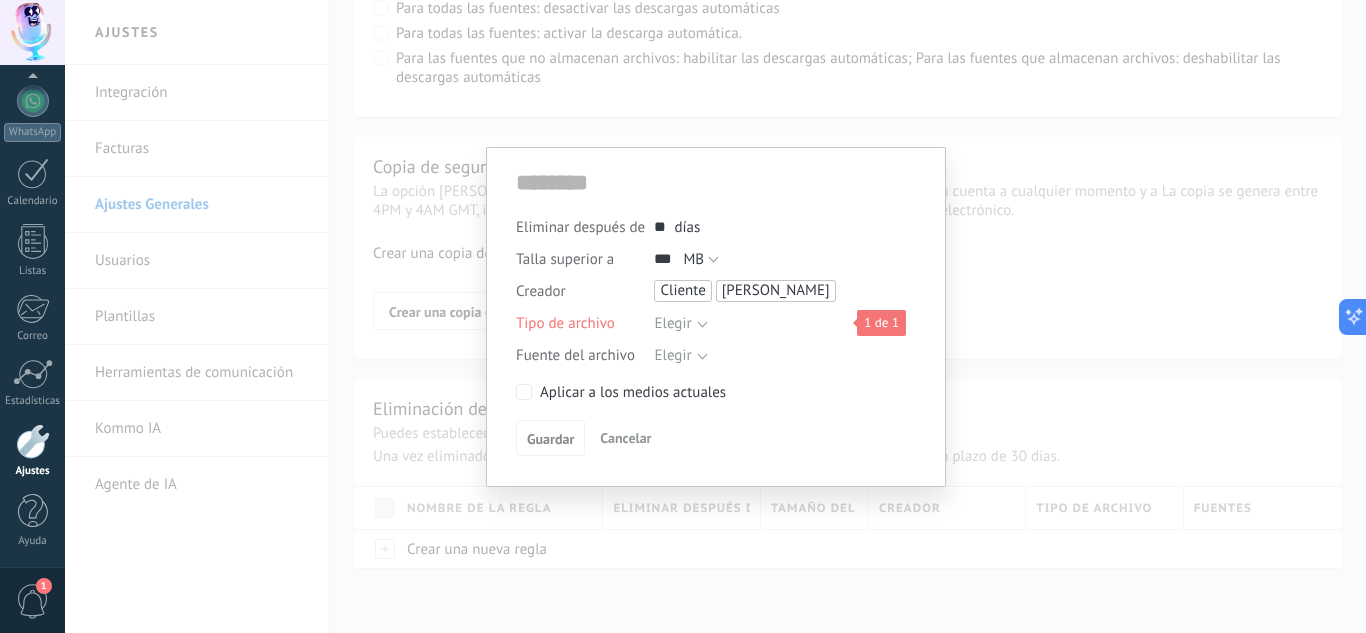 click on "Cancelar" at bounding box center [625, 438] 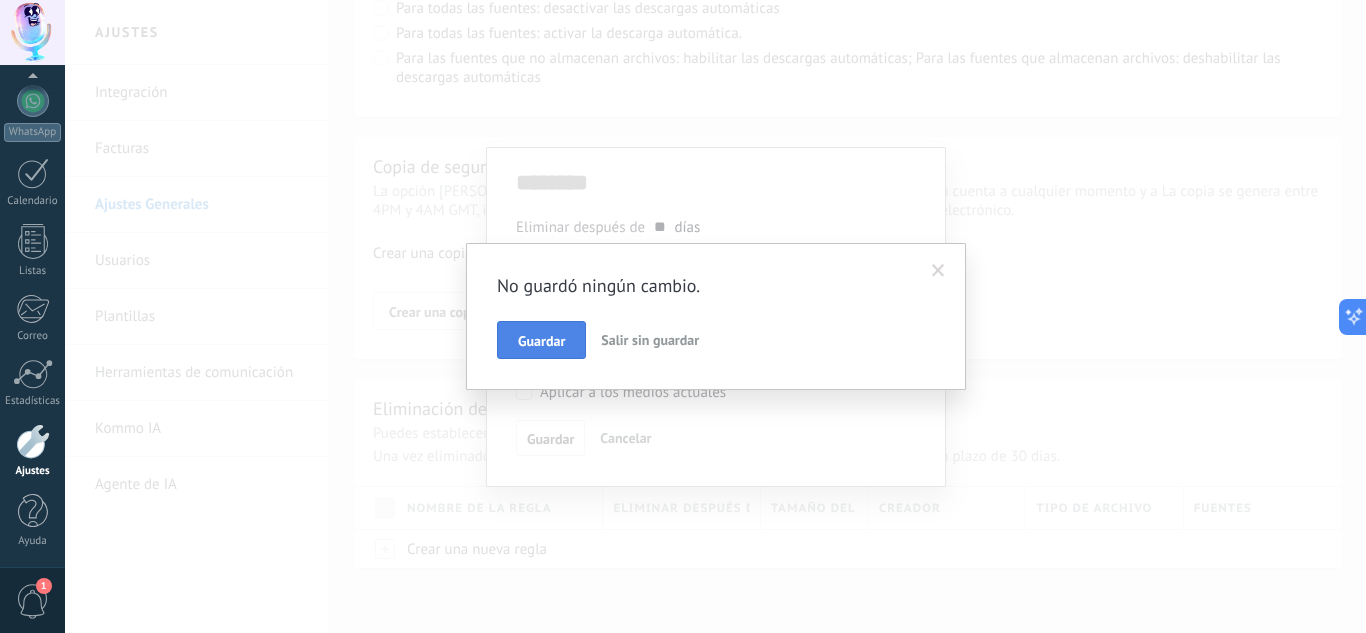 click on "Guardar" at bounding box center (541, 341) 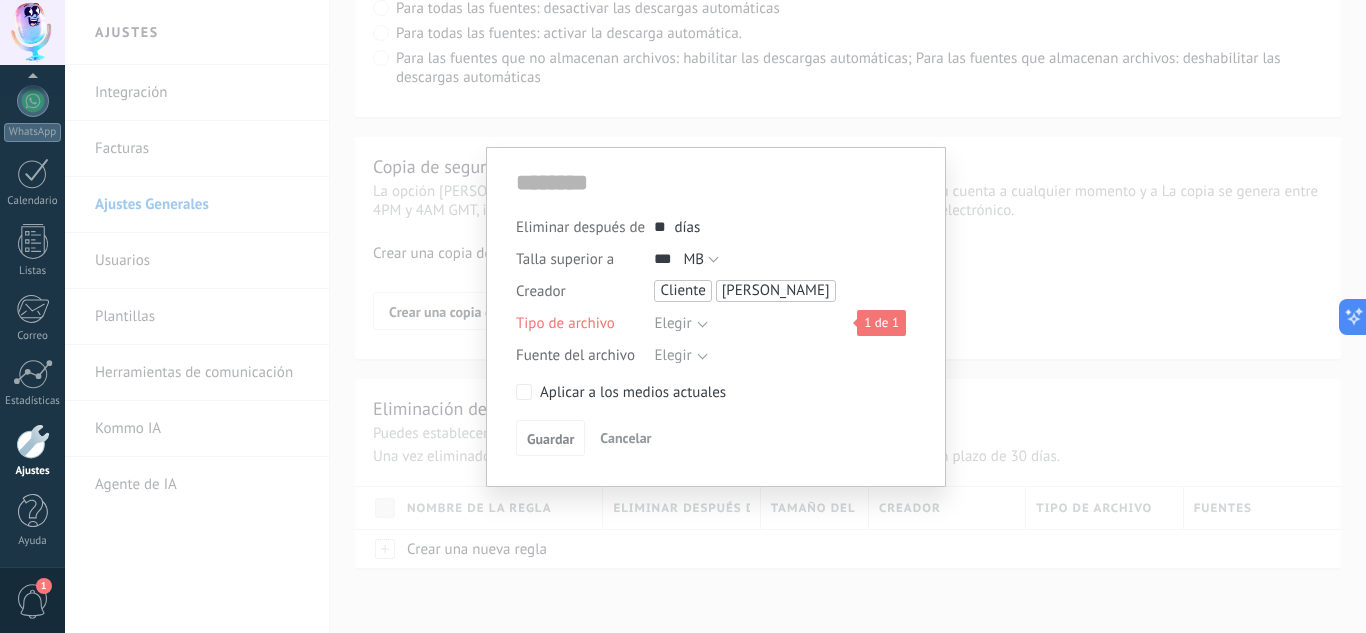 click on "Cancelar" at bounding box center (625, 438) 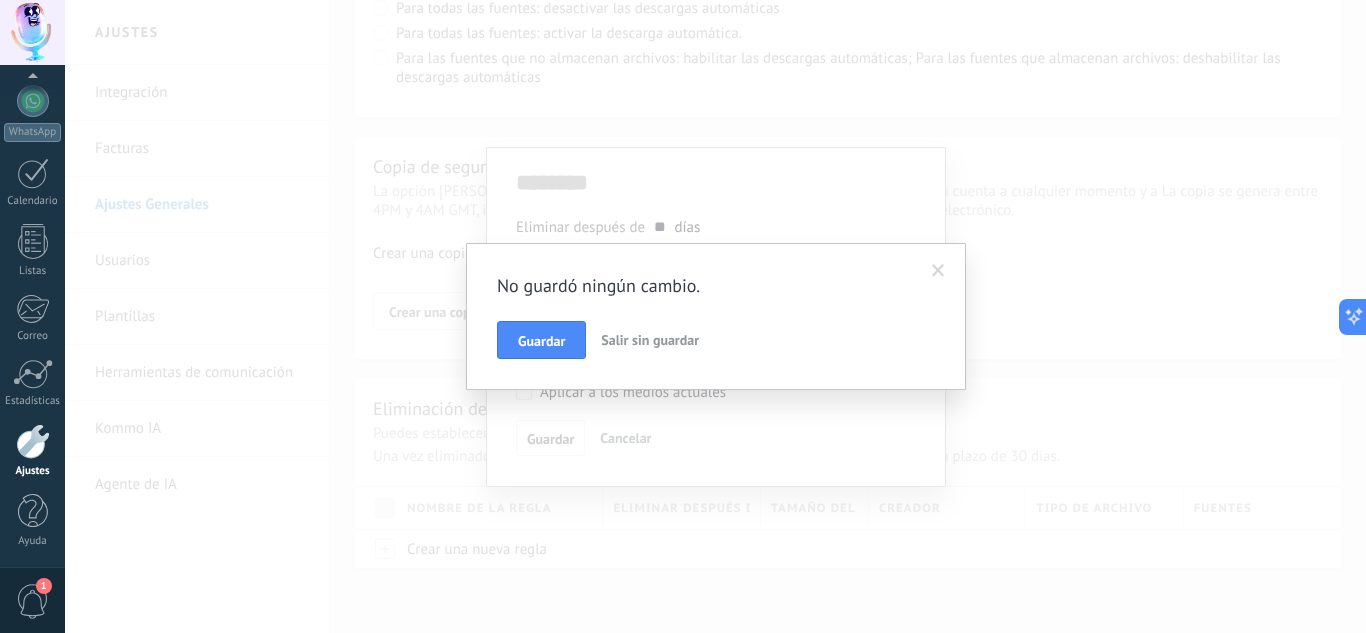 click on "Salir sin guardar" at bounding box center [650, 340] 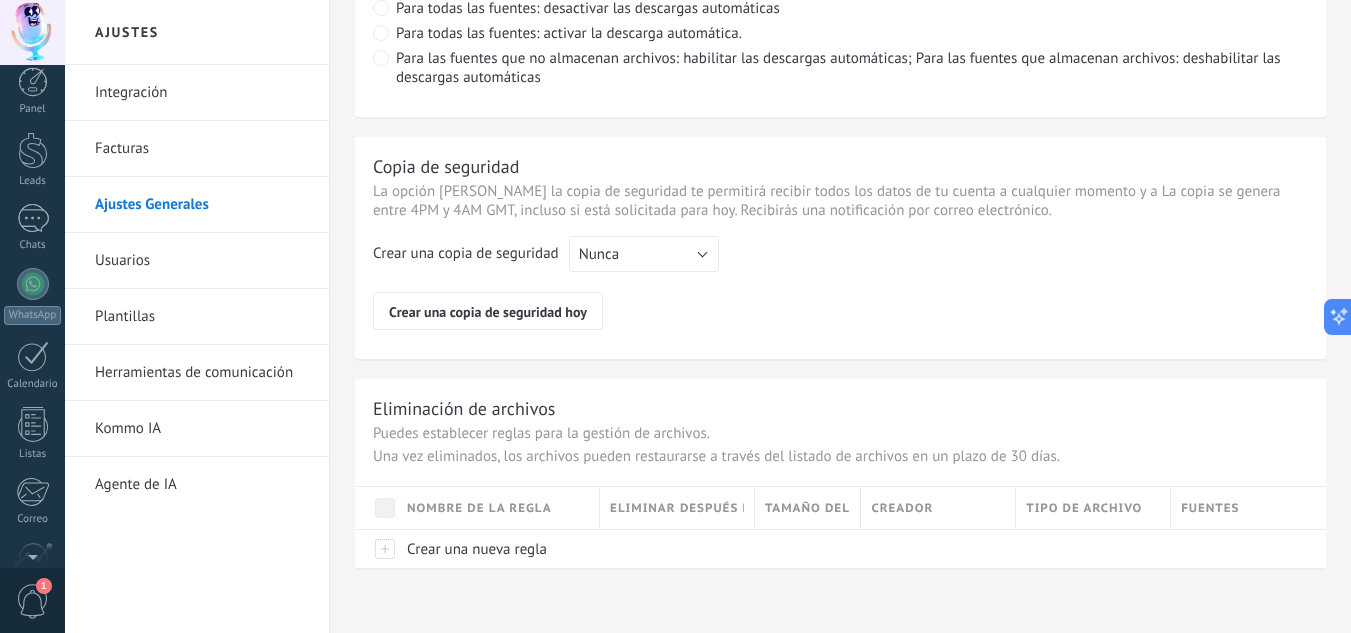 scroll, scrollTop: 0, scrollLeft: 0, axis: both 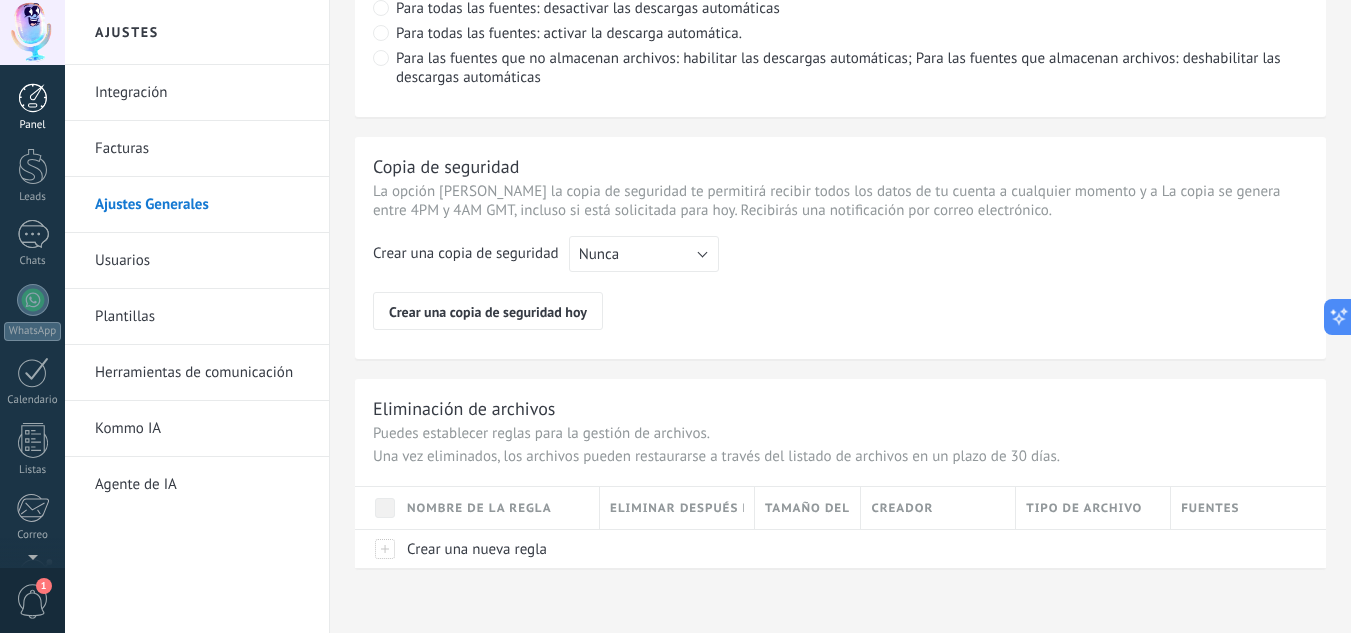 click at bounding box center (33, 98) 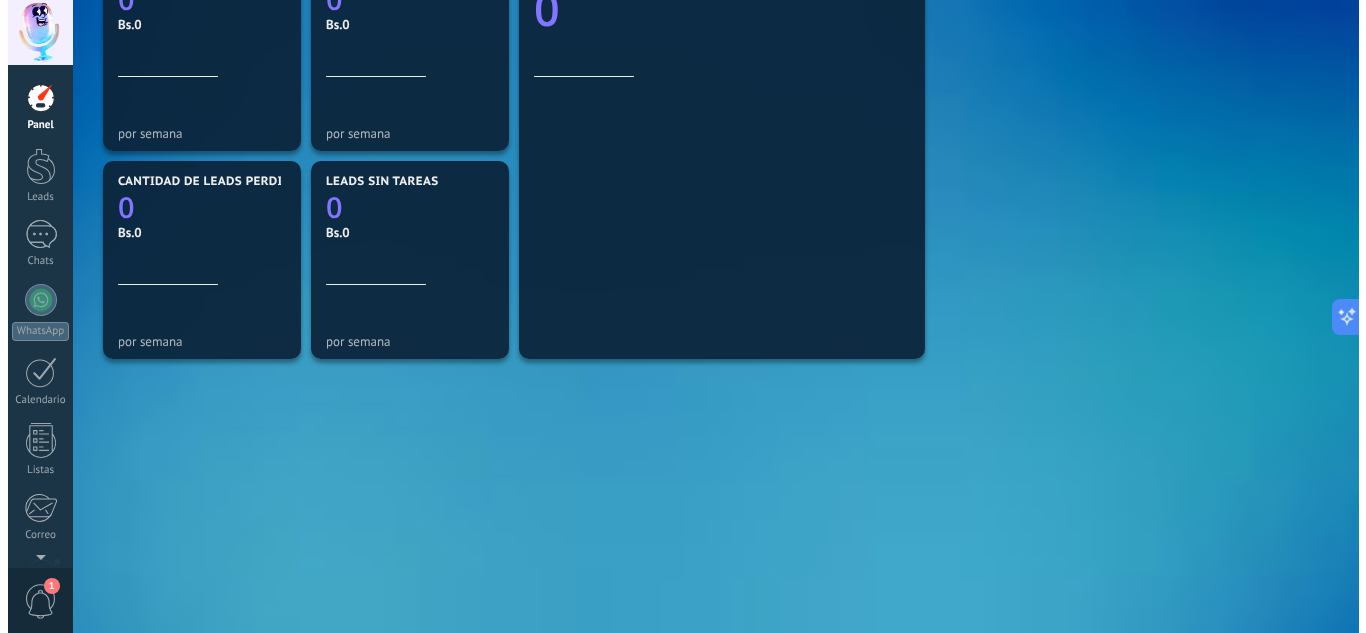 scroll, scrollTop: 0, scrollLeft: 0, axis: both 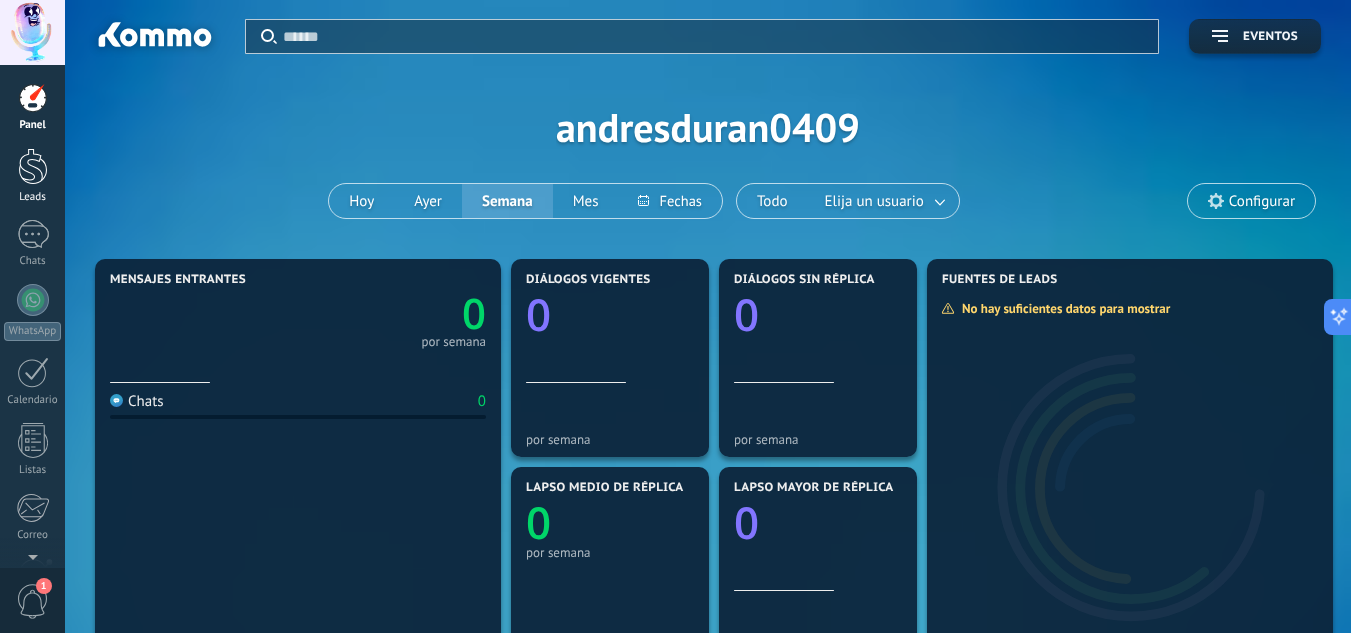 click at bounding box center (33, 166) 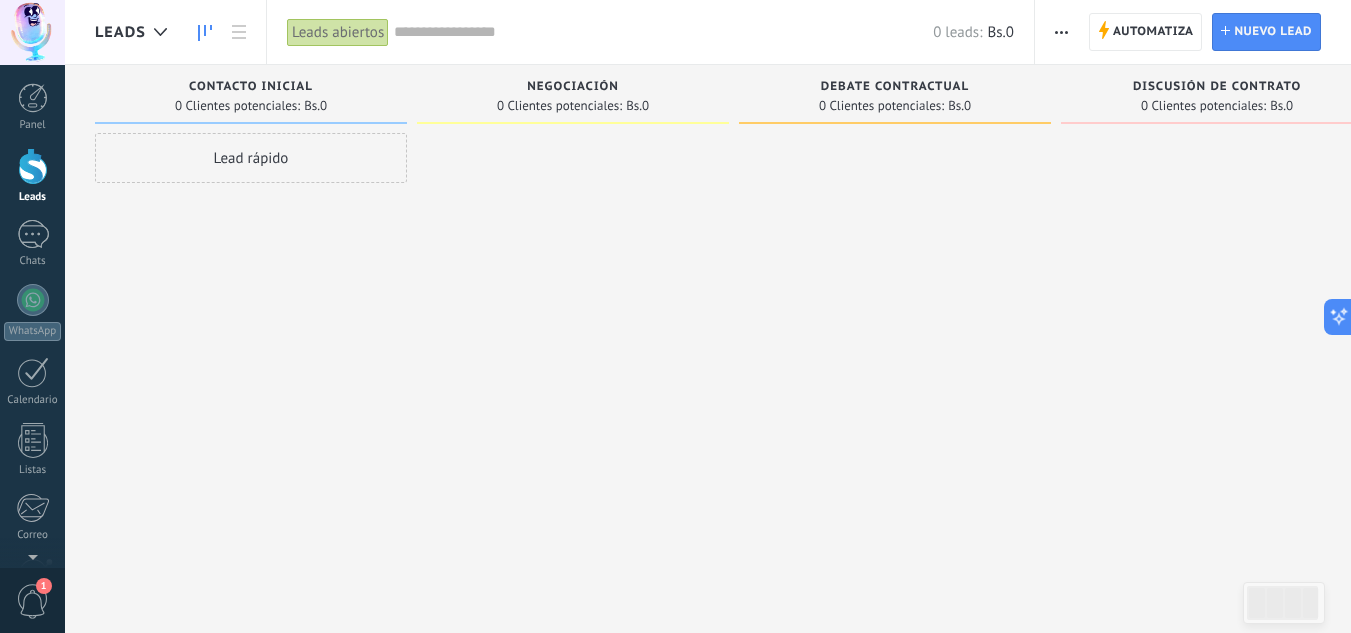 click on "Lead rápido" at bounding box center [251, 158] 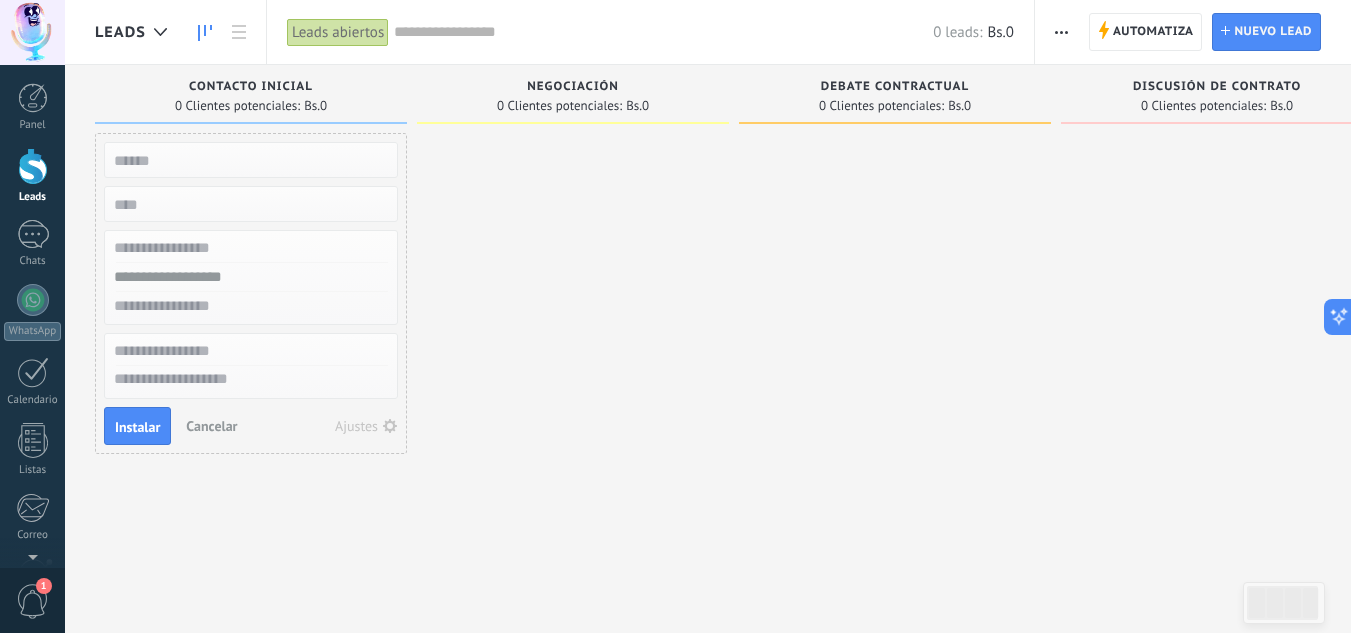 click at bounding box center [895, 319] 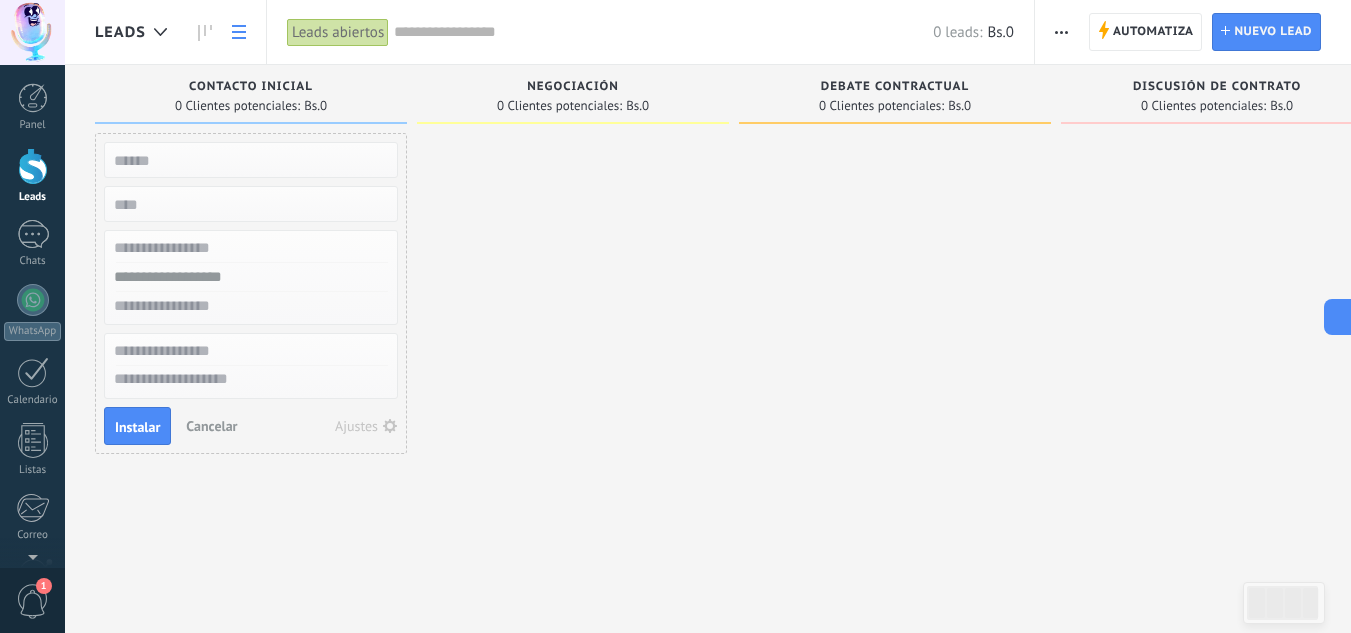click 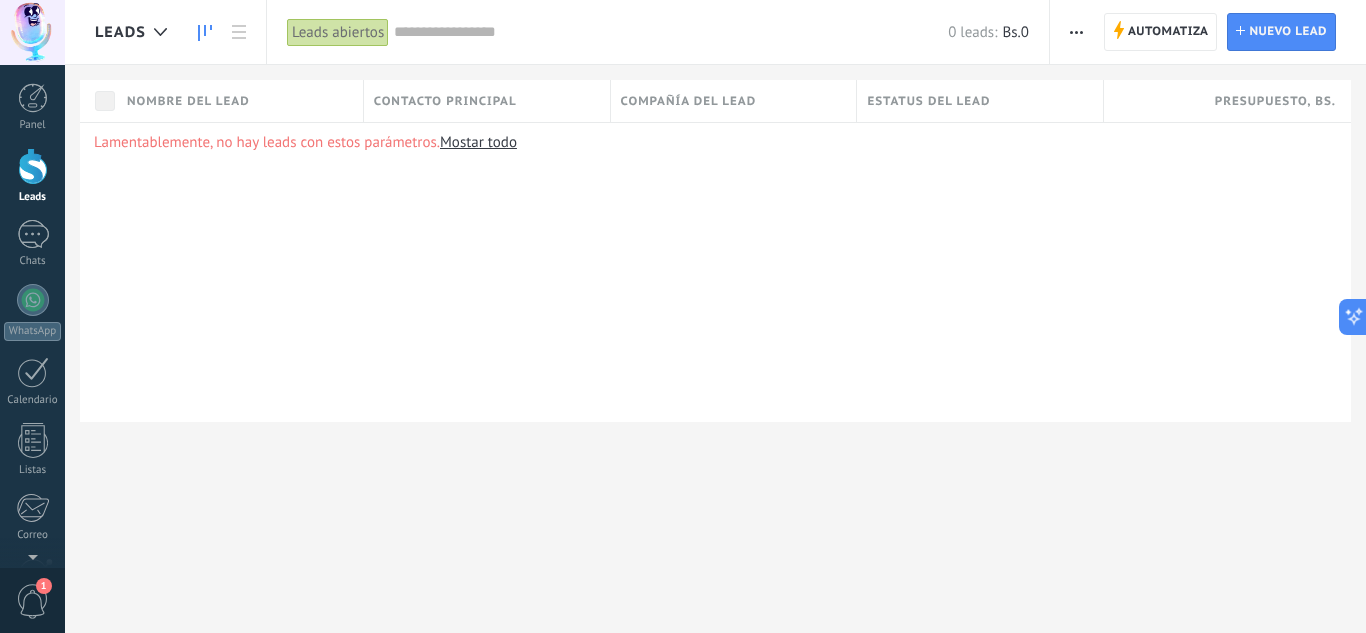 click 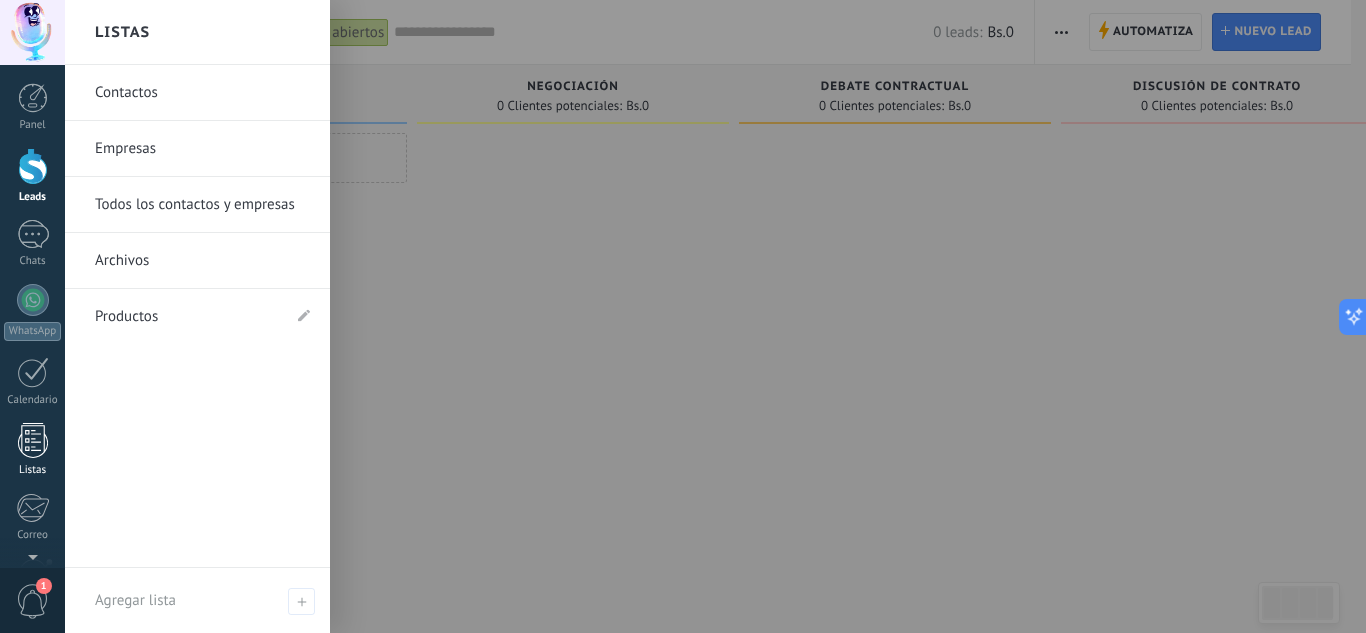 click at bounding box center (33, 440) 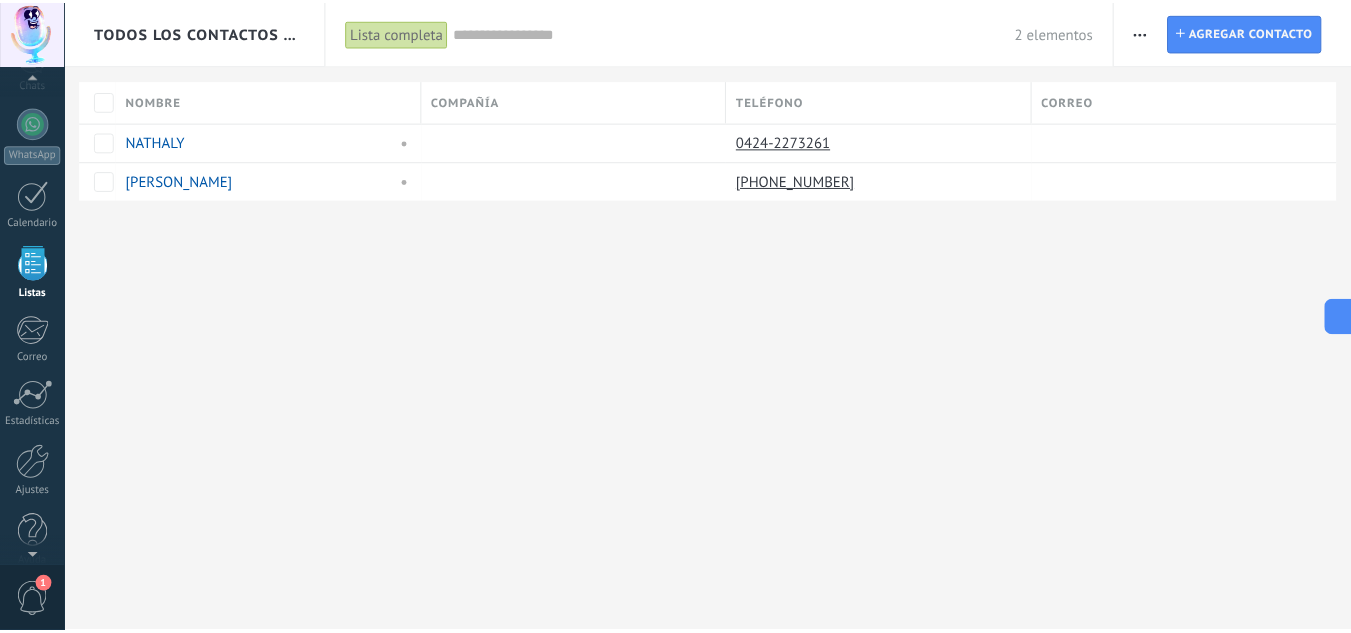 scroll, scrollTop: 199, scrollLeft: 0, axis: vertical 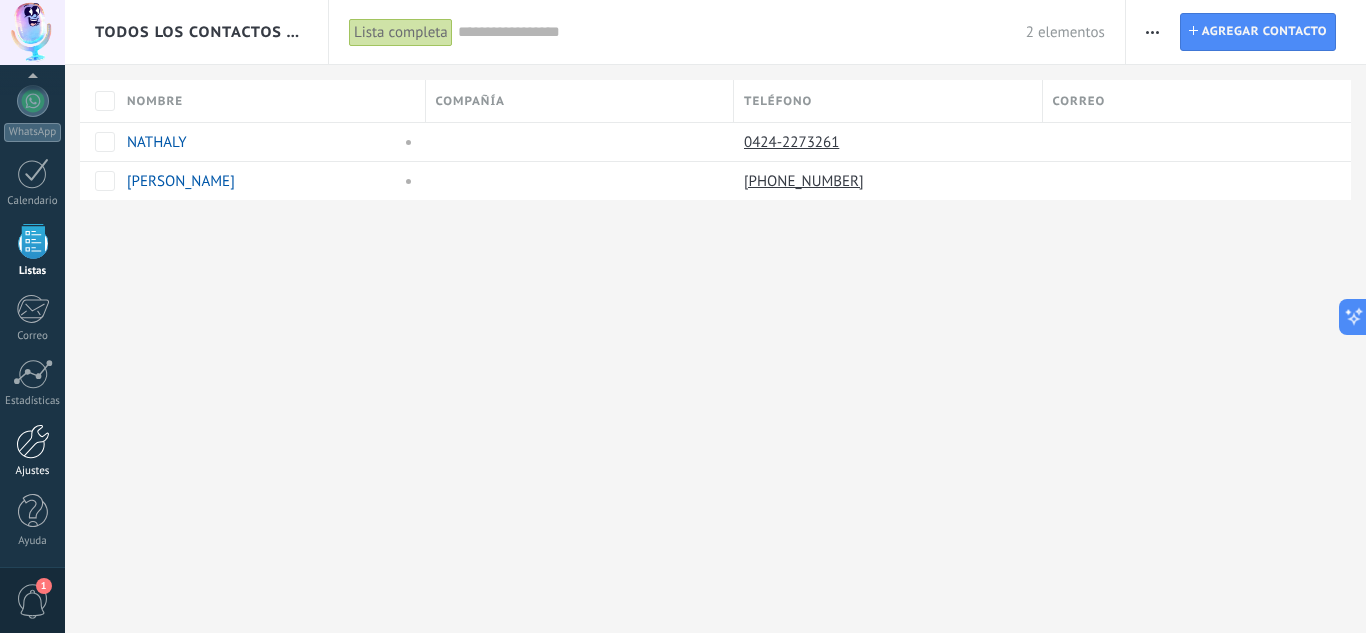 click at bounding box center [33, 441] 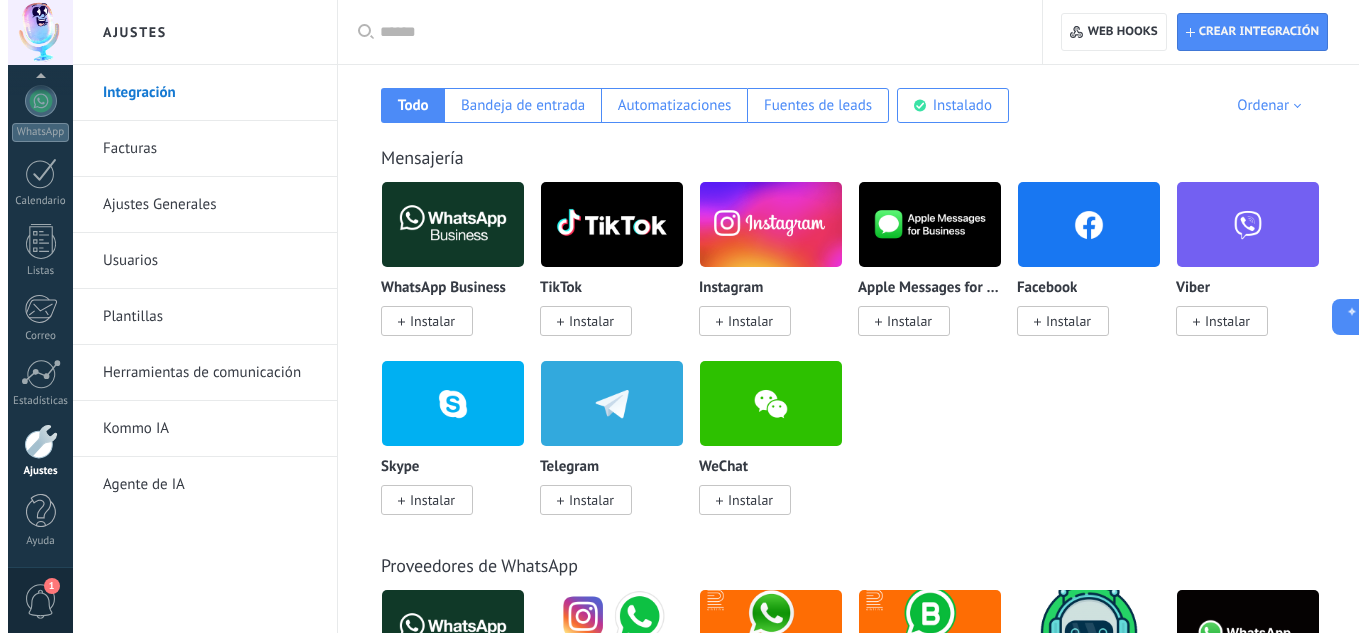 scroll, scrollTop: 389, scrollLeft: 0, axis: vertical 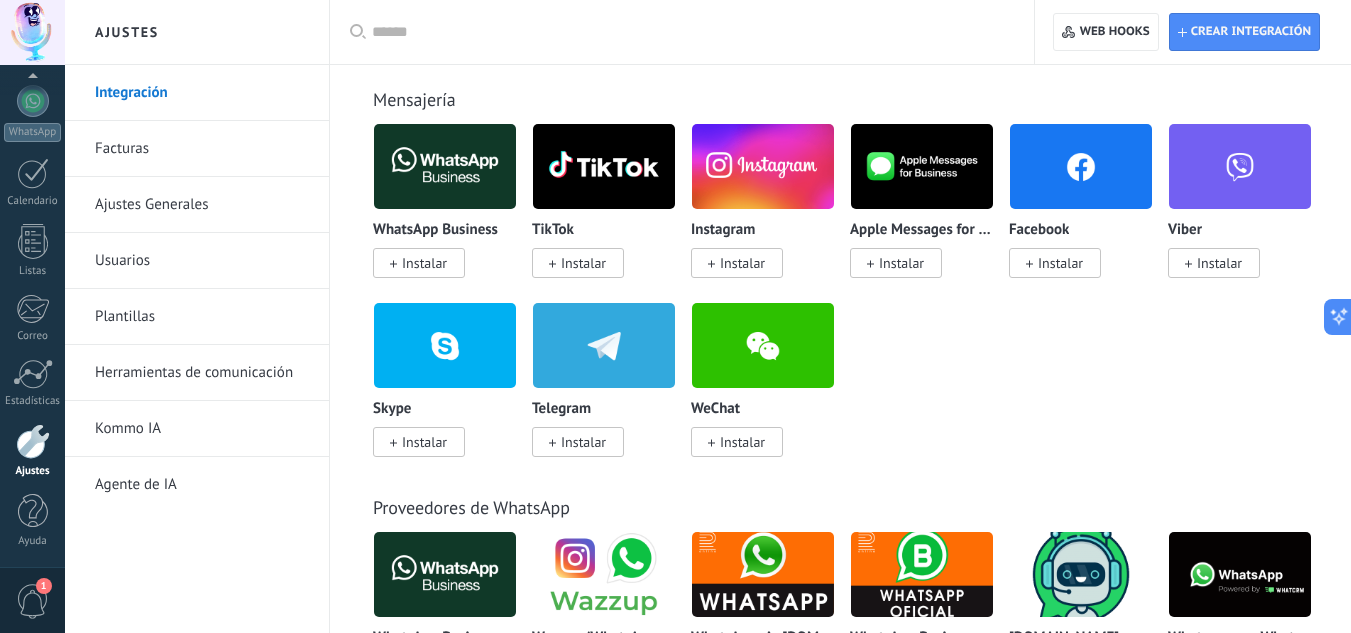 click on "Instalar" at bounding box center (742, 263) 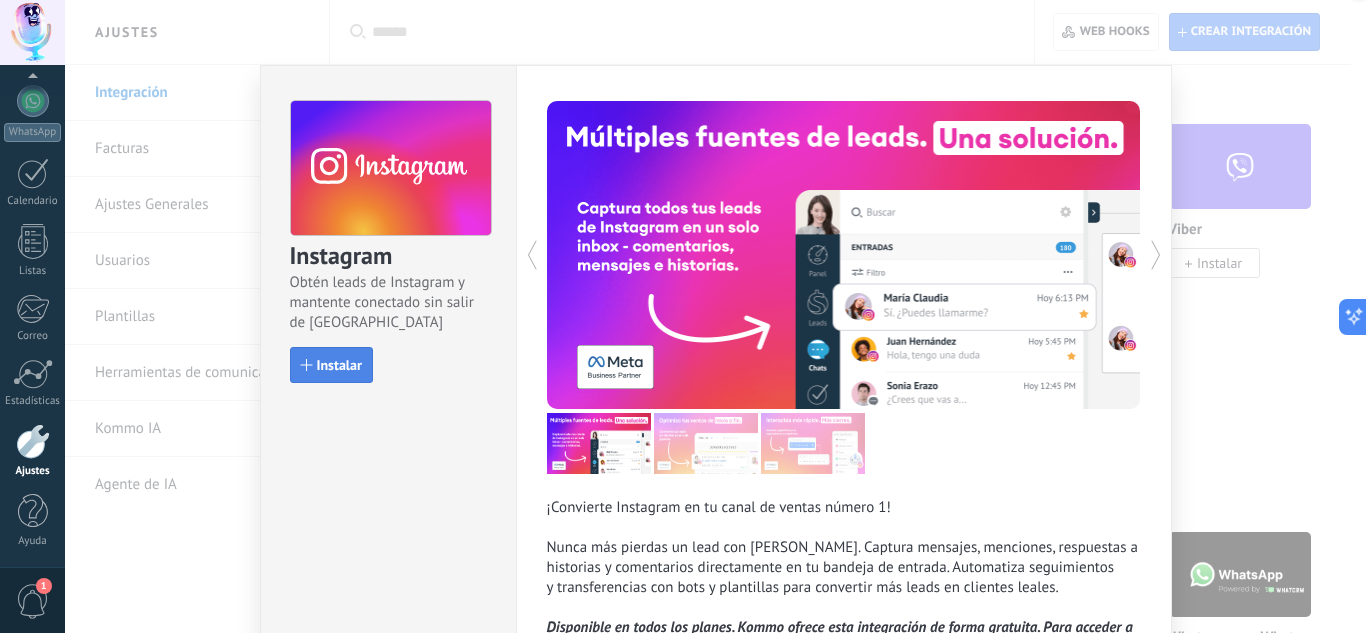 click on "Instalar" at bounding box center (339, 365) 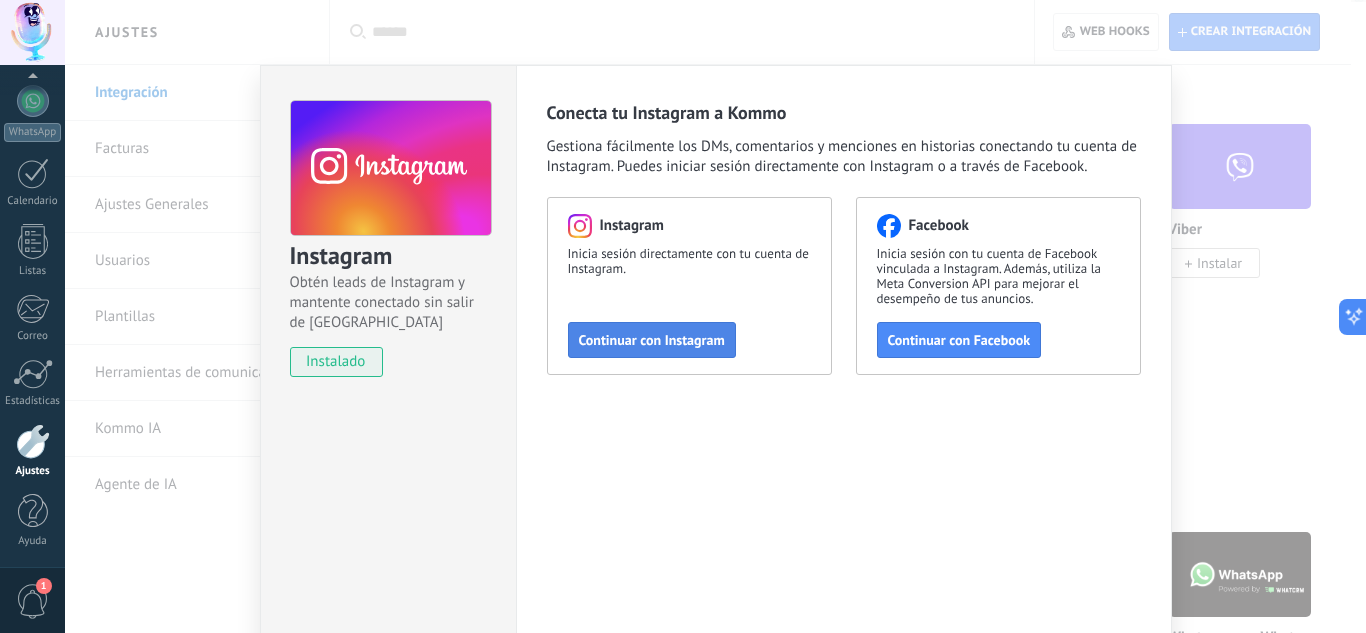 click on "Continuar con Instagram" at bounding box center (652, 340) 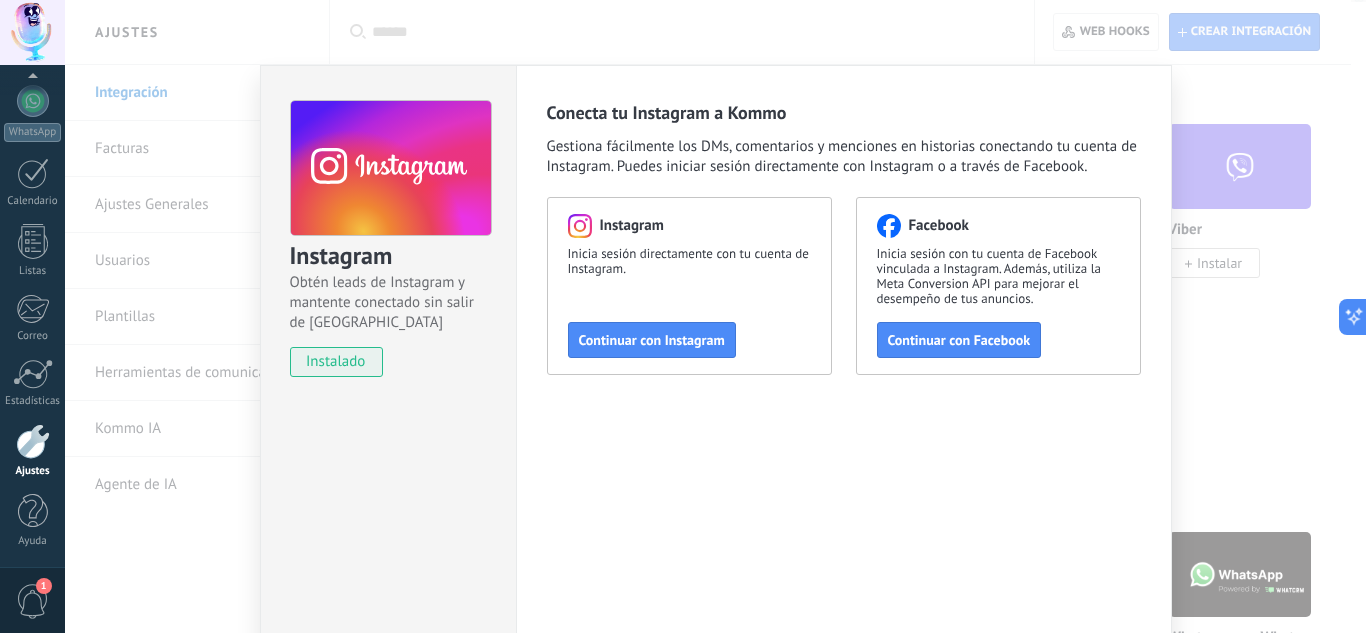 click on "Instagram Inicia sesión directamente con tu cuenta de Instagram. Continuar con Instagram" at bounding box center (689, 286) 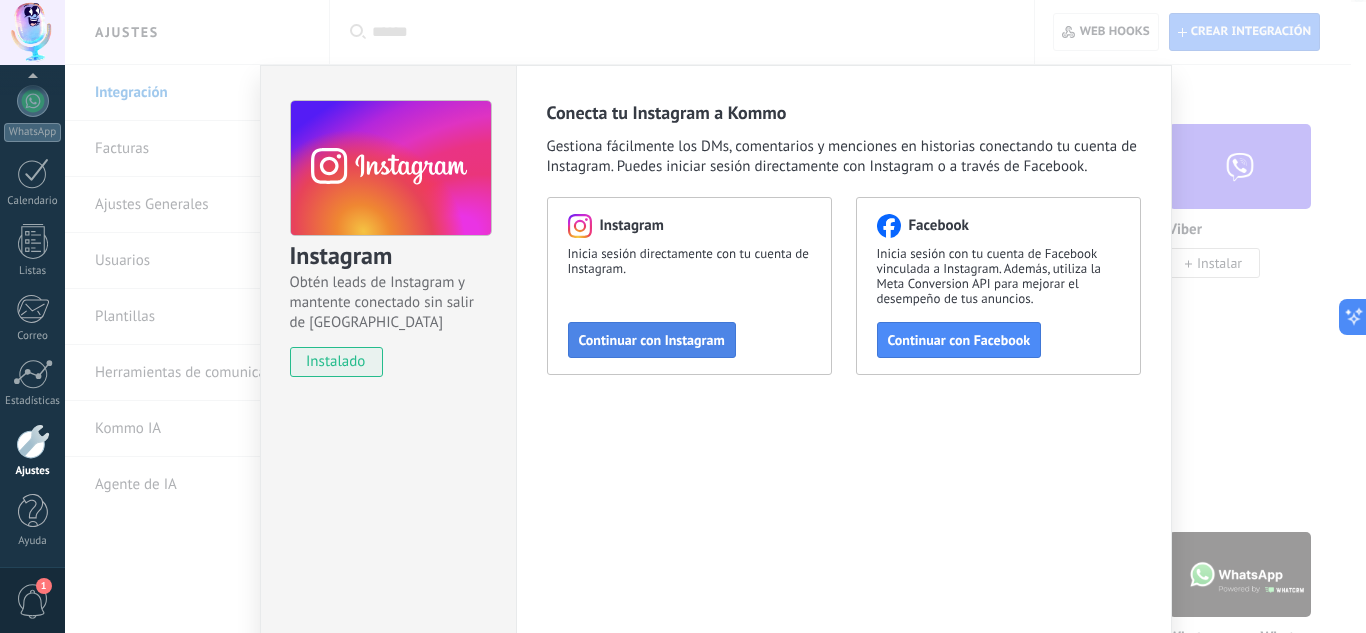 click on "Continuar con Instagram" at bounding box center (652, 340) 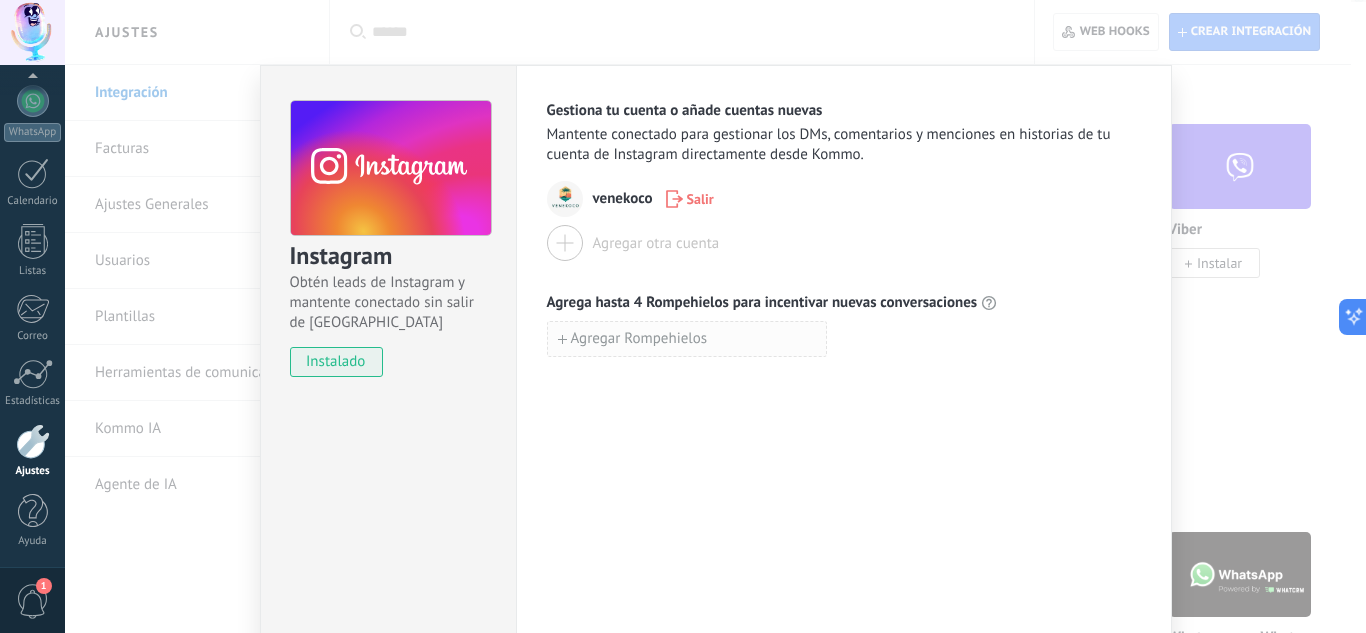 click on "Agregar Rompehielos" at bounding box center [639, 339] 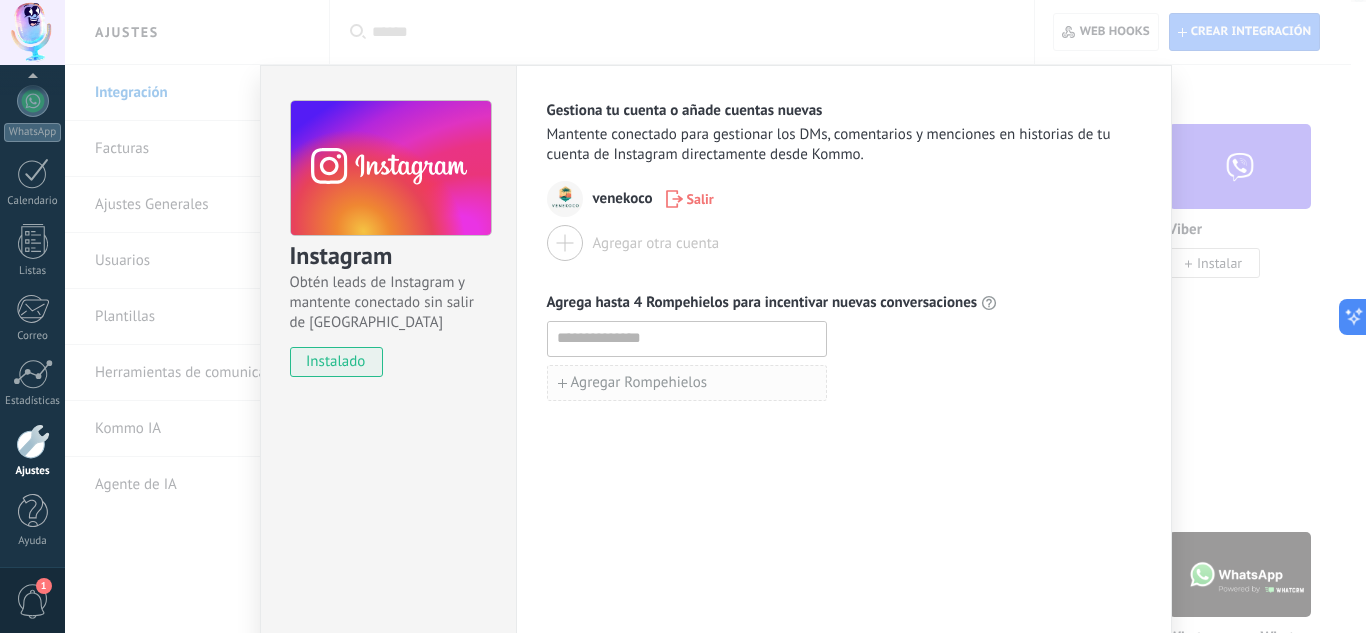 click at bounding box center (687, 338) 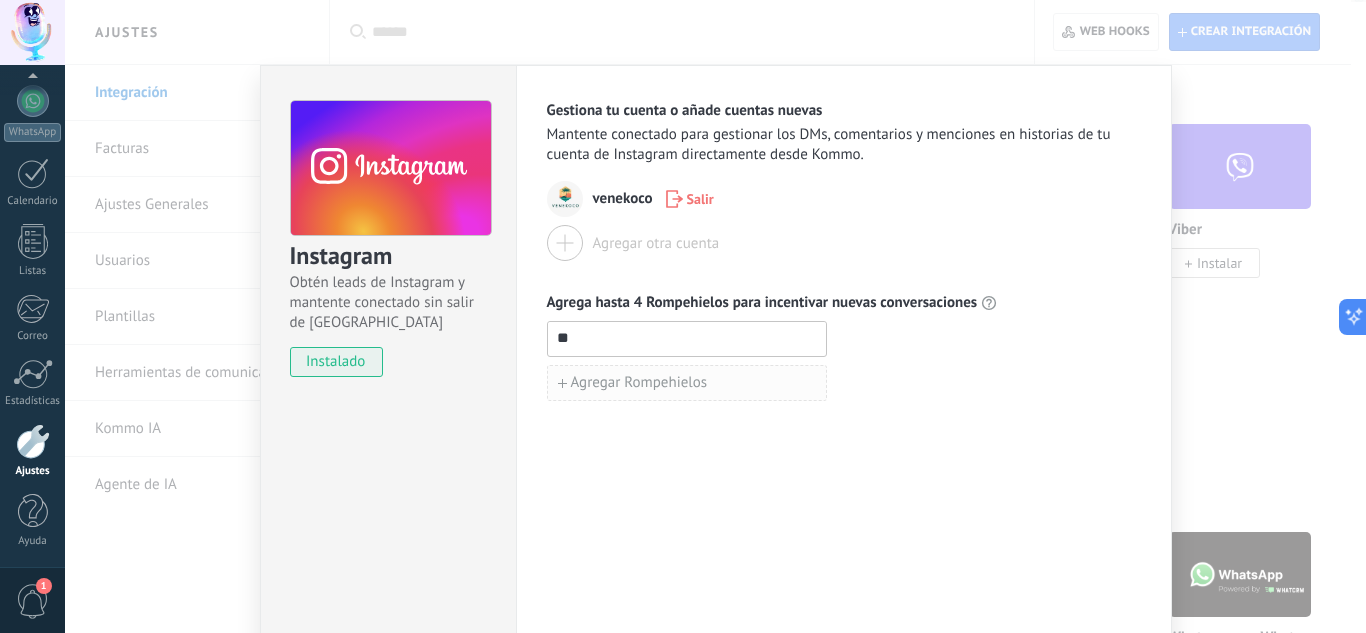 type on "*" 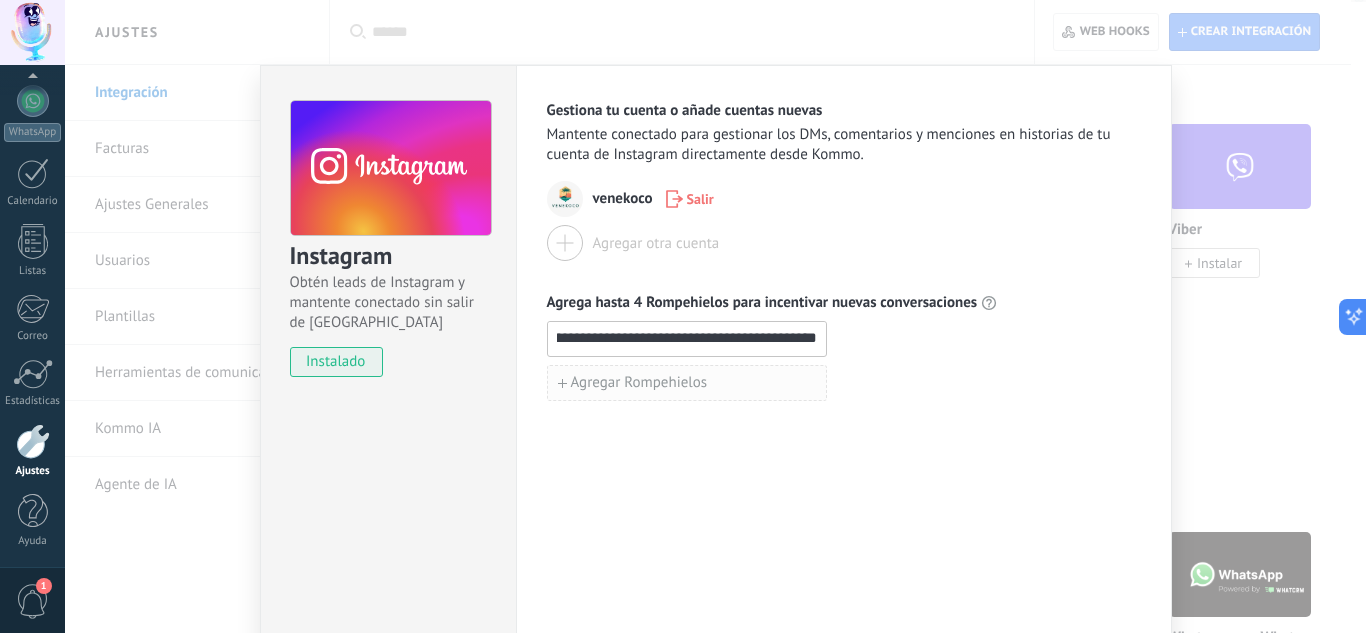 scroll, scrollTop: 0, scrollLeft: 192, axis: horizontal 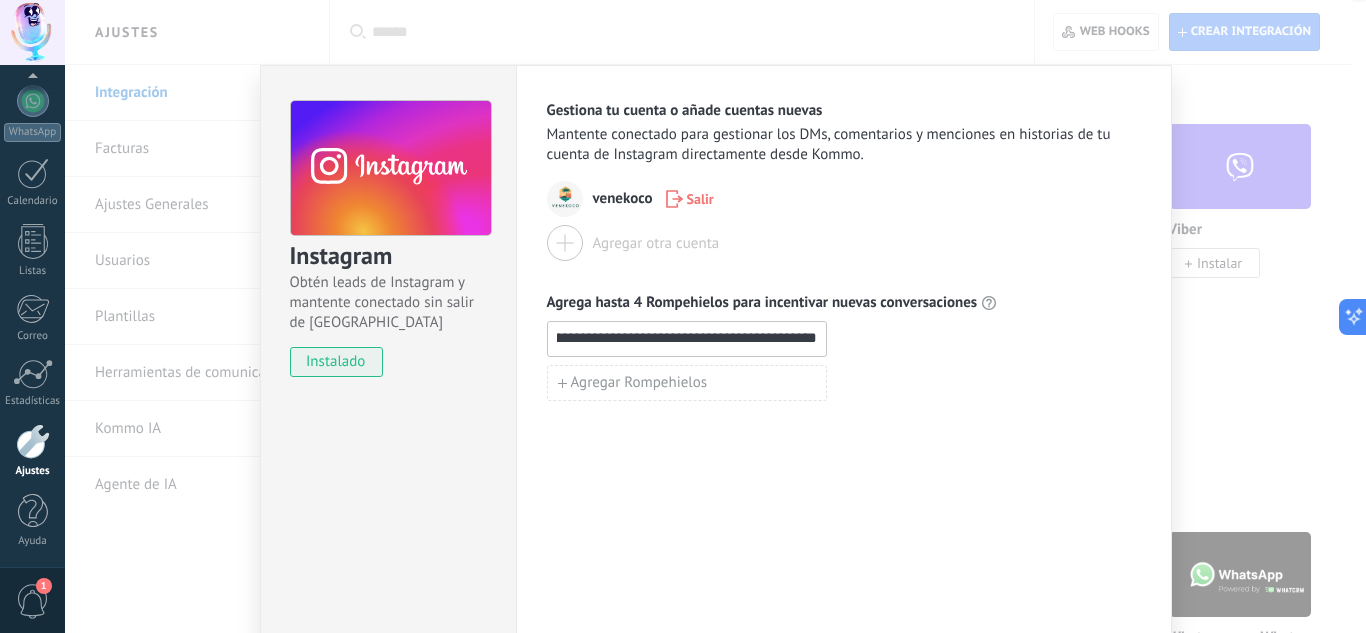 type on "**********" 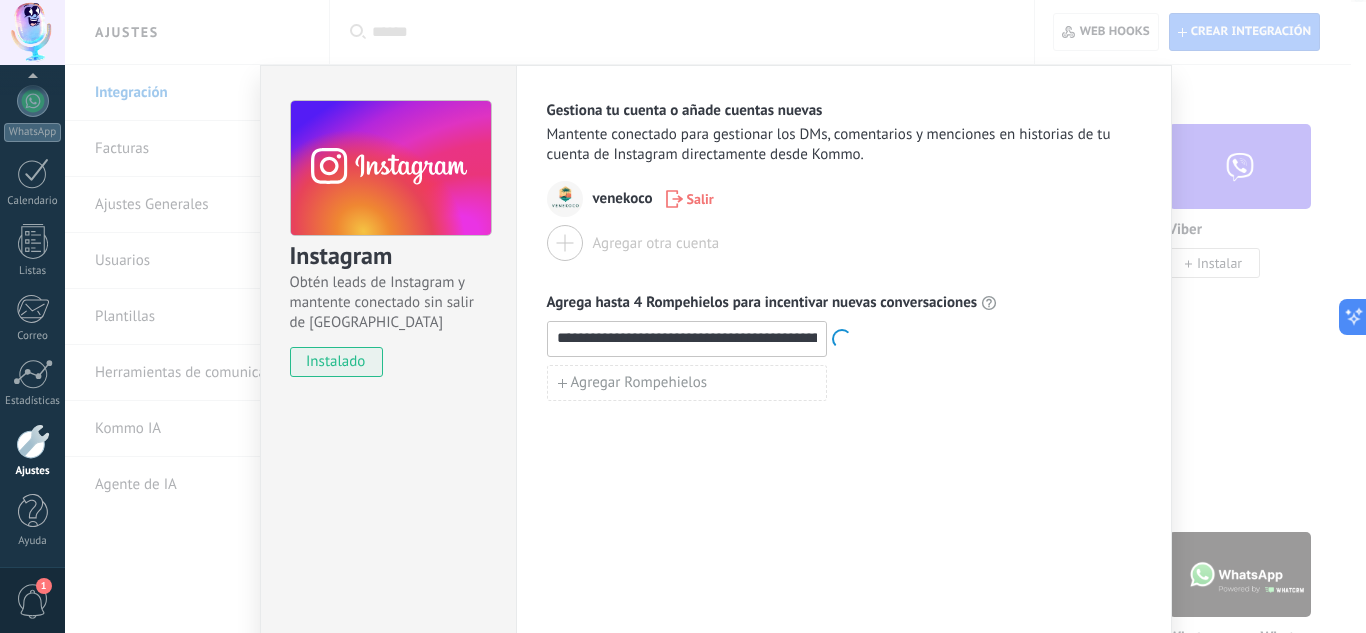 click on "**********" at bounding box center (844, 362) 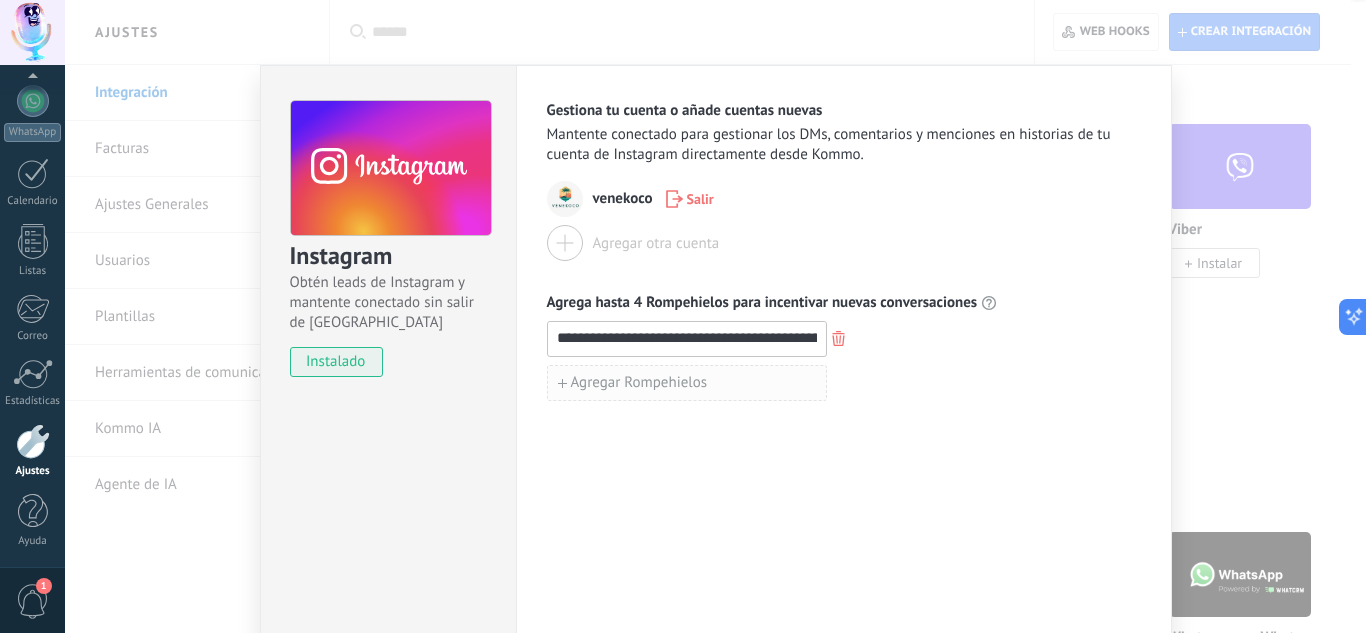 click on "Agregar Rompehielos" at bounding box center (639, 383) 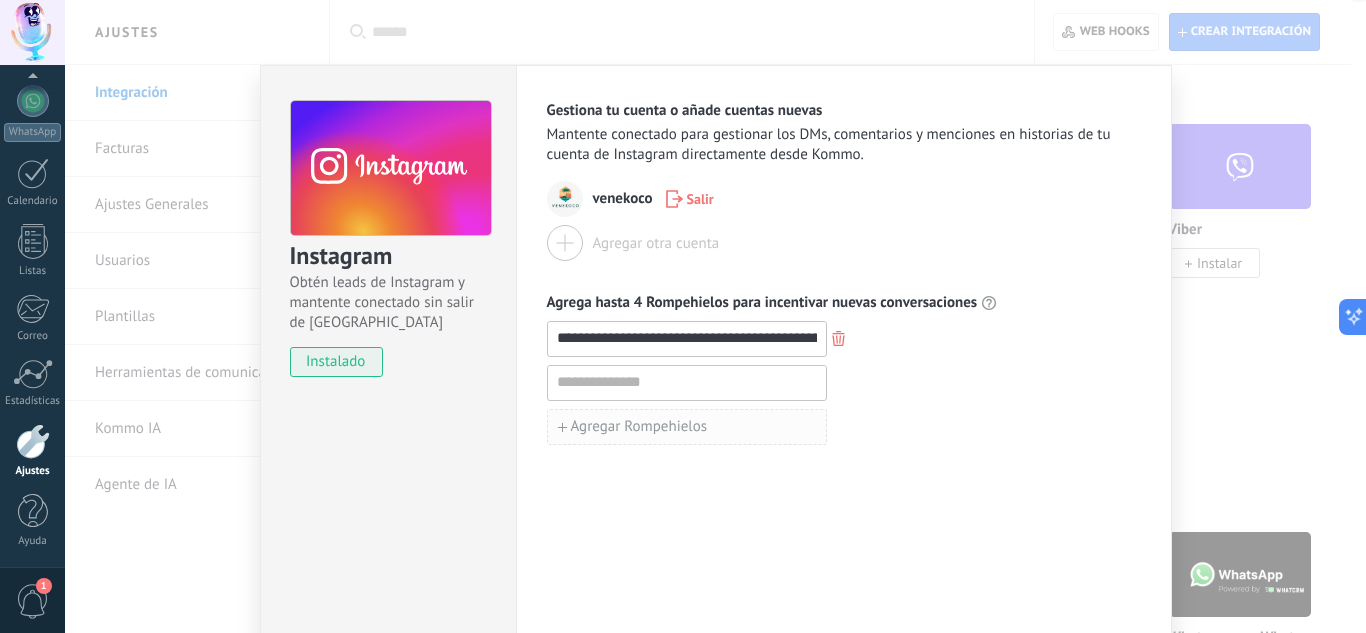 click at bounding box center [687, 382] 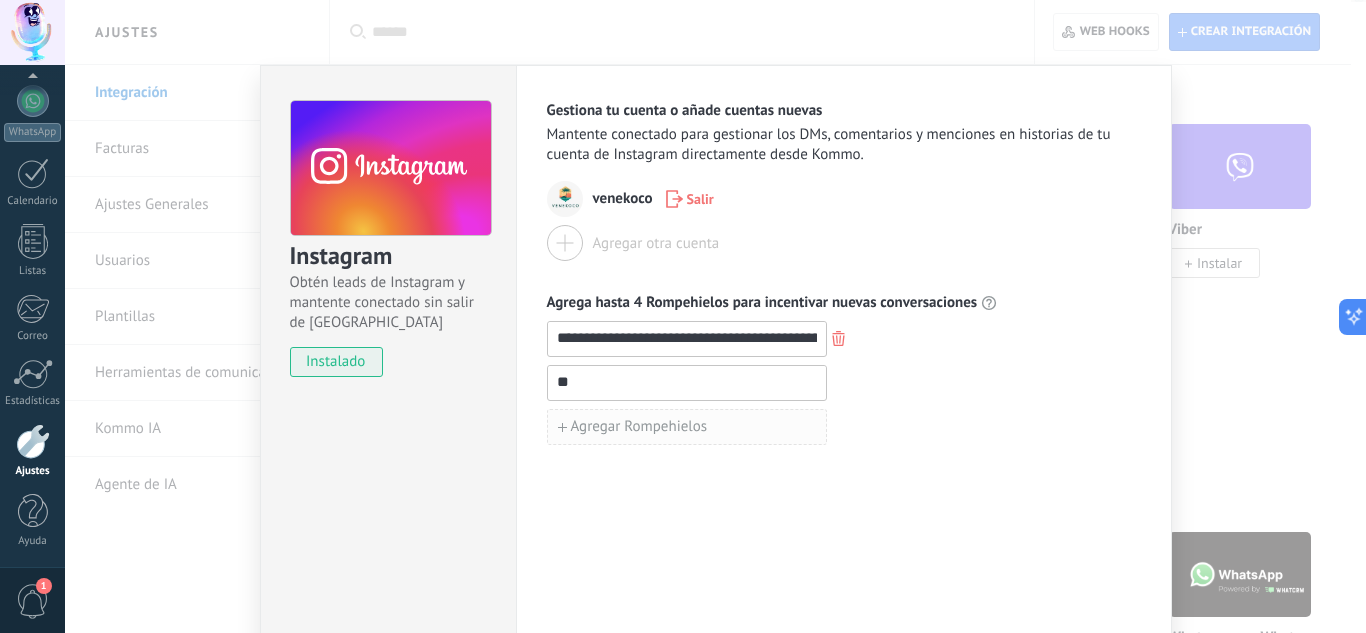type on "*" 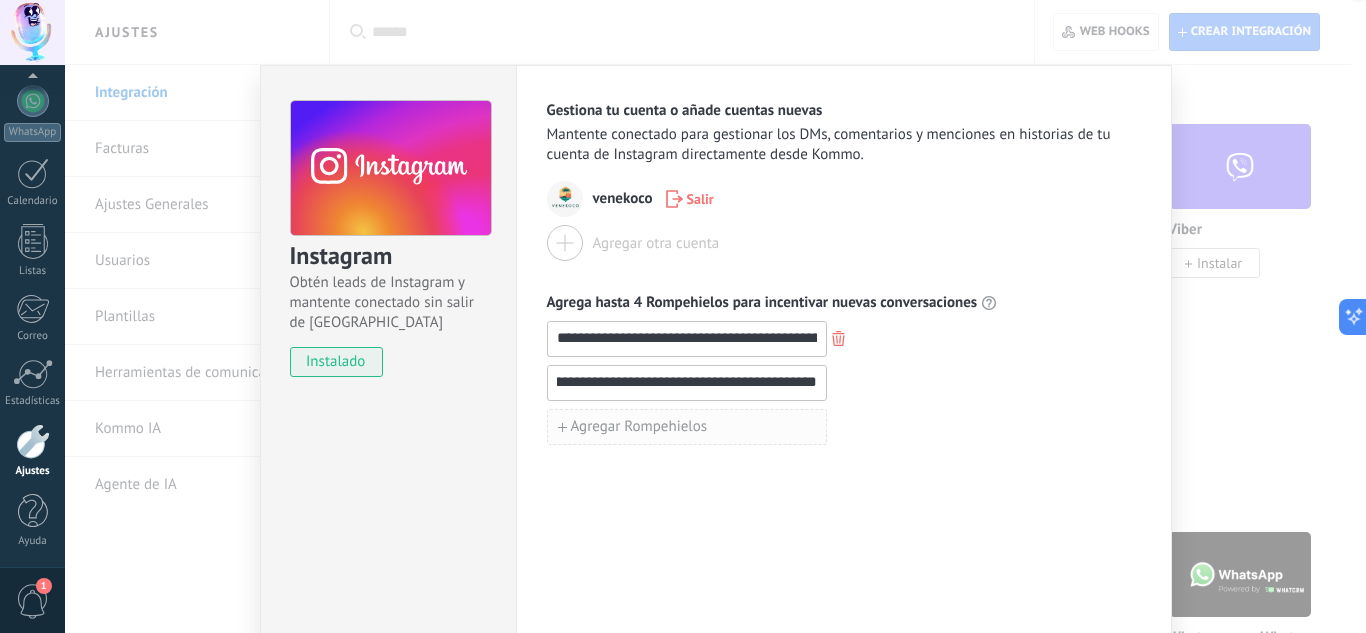 scroll, scrollTop: 0, scrollLeft: 121, axis: horizontal 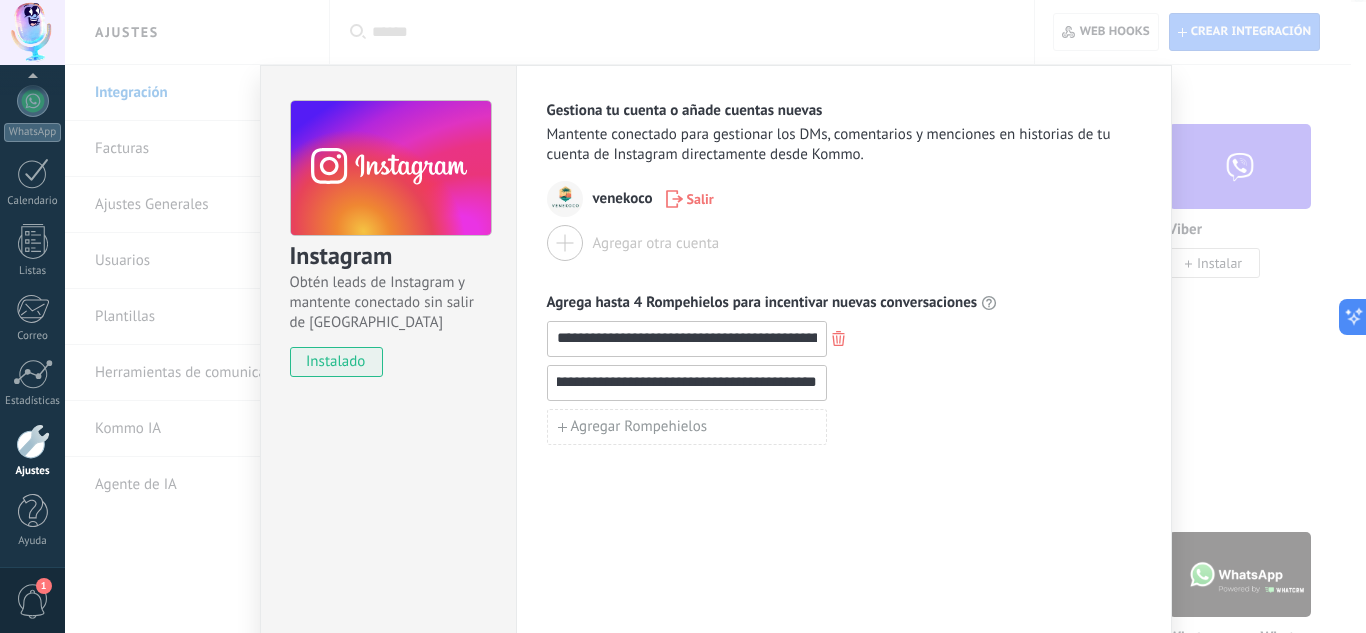 click on "**********" at bounding box center (687, 382) 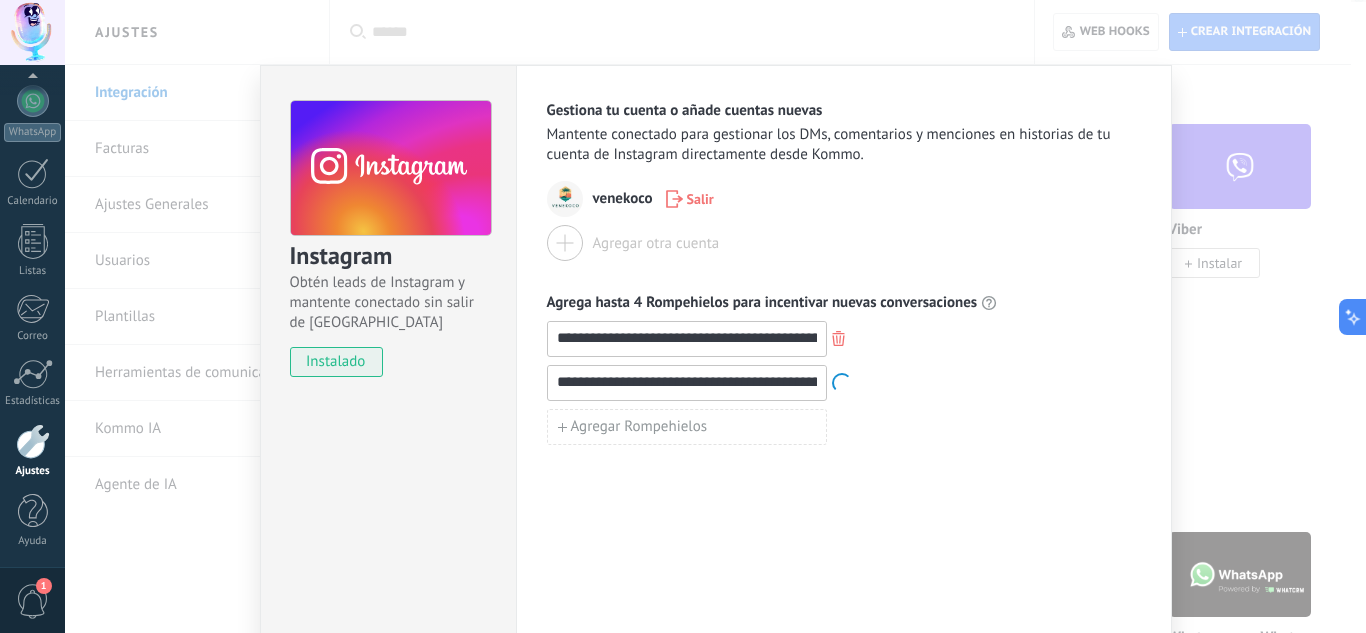 click on "**********" at bounding box center (844, 362) 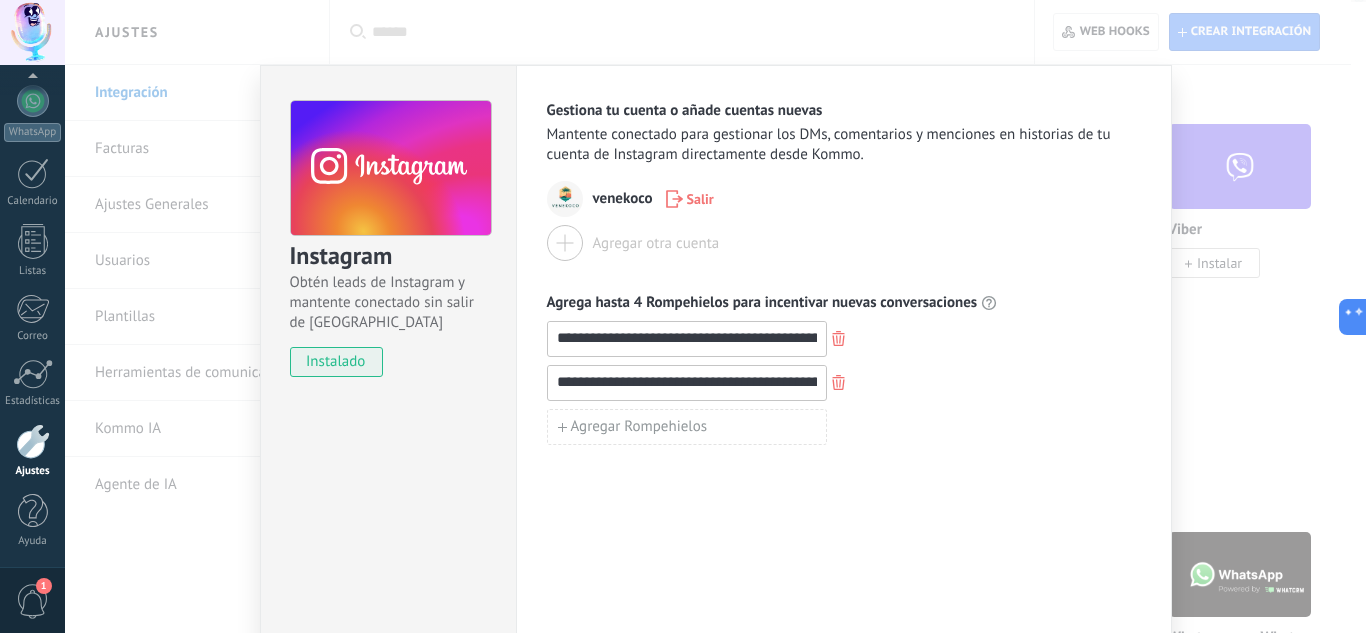 scroll, scrollTop: 102, scrollLeft: 0, axis: vertical 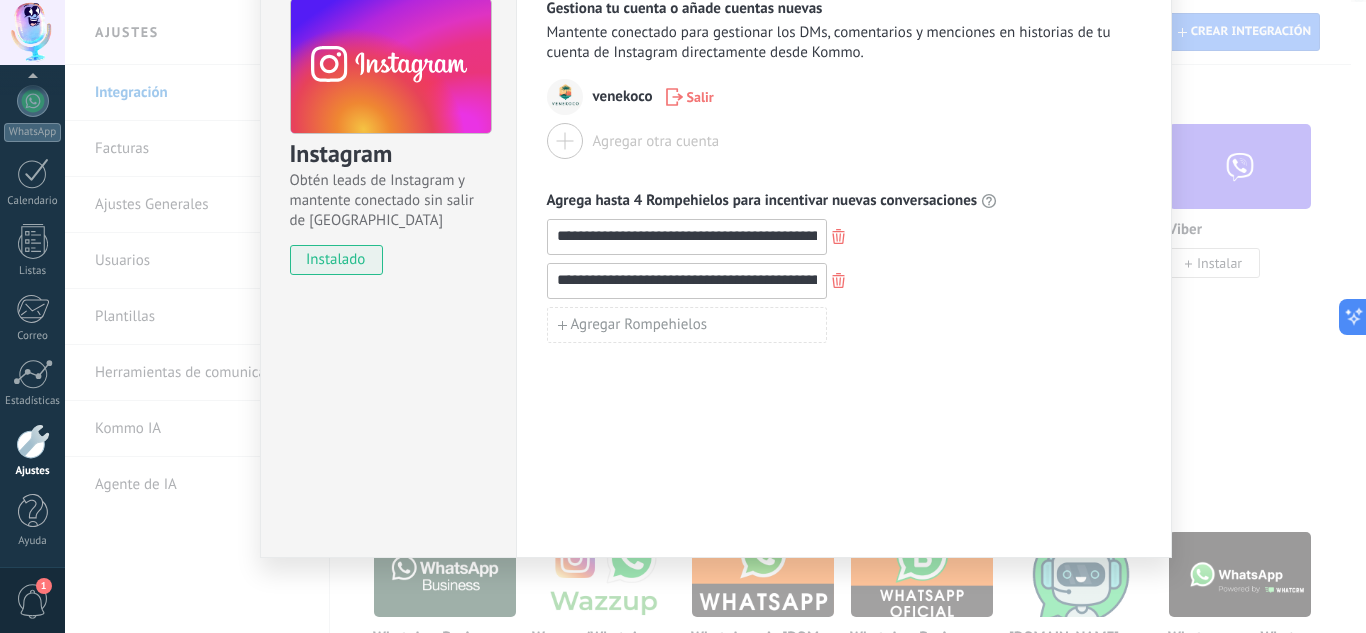 click on "**********" at bounding box center (844, 260) 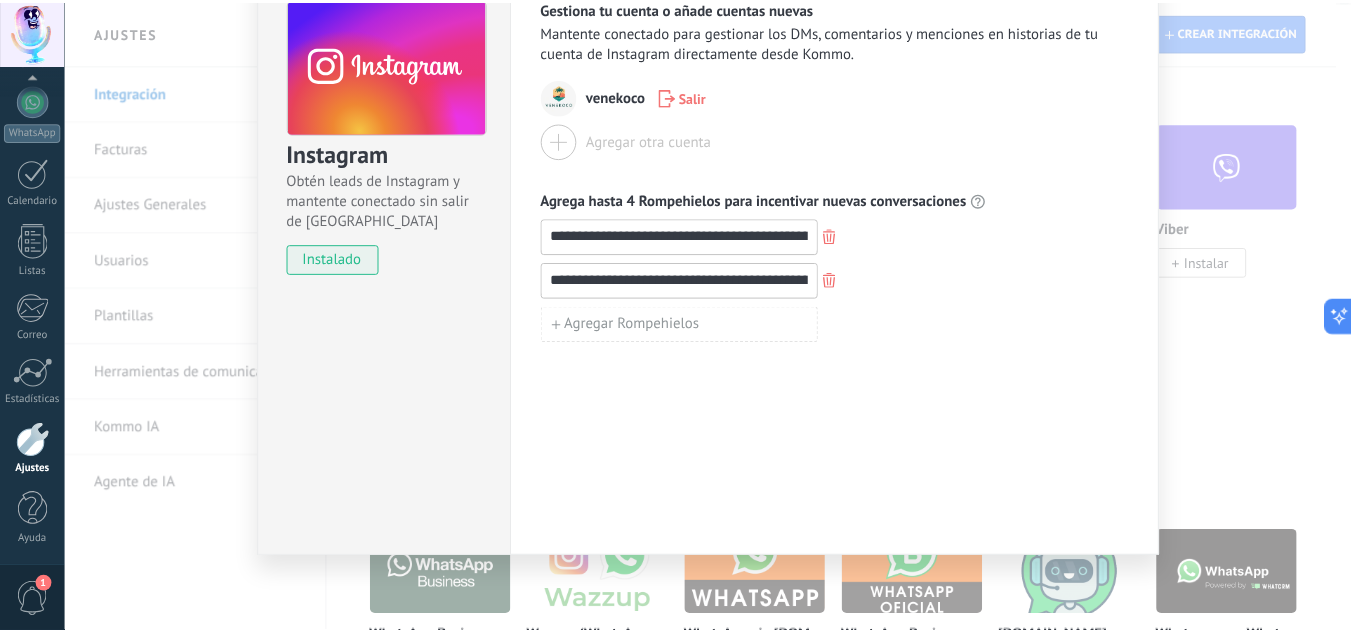 scroll, scrollTop: 0, scrollLeft: 0, axis: both 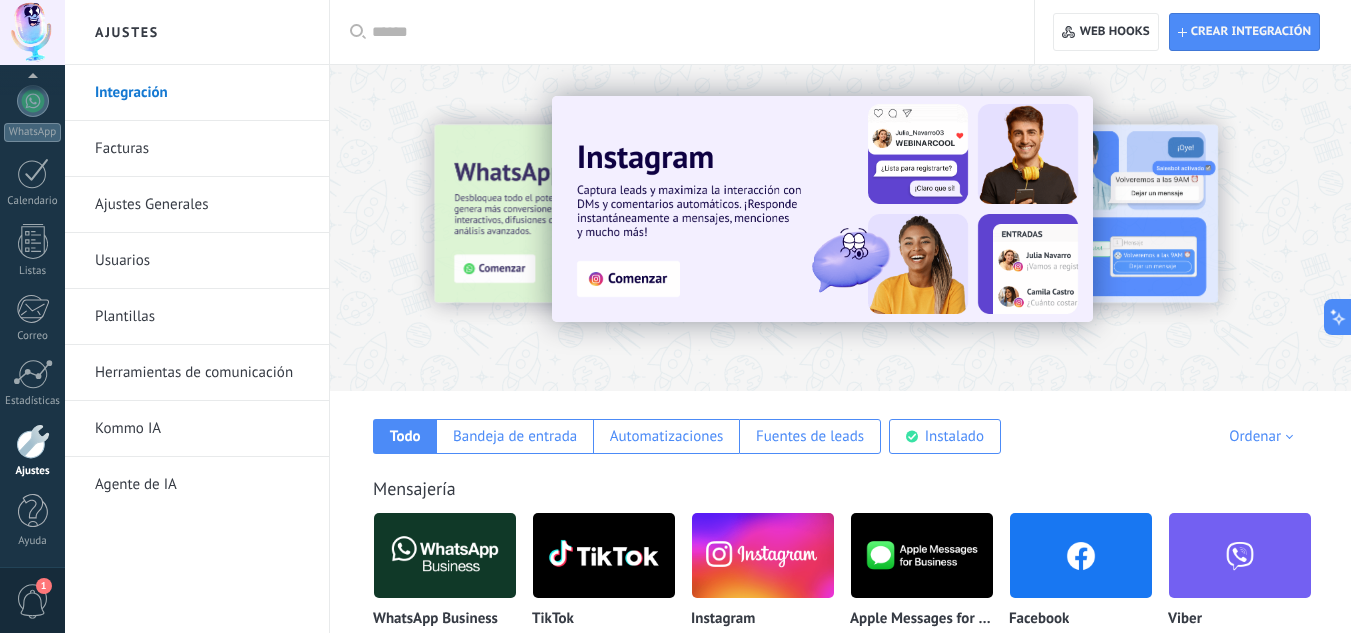click on "Kommo IA" at bounding box center [202, 429] 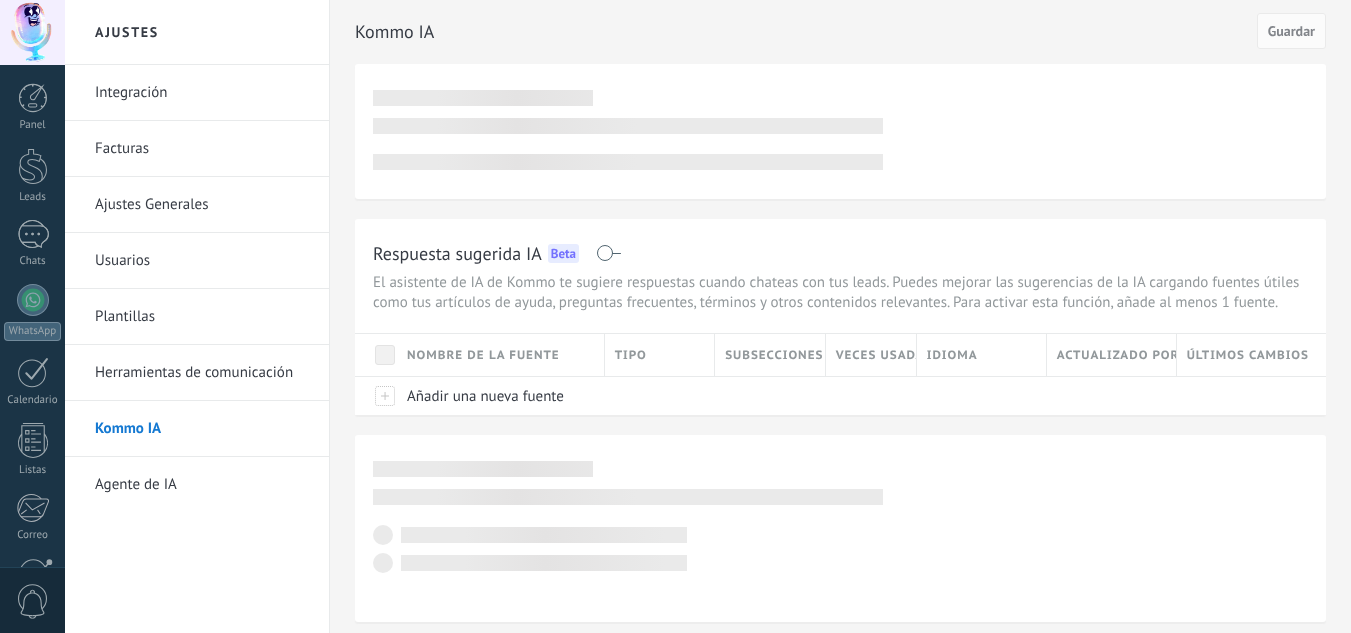 scroll, scrollTop: 0, scrollLeft: 0, axis: both 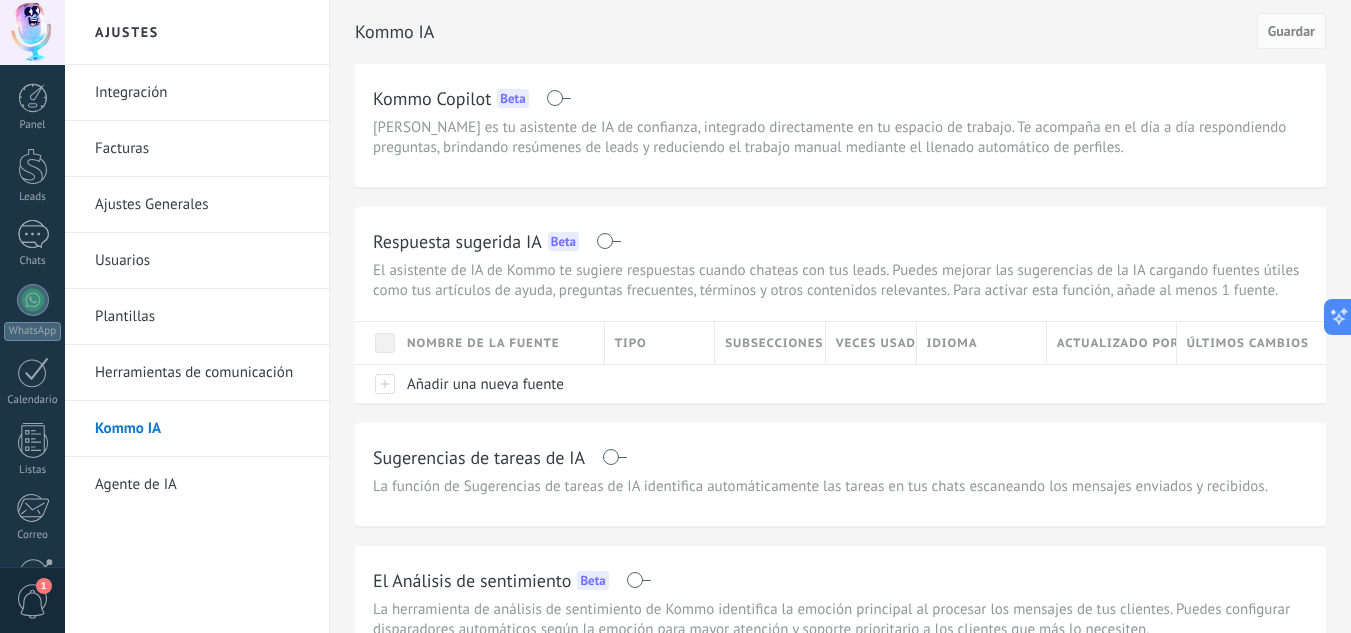 click on "Agente de IA" at bounding box center [202, 485] 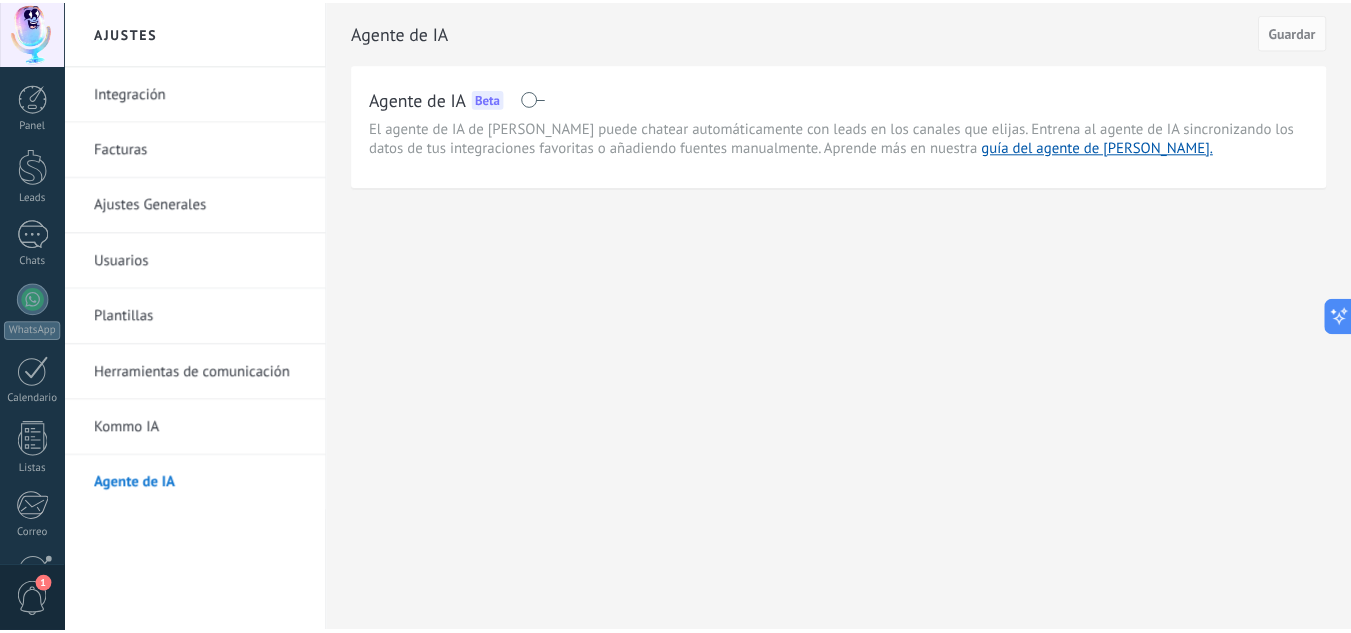 scroll, scrollTop: 0, scrollLeft: 0, axis: both 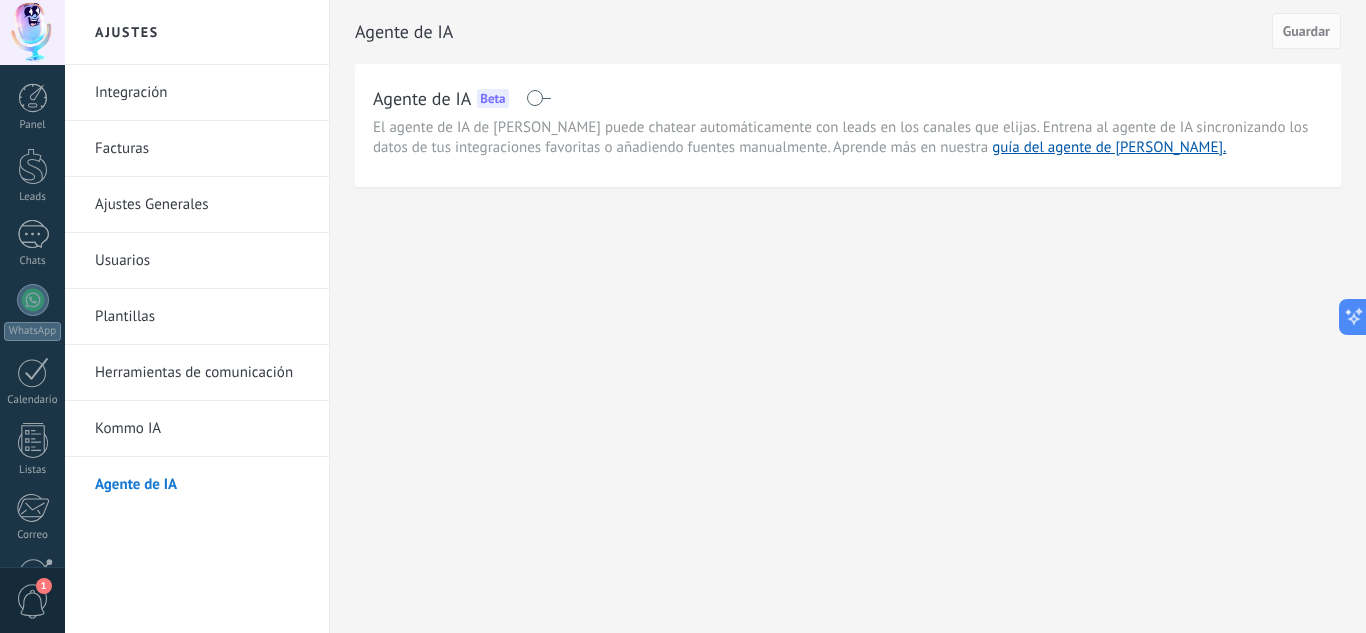 click at bounding box center [538, 98] 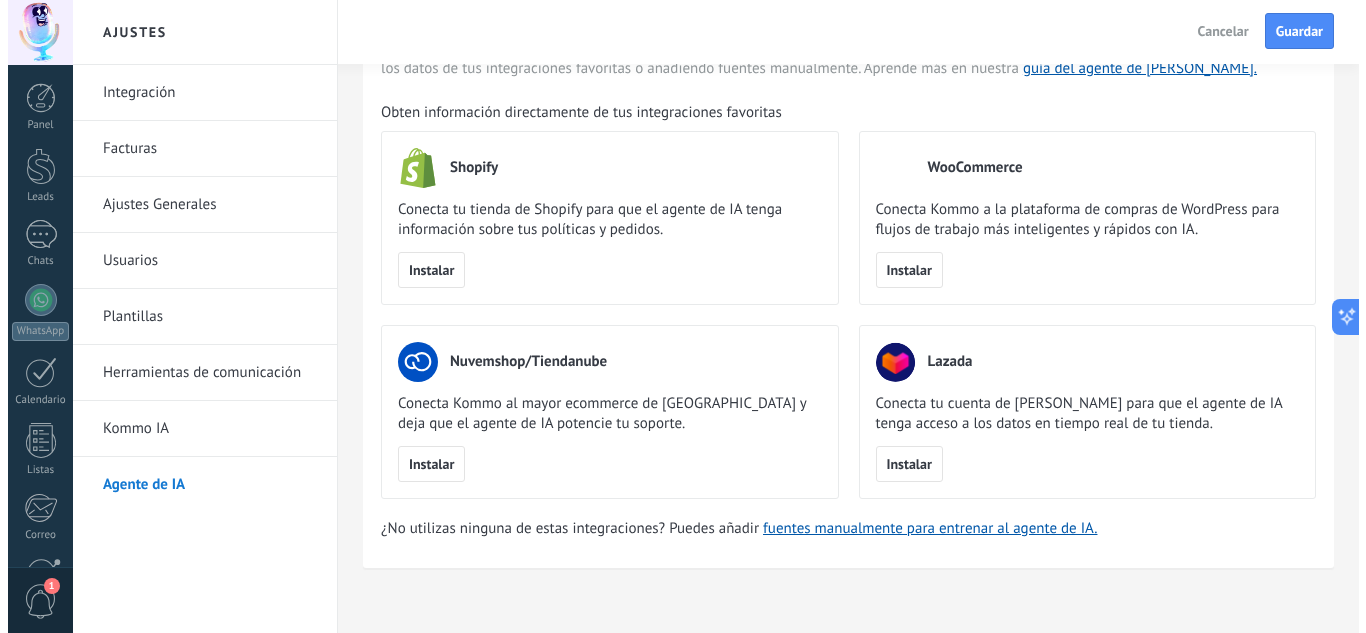 scroll, scrollTop: 0, scrollLeft: 0, axis: both 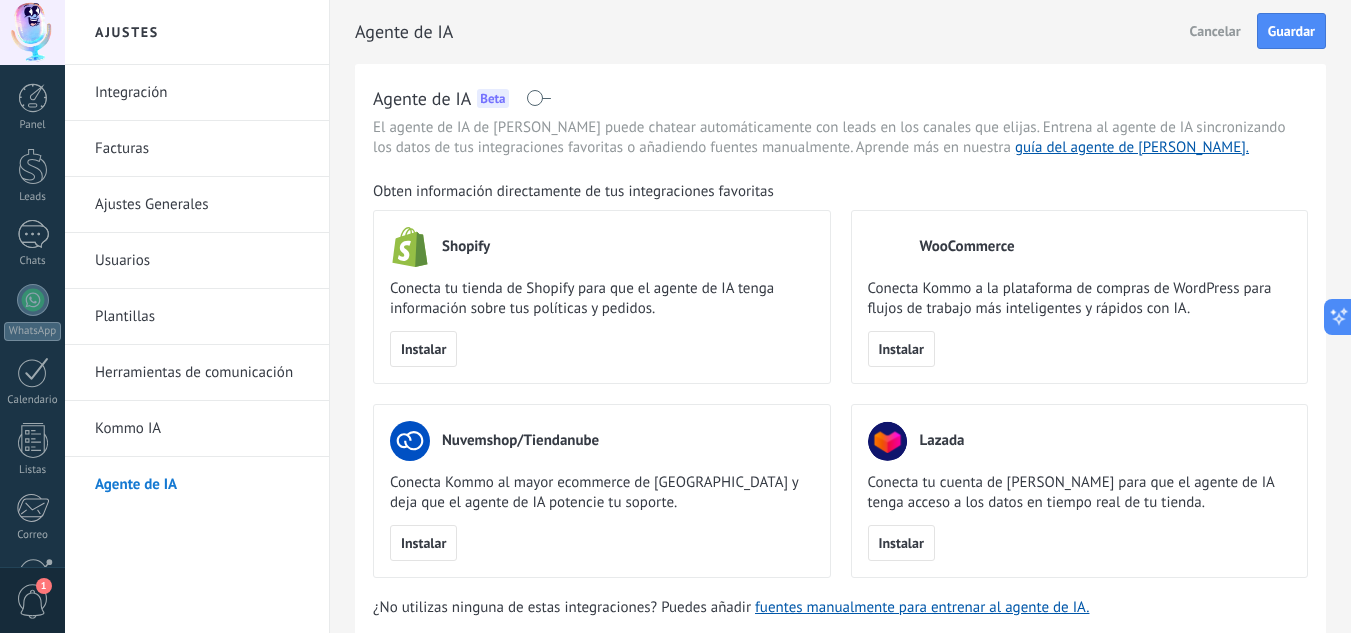 click at bounding box center (538, 98) 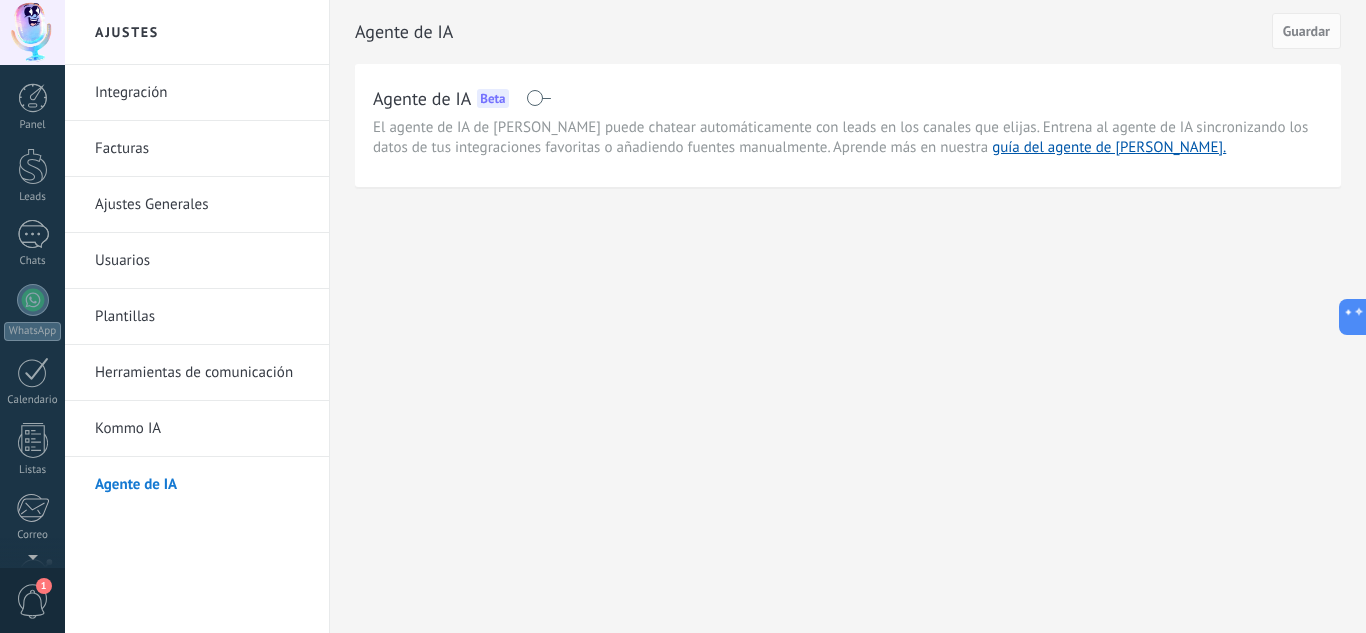 scroll, scrollTop: 199, scrollLeft: 0, axis: vertical 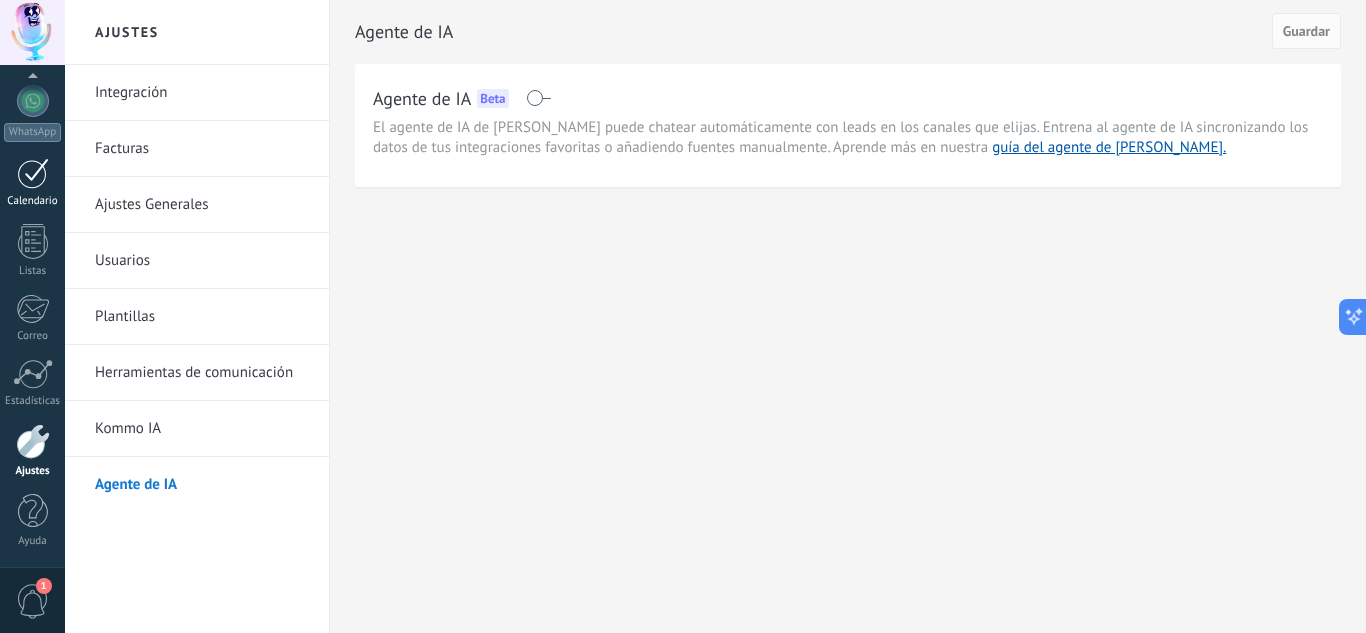 click on "Calendario" at bounding box center (32, 183) 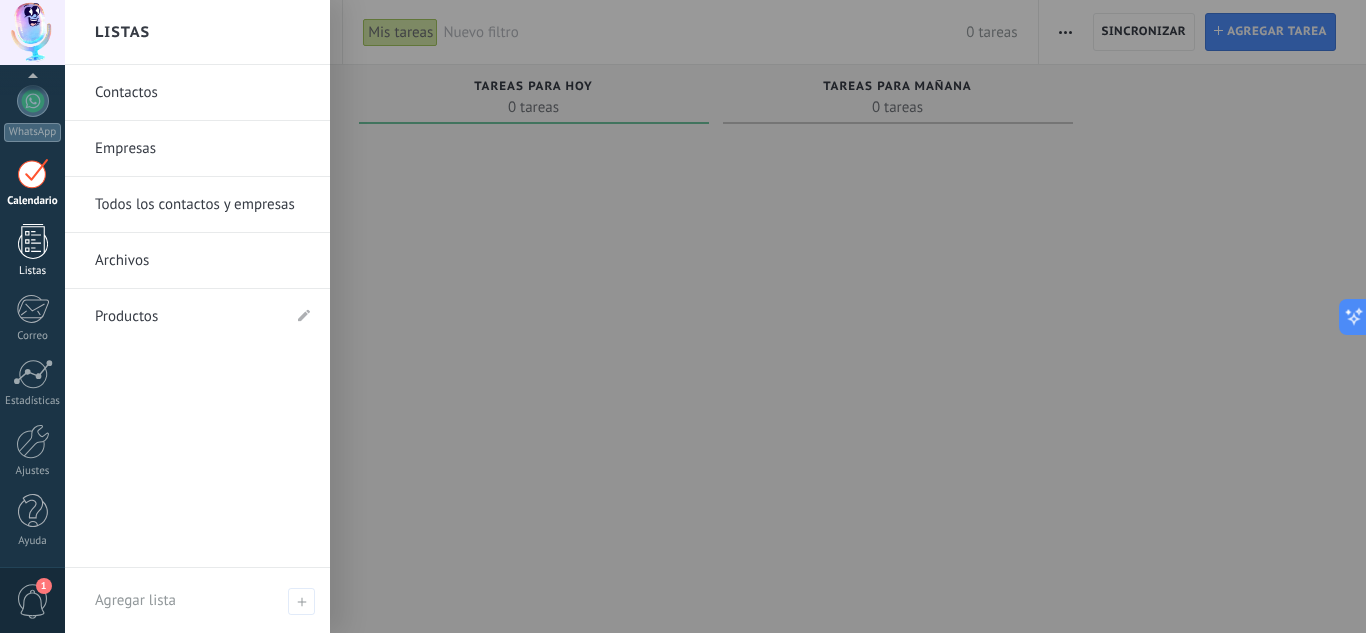 click at bounding box center (33, 241) 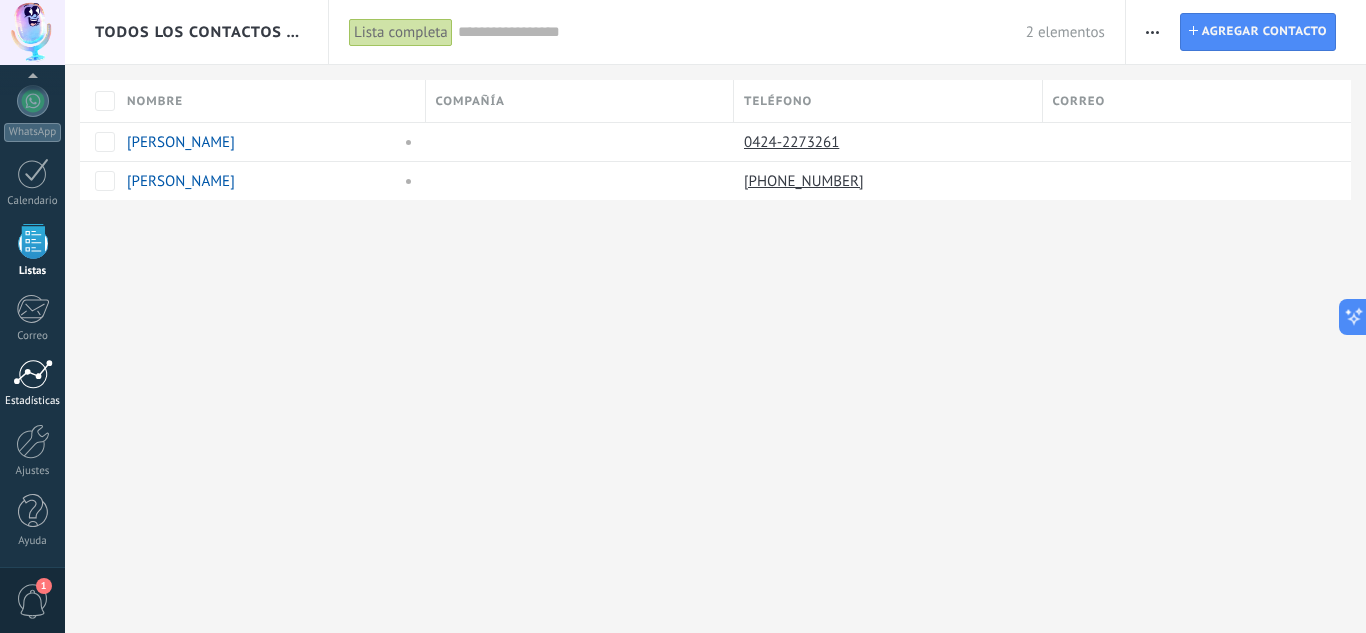 click at bounding box center (33, 374) 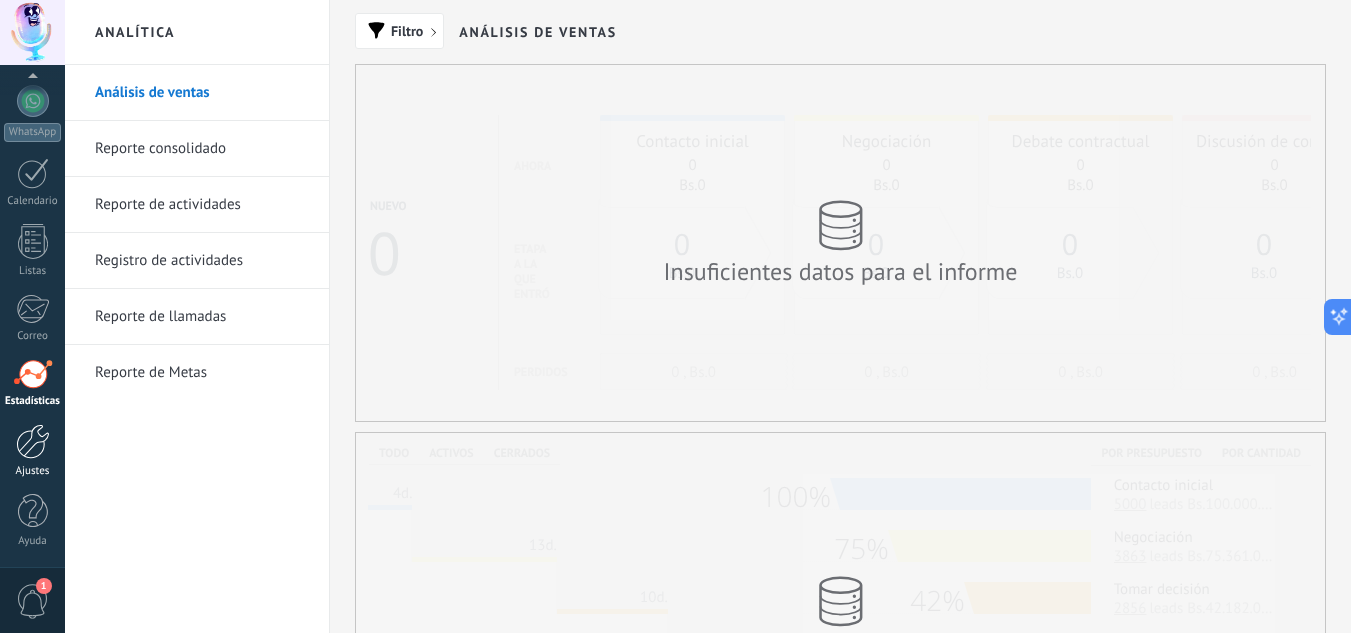 click at bounding box center [33, 441] 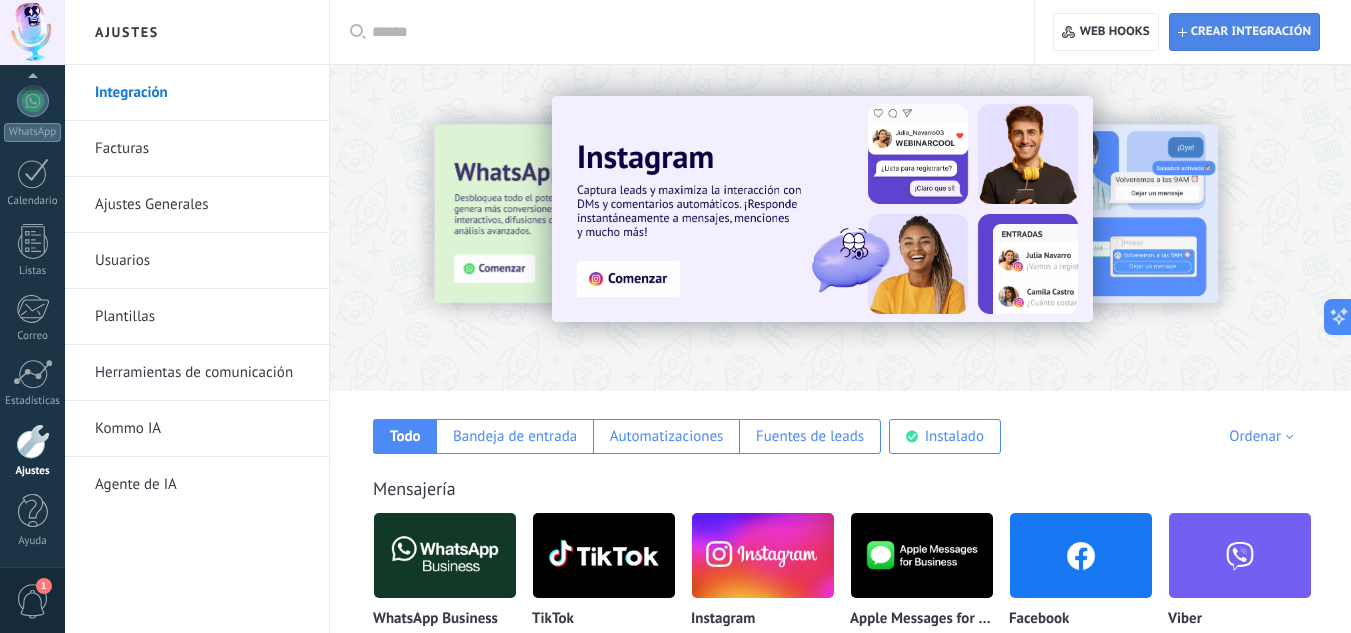 click on "Crear integración" at bounding box center [1244, 32] 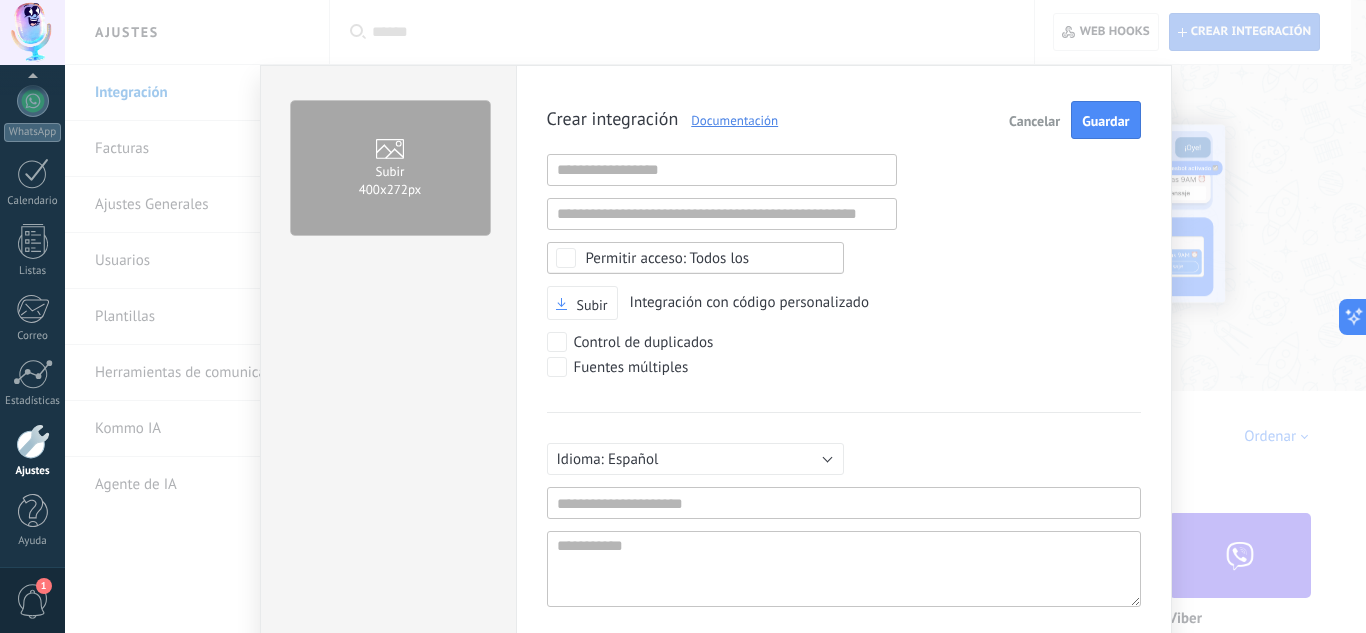 scroll, scrollTop: 19, scrollLeft: 0, axis: vertical 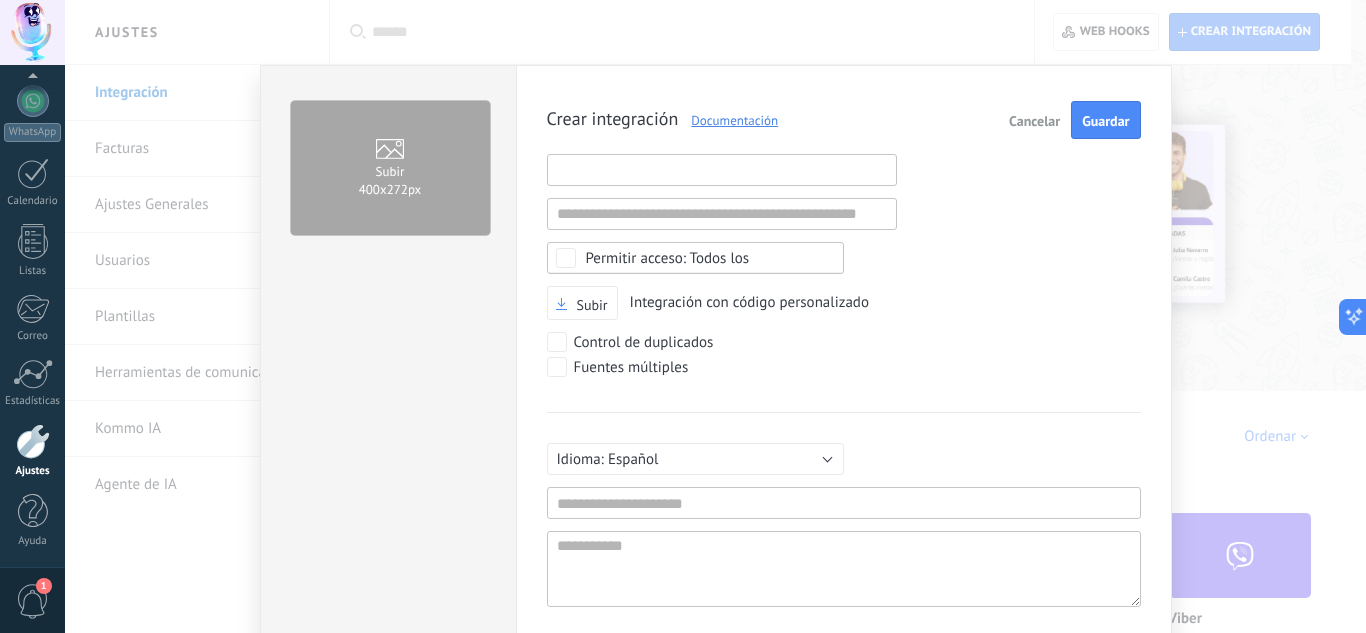 click at bounding box center (722, 170) 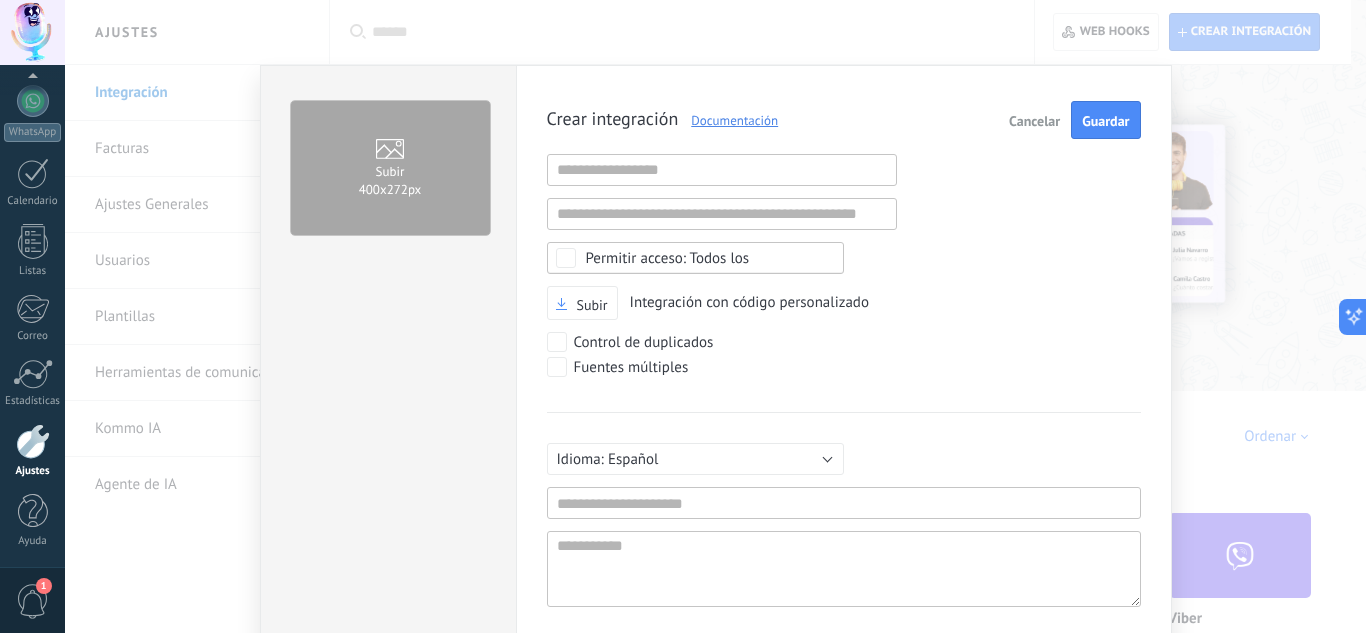 click on "Subir 400х272px" at bounding box center [390, 168] 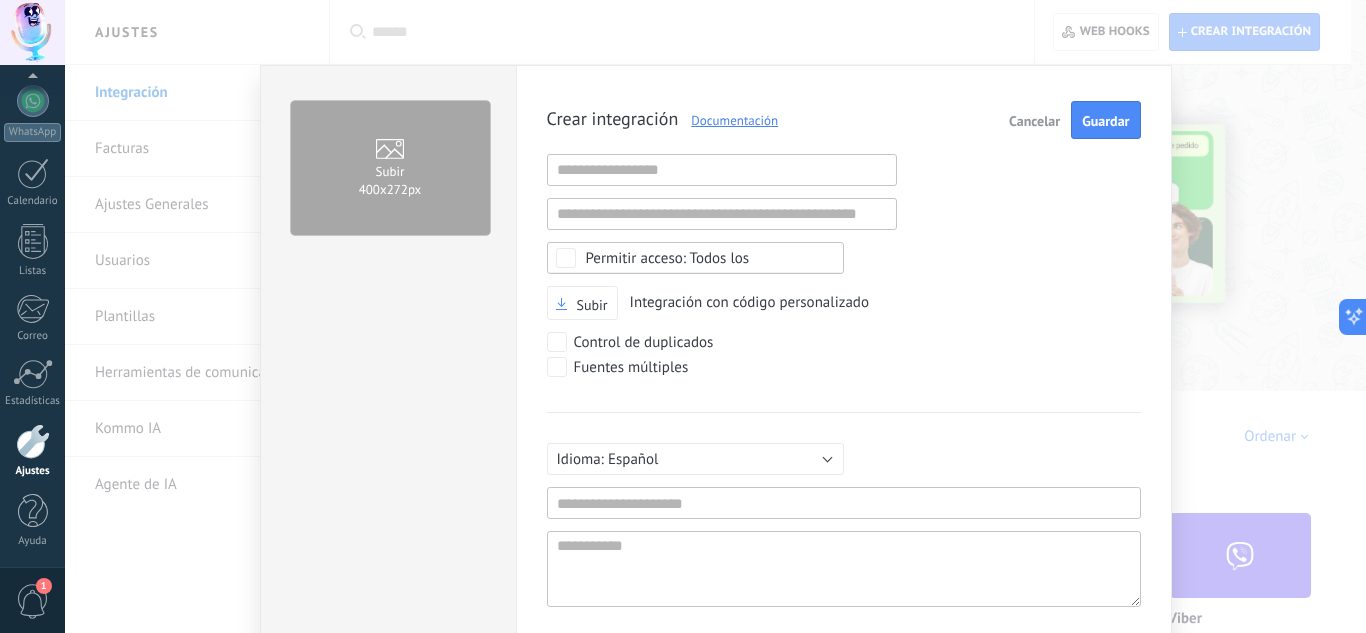 click on "Todos los" at bounding box center (702, 258) 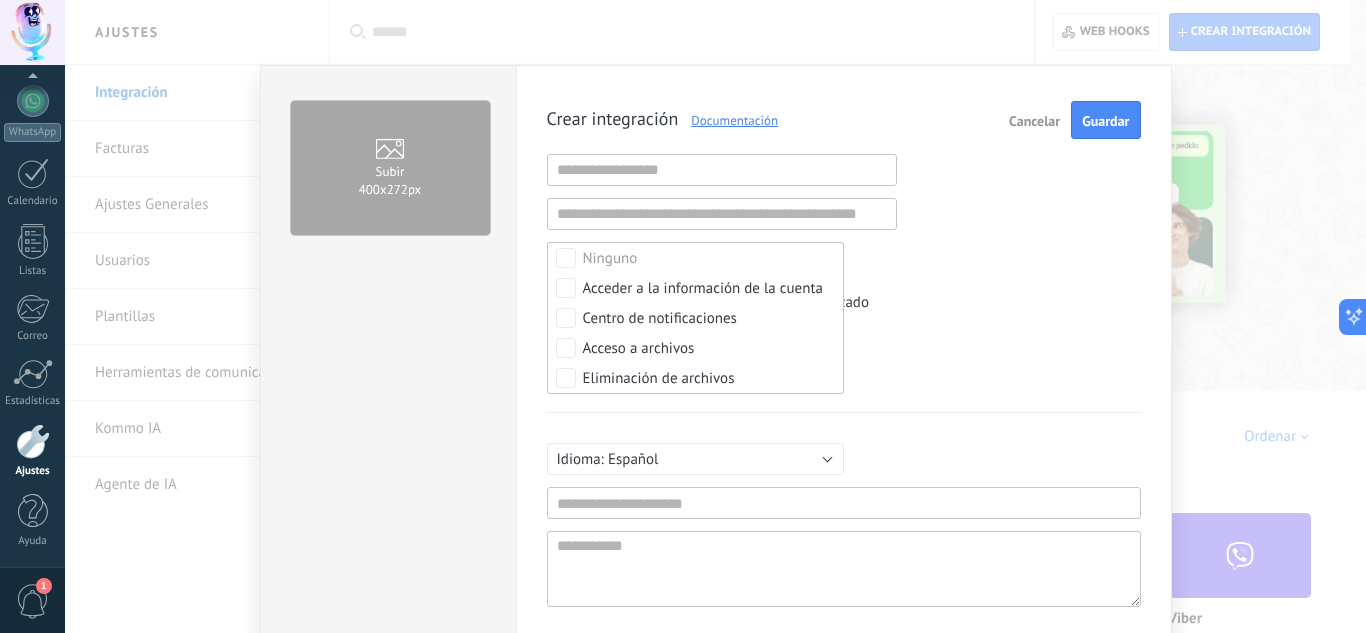 click on "Crear integración Documentación Cancelar Guardar URL inválida URL inválida Ninguno Acceder a la información de la cuenta Centro de notificaciones Acceso a archivos Eliminación de archivos Todos los Subir Integración con código personalizado Control de duplicados Fuentes múltiples Русский English Español Português [GEOGRAPHIC_DATA] Türkçe Español Mínimo 3 caracteres Mínimo de 5 caracteres Agregar idioma" at bounding box center (844, 383) 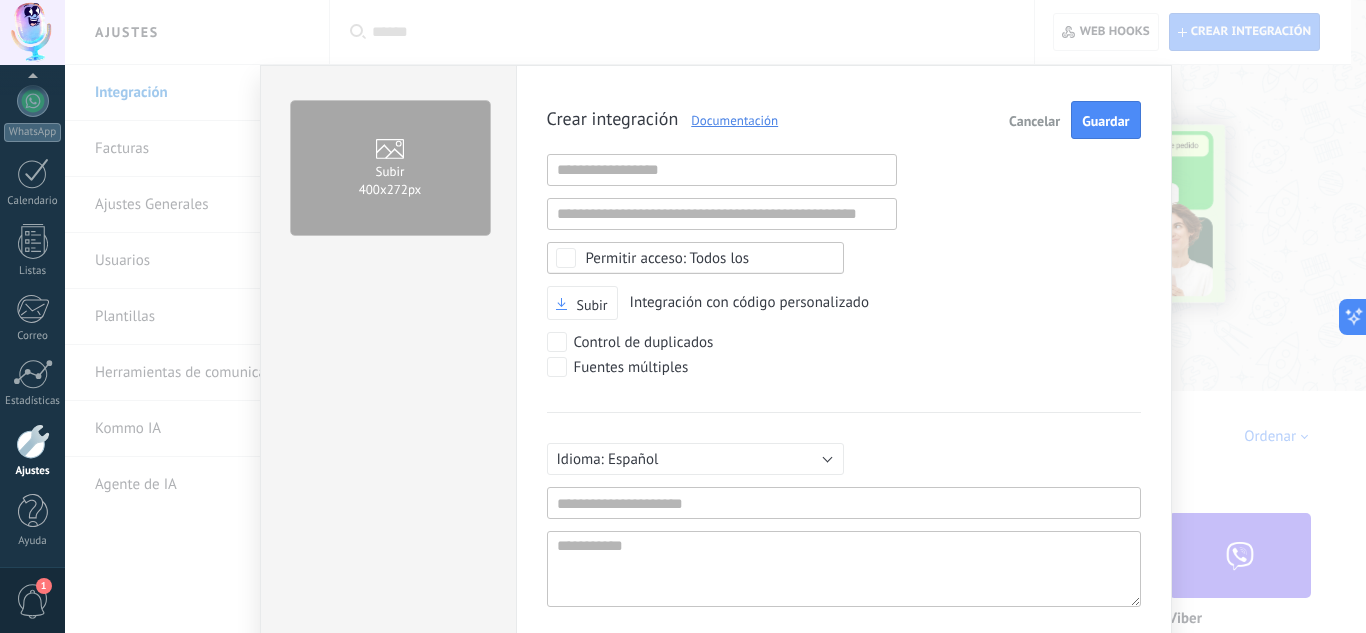 click on "Cancelar" at bounding box center (1034, 121) 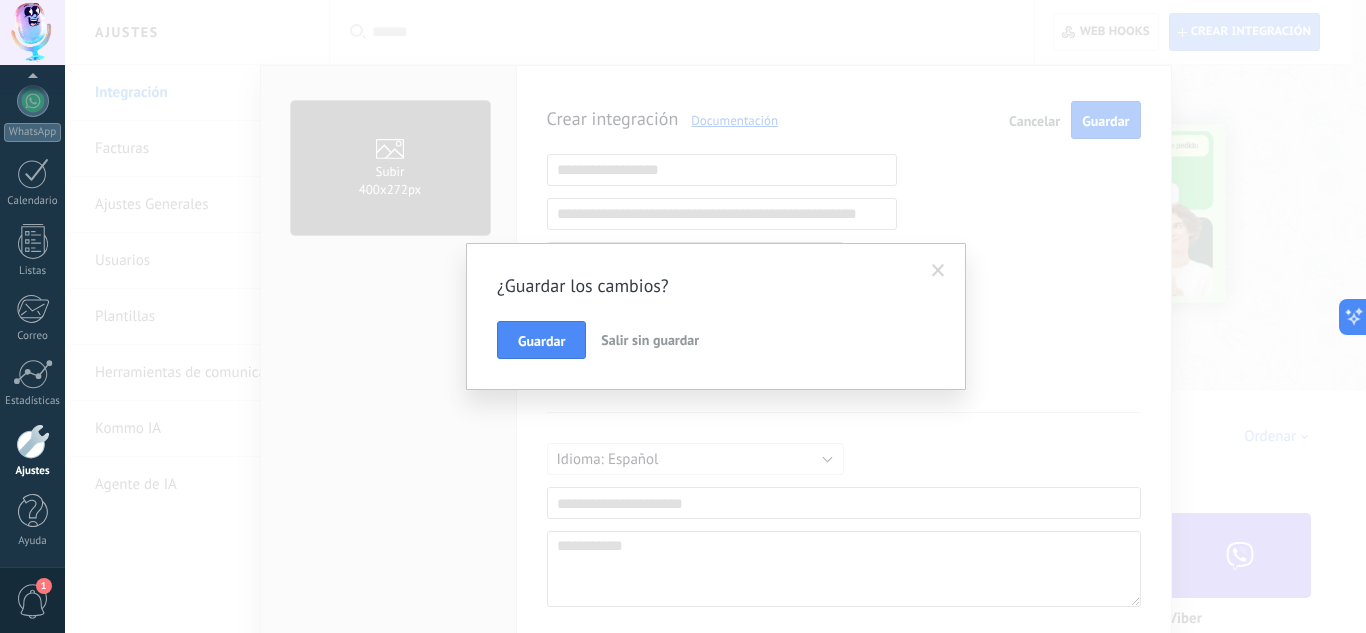 click on "Salir sin guardar" at bounding box center [650, 340] 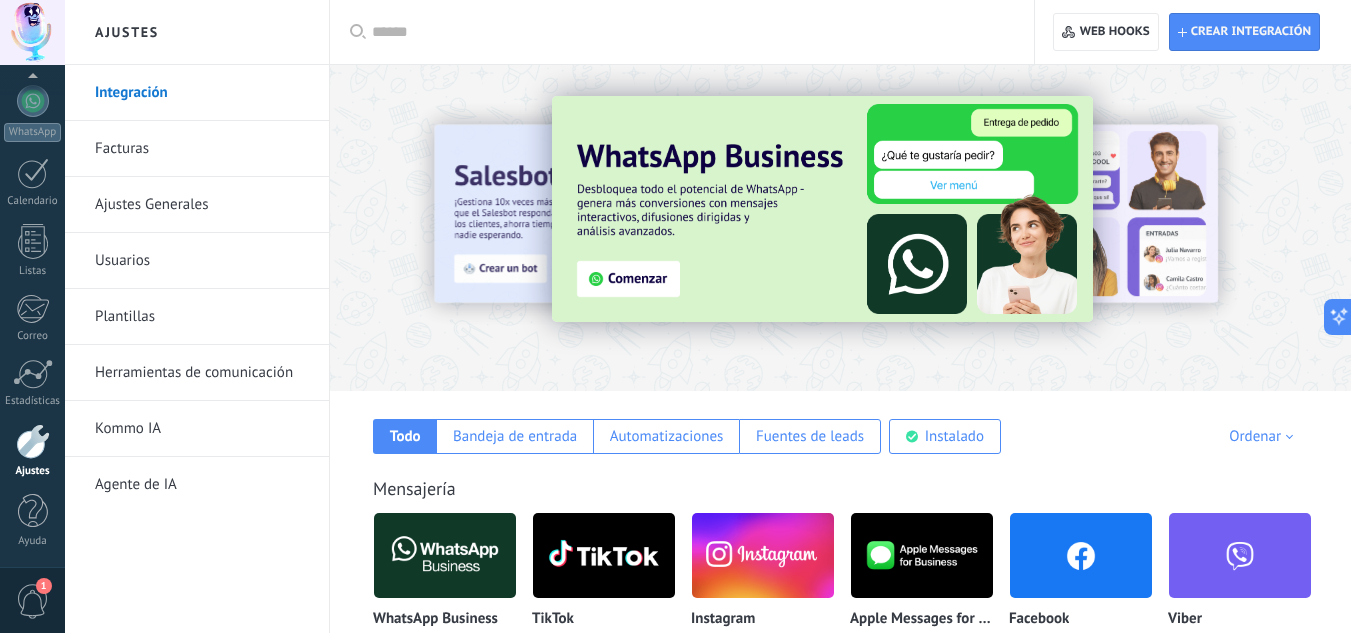 click at bounding box center [351, 227] 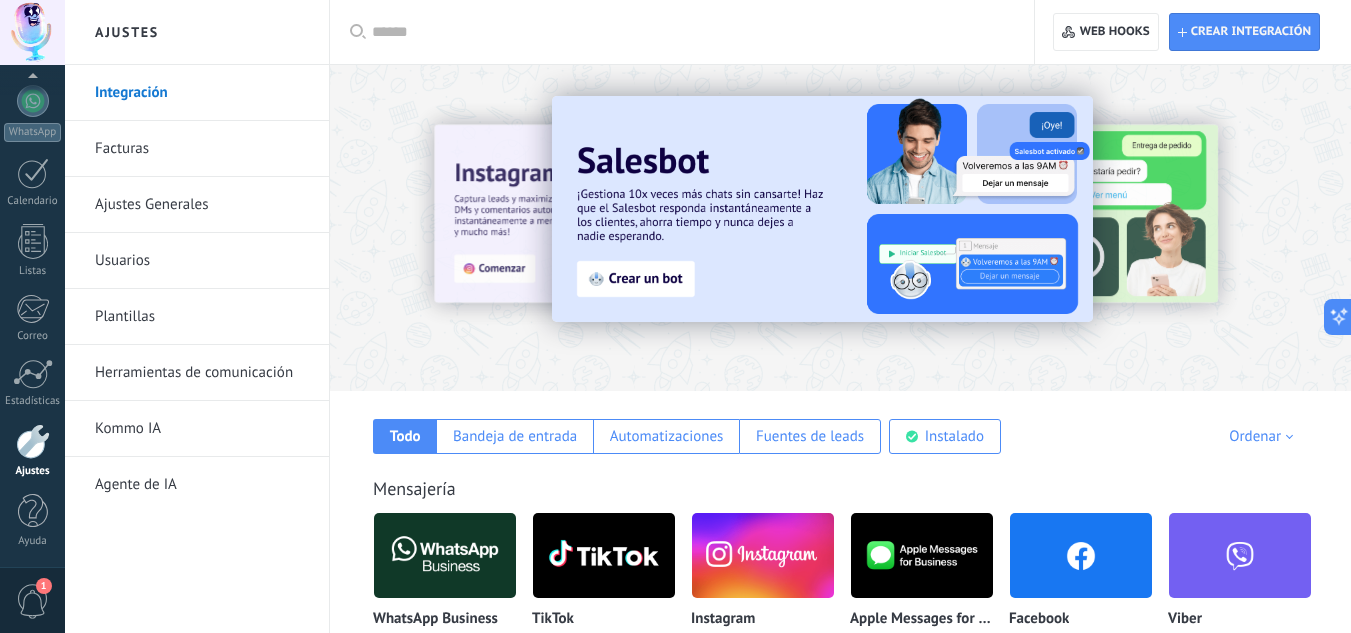 click at bounding box center (822, 209) 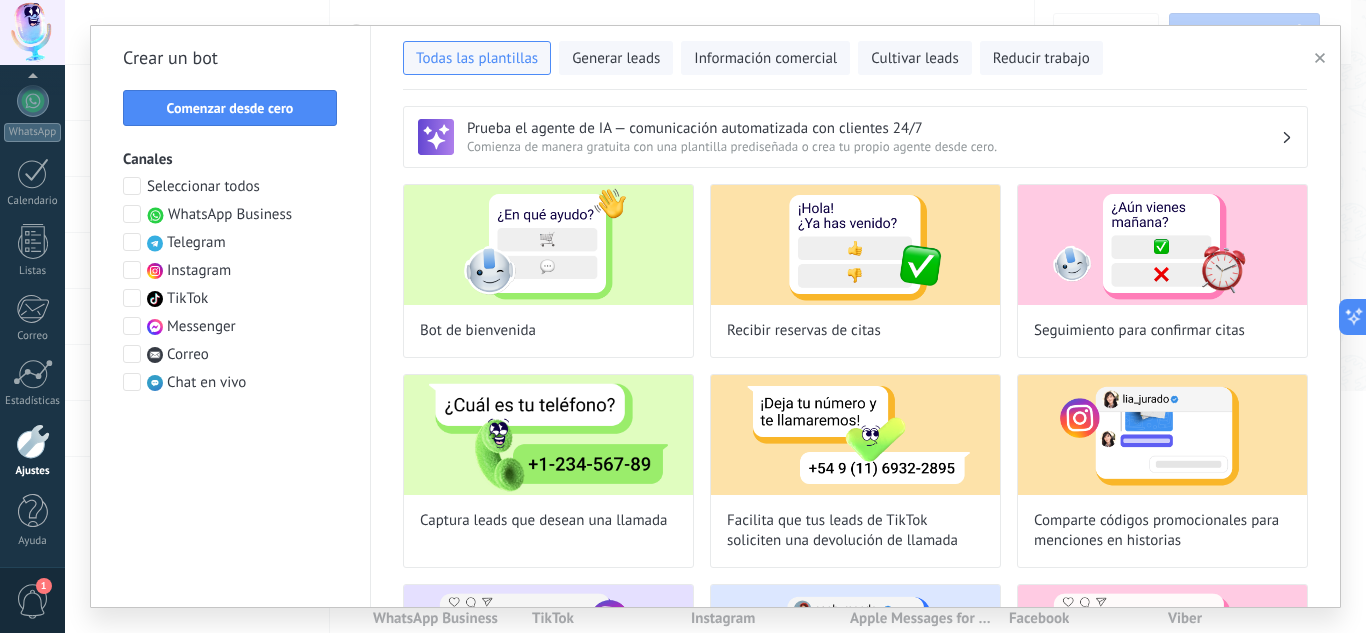 click at bounding box center [132, 270] 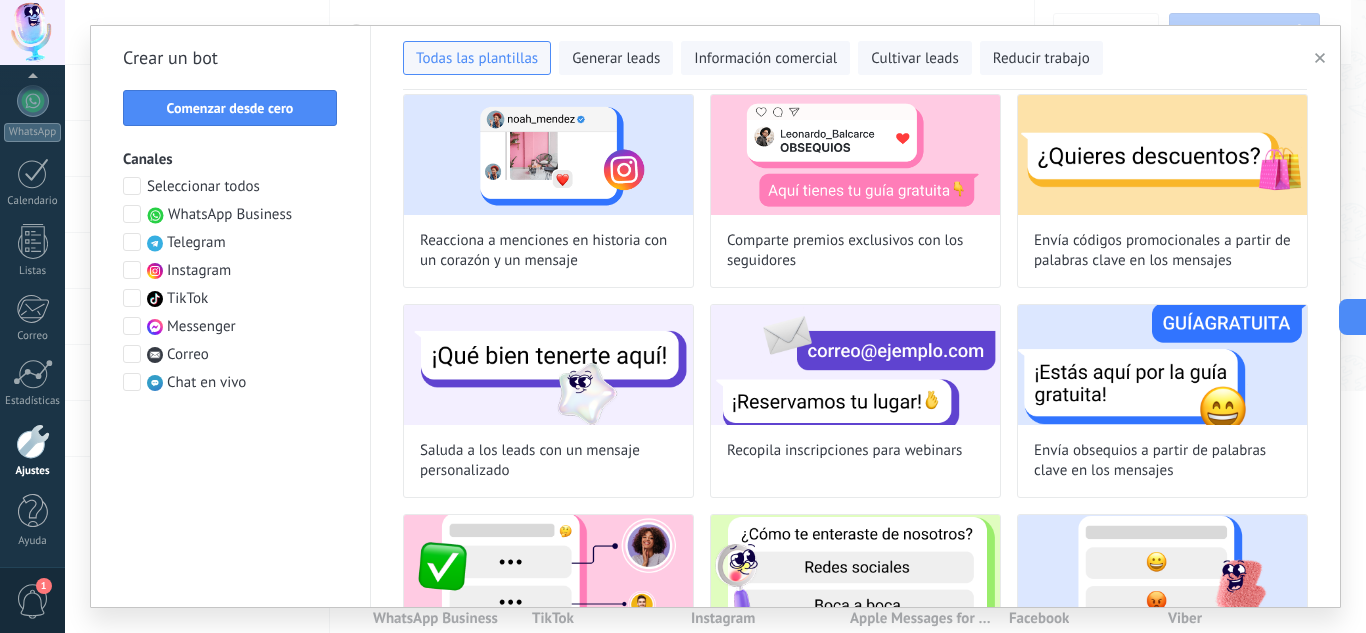 scroll, scrollTop: 502, scrollLeft: 0, axis: vertical 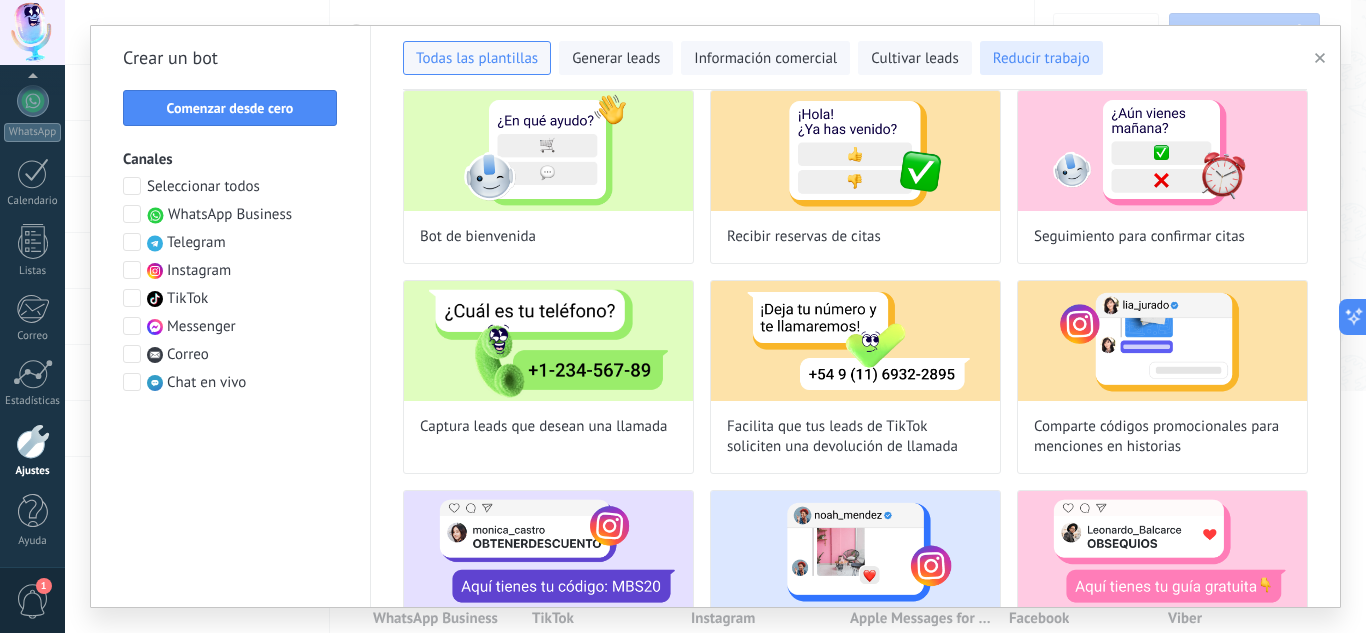 click on "Reducir trabajo" at bounding box center [1041, 59] 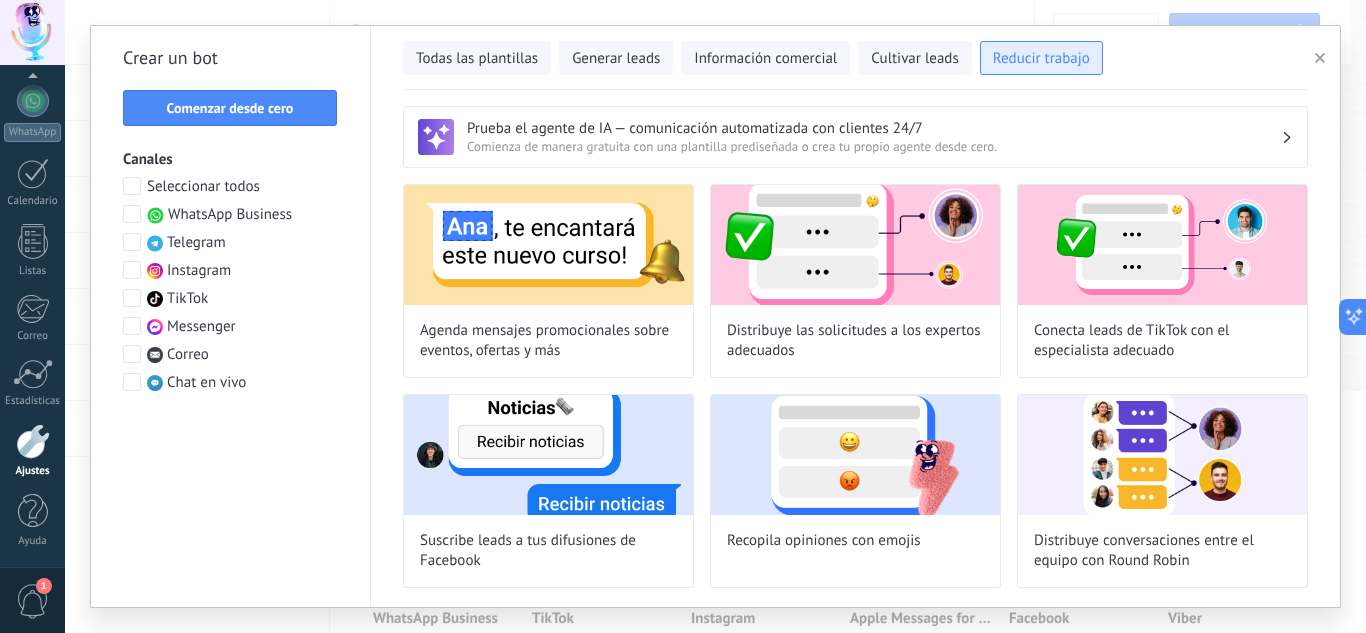 scroll, scrollTop: 0, scrollLeft: 0, axis: both 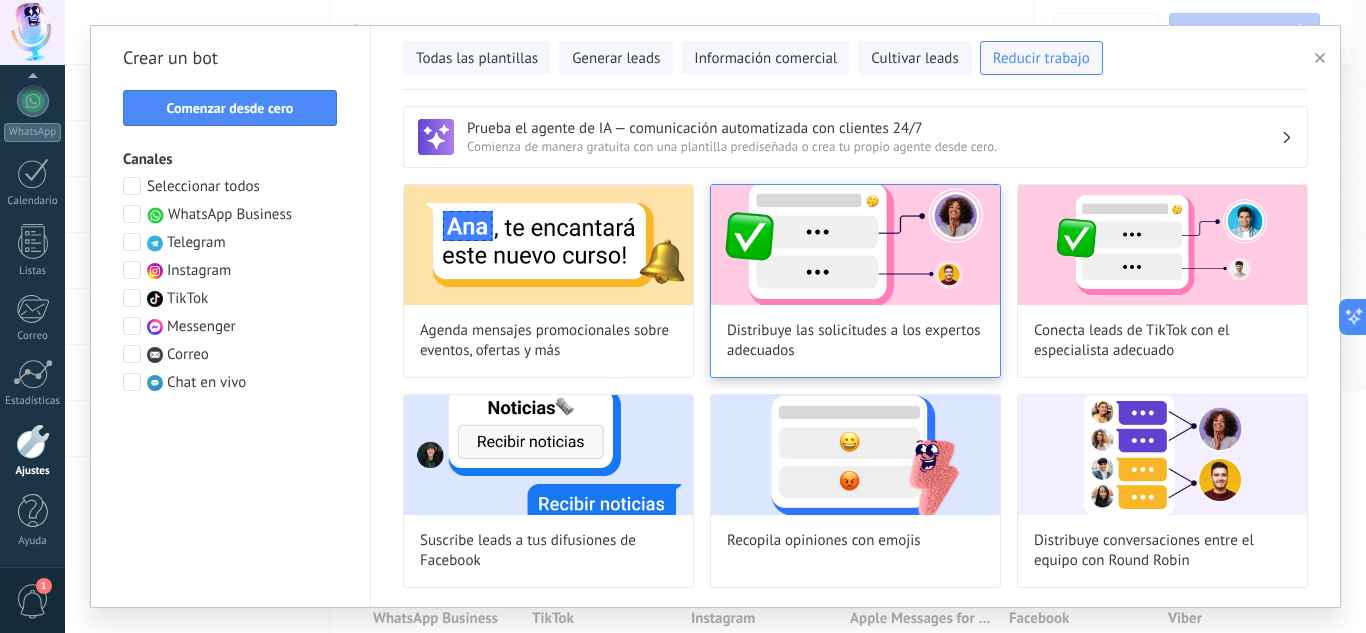 click at bounding box center (855, 245) 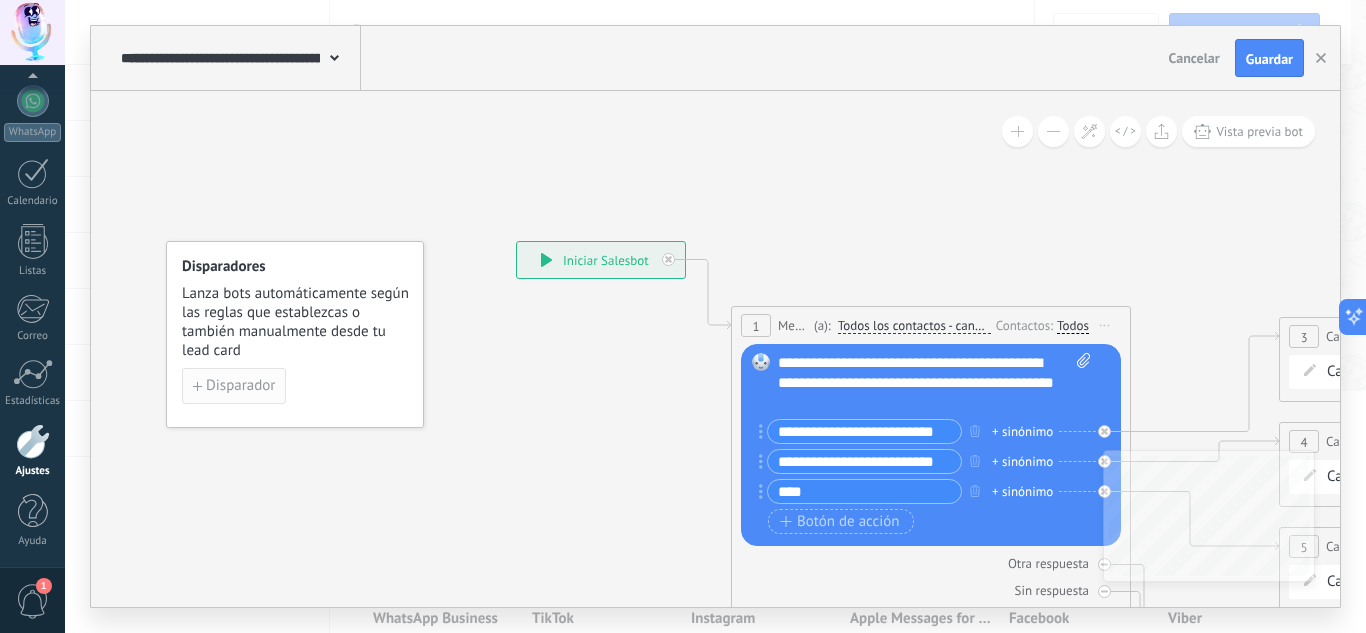 click on "Disparador" at bounding box center (234, 386) 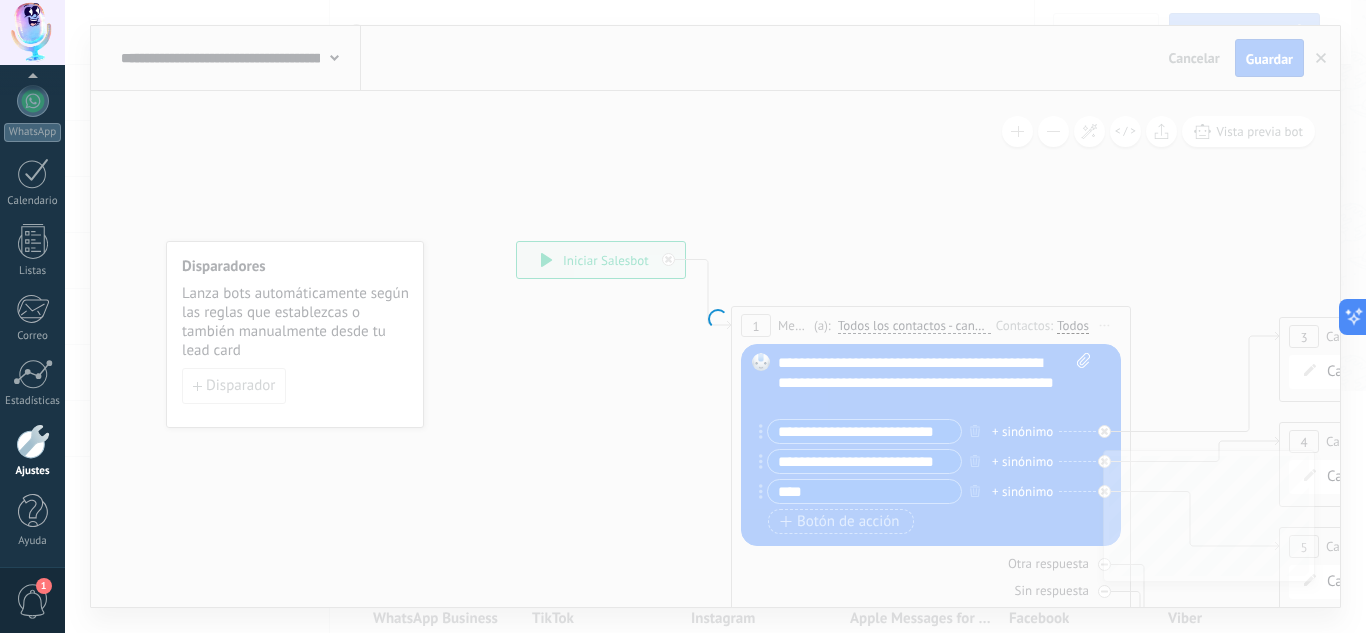 click at bounding box center (715, 316) 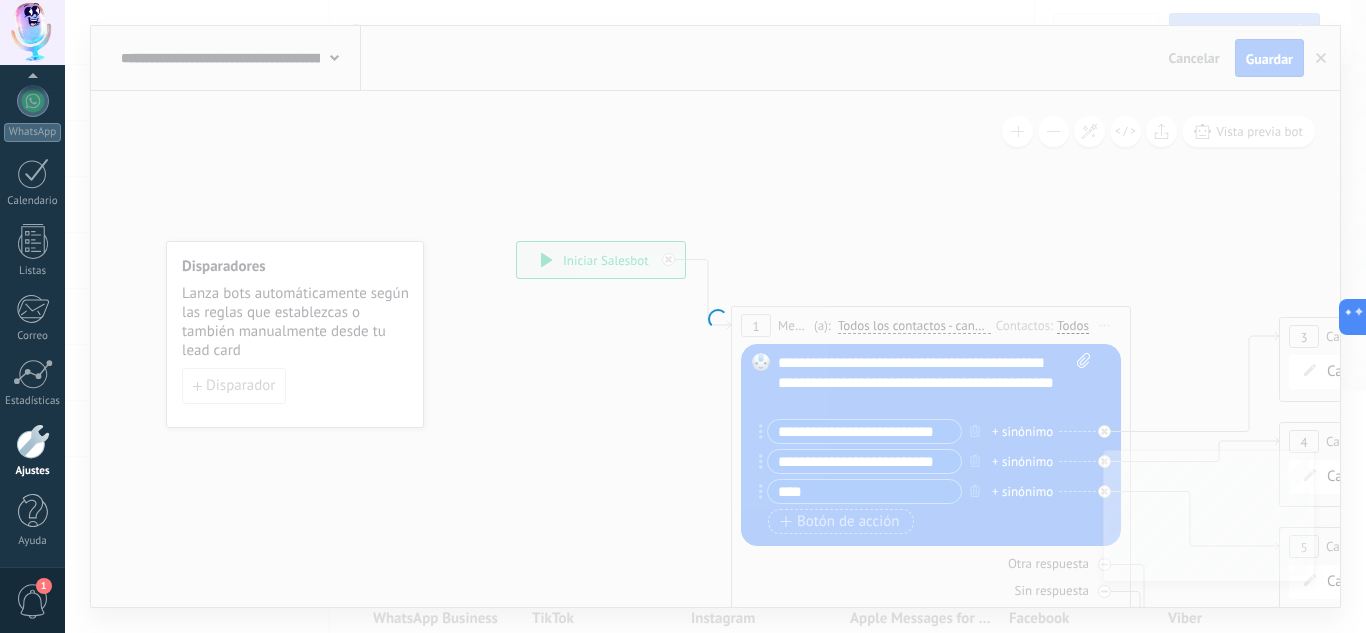 click at bounding box center [715, 316] 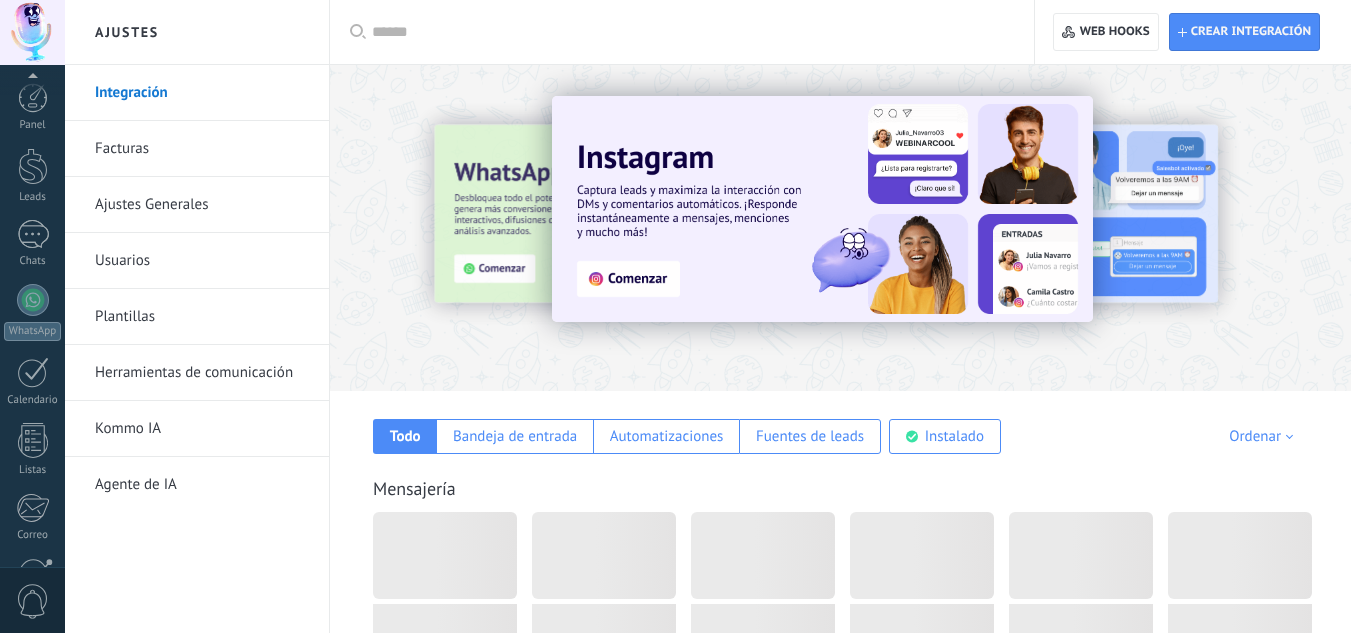 scroll, scrollTop: 0, scrollLeft: 0, axis: both 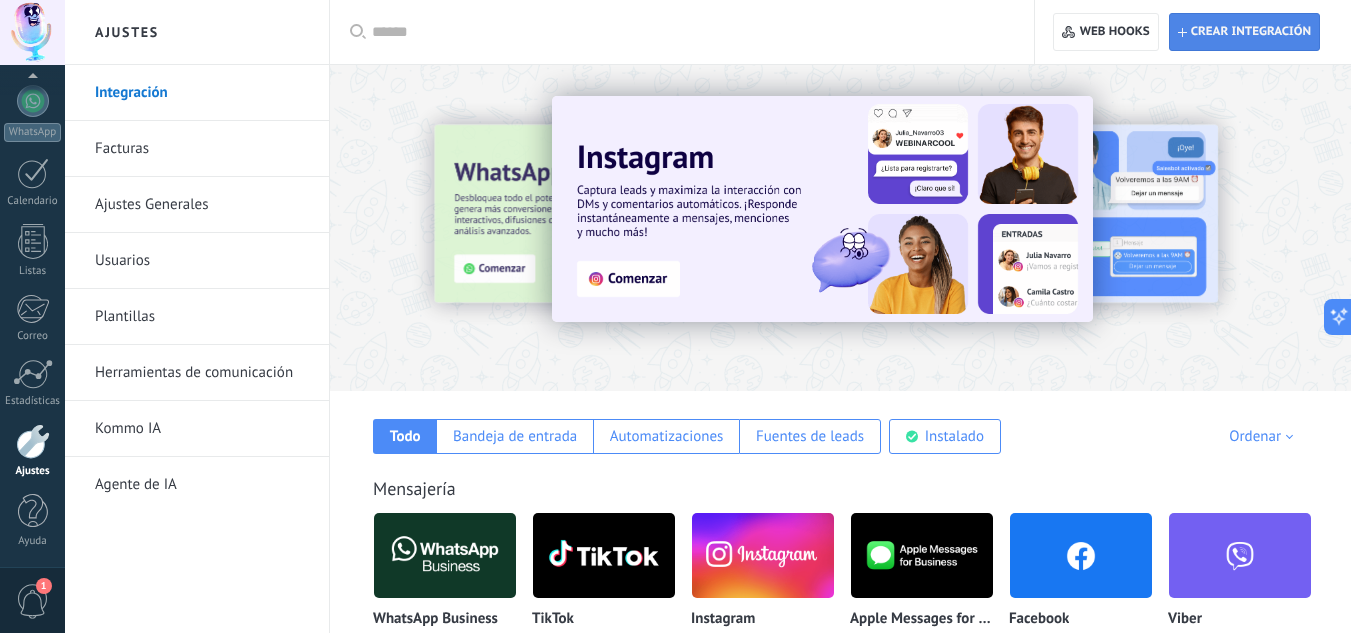 click on "Crear integración" at bounding box center (1244, 32) 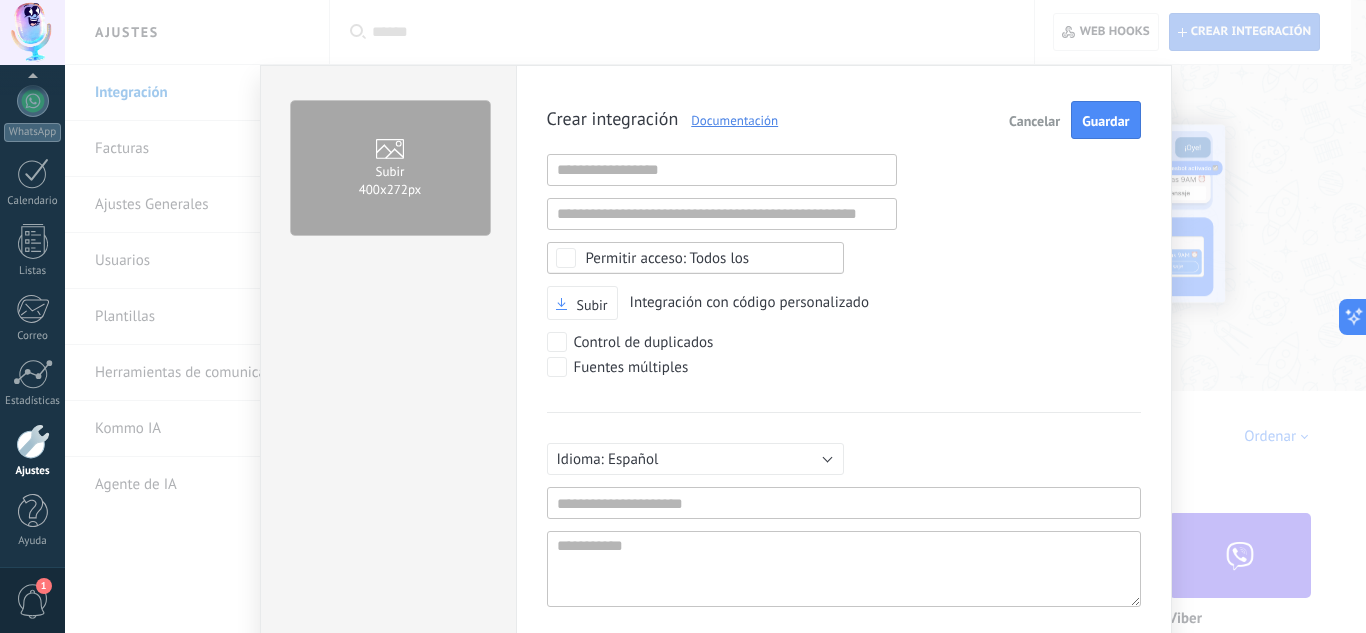 scroll, scrollTop: 19, scrollLeft: 0, axis: vertical 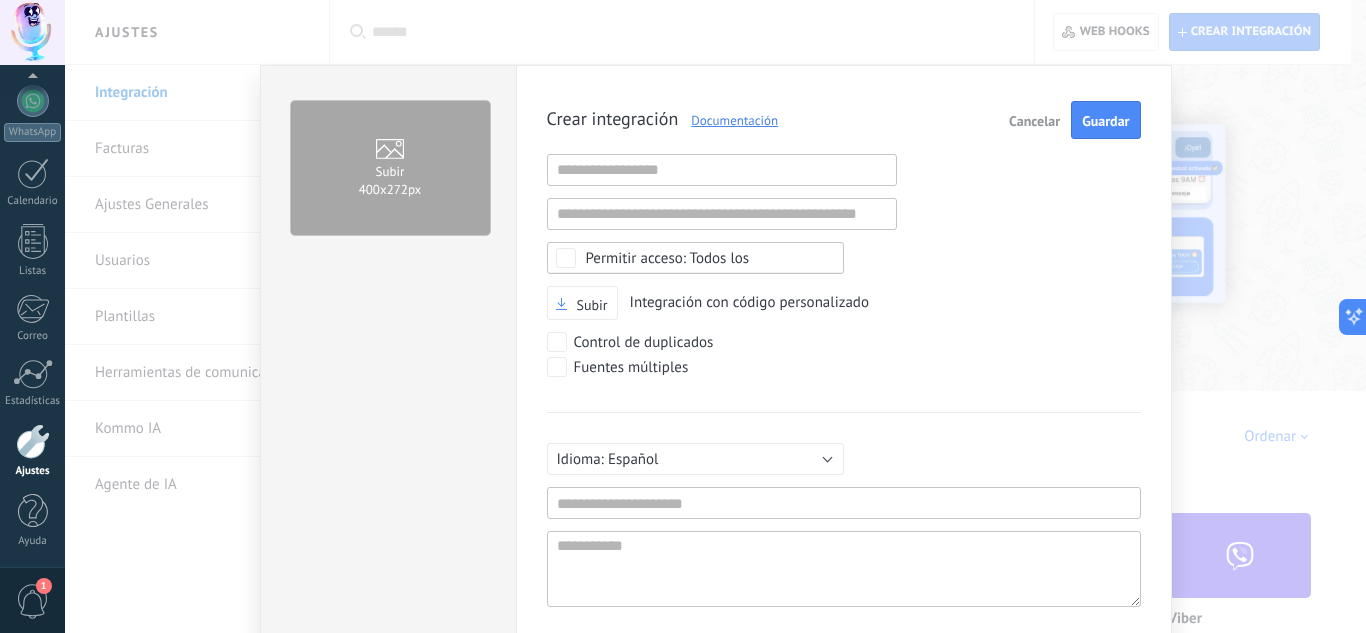 click on "Cancelar" at bounding box center (1034, 121) 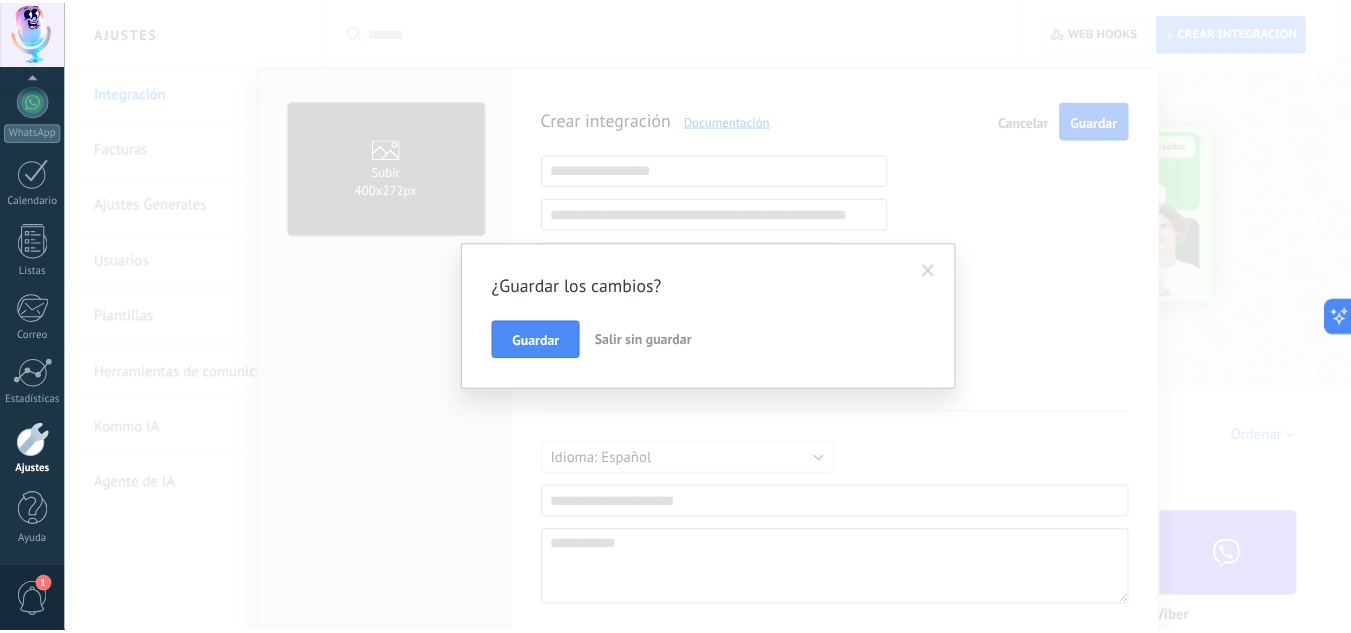scroll, scrollTop: 0, scrollLeft: 0, axis: both 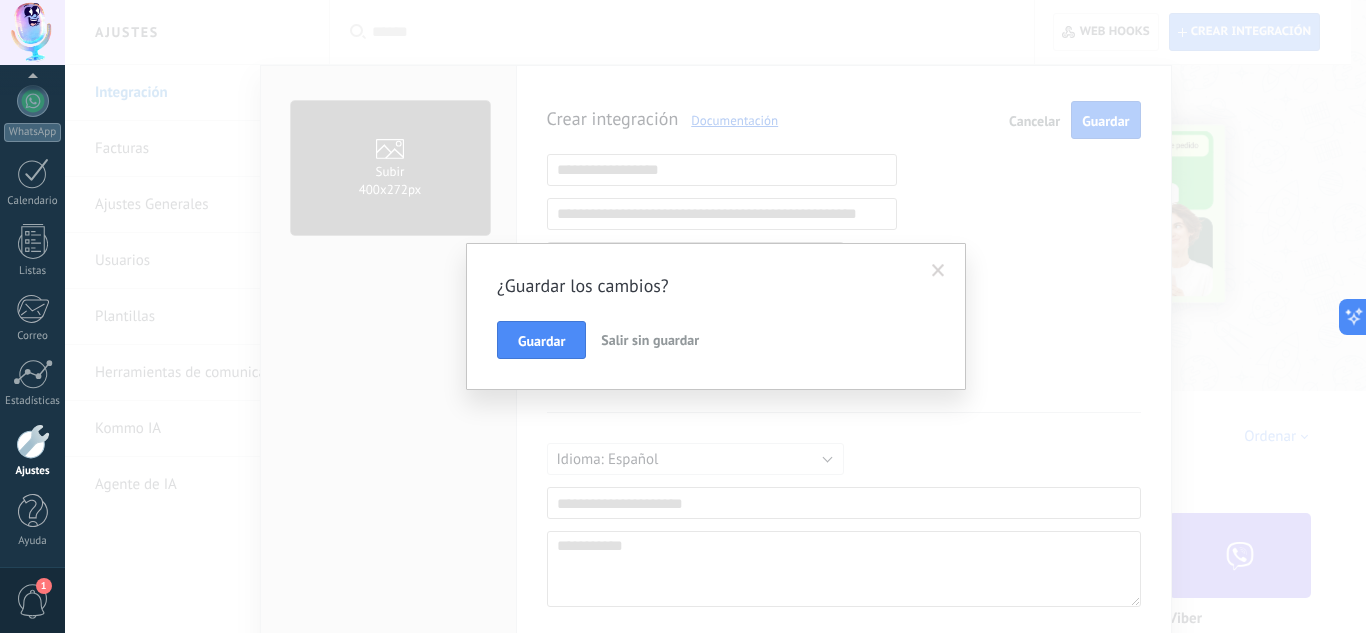 click on "Salir sin guardar" at bounding box center (650, 340) 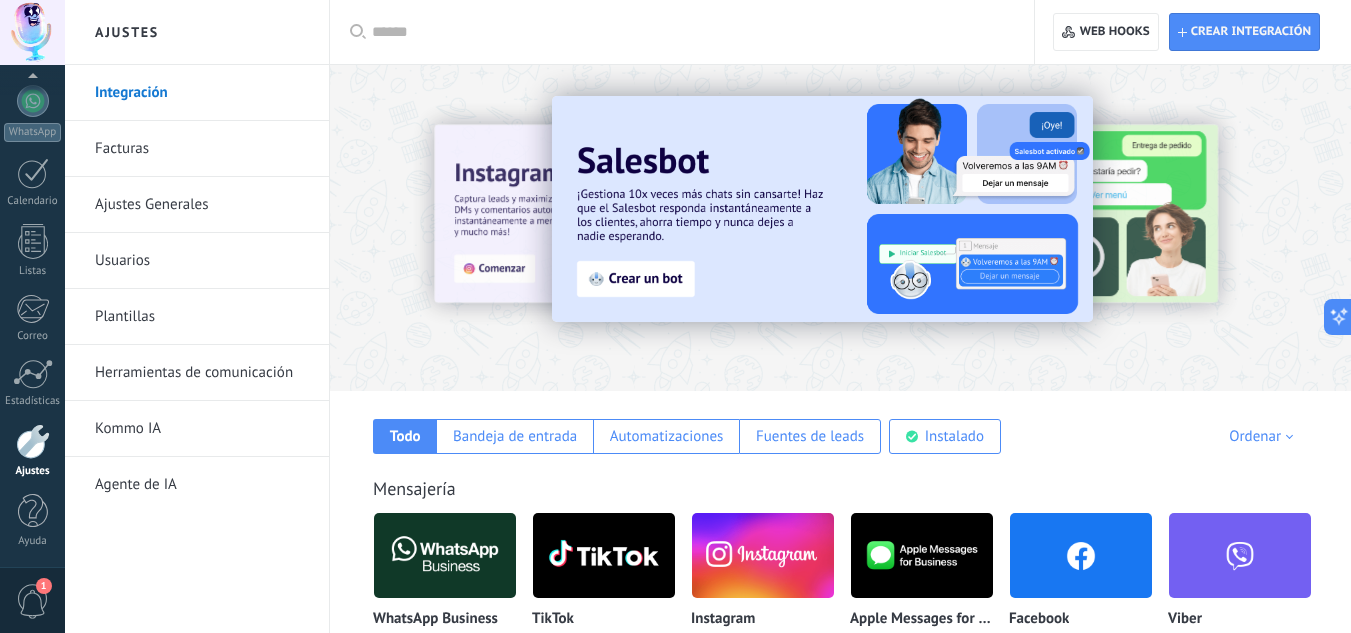 scroll, scrollTop: 0, scrollLeft: 0, axis: both 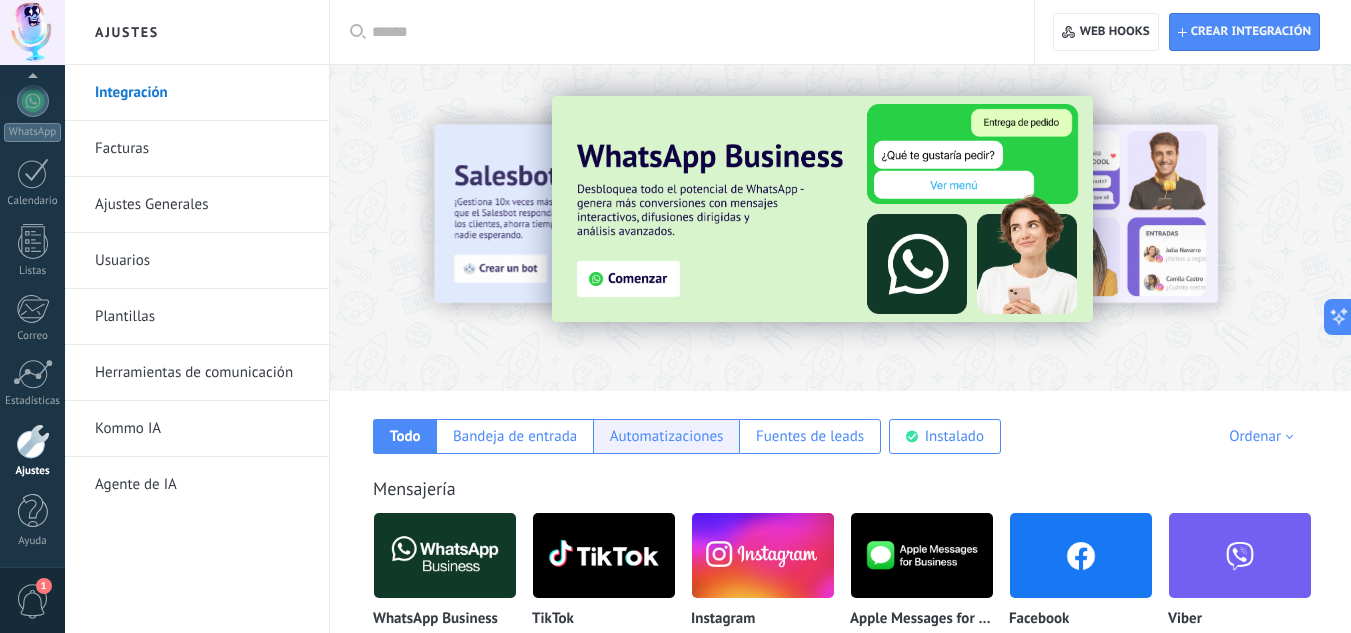 click on "Automatizaciones" at bounding box center [666, 436] 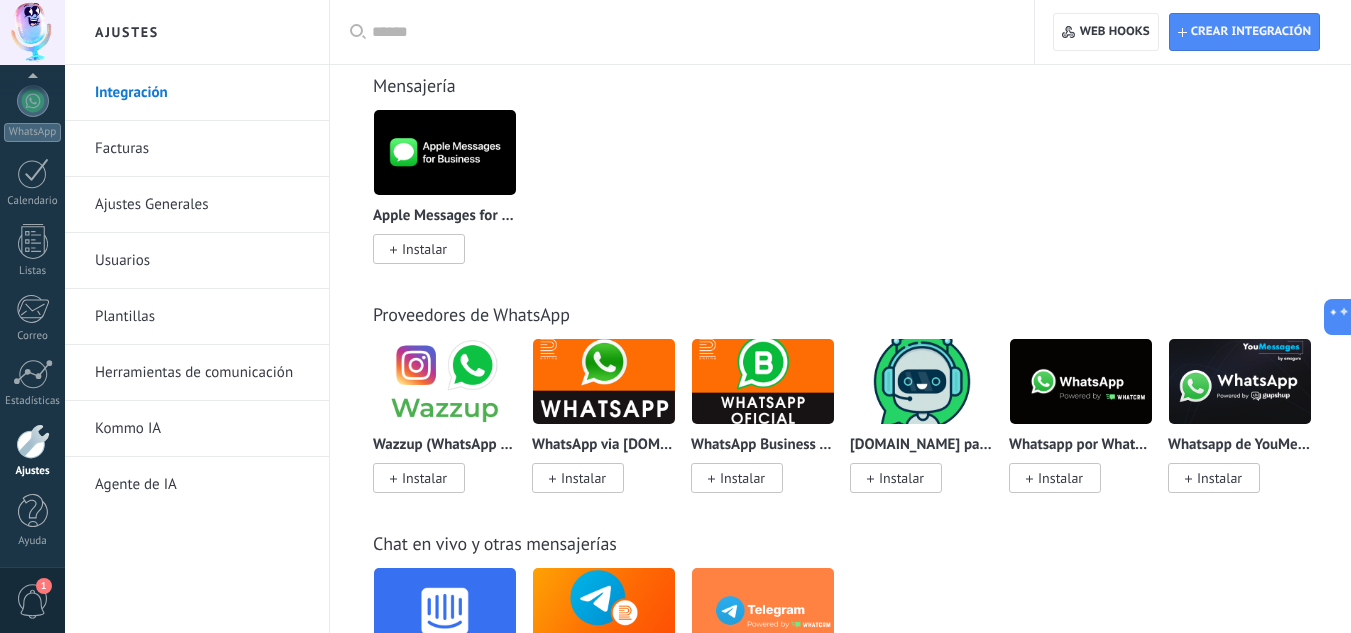 scroll, scrollTop: 418, scrollLeft: 0, axis: vertical 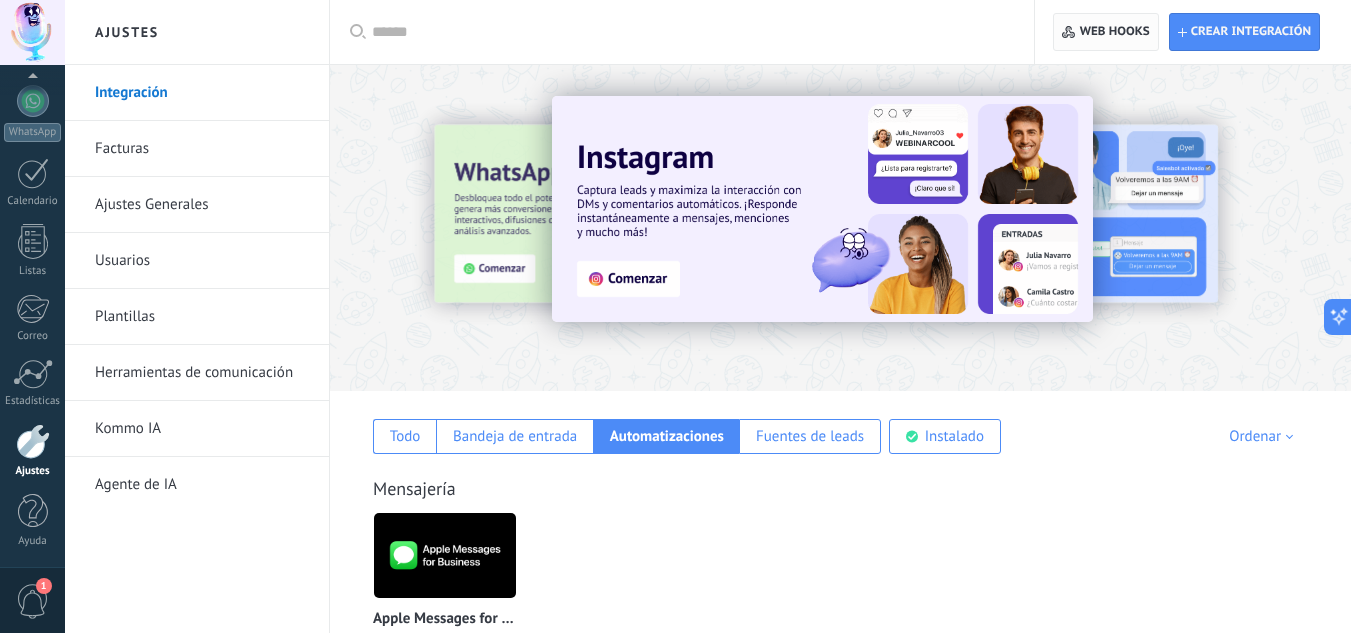 click on "Web hooks
0" at bounding box center [1105, 32] 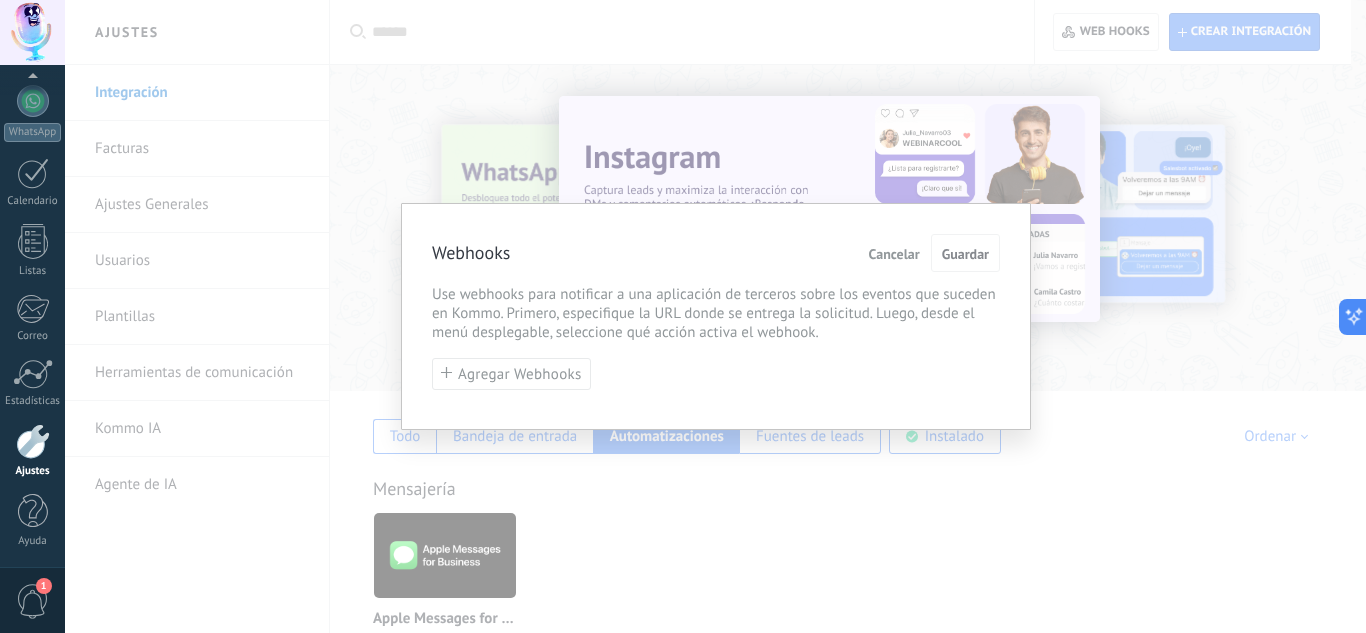 click on "Cancelar" at bounding box center (894, 254) 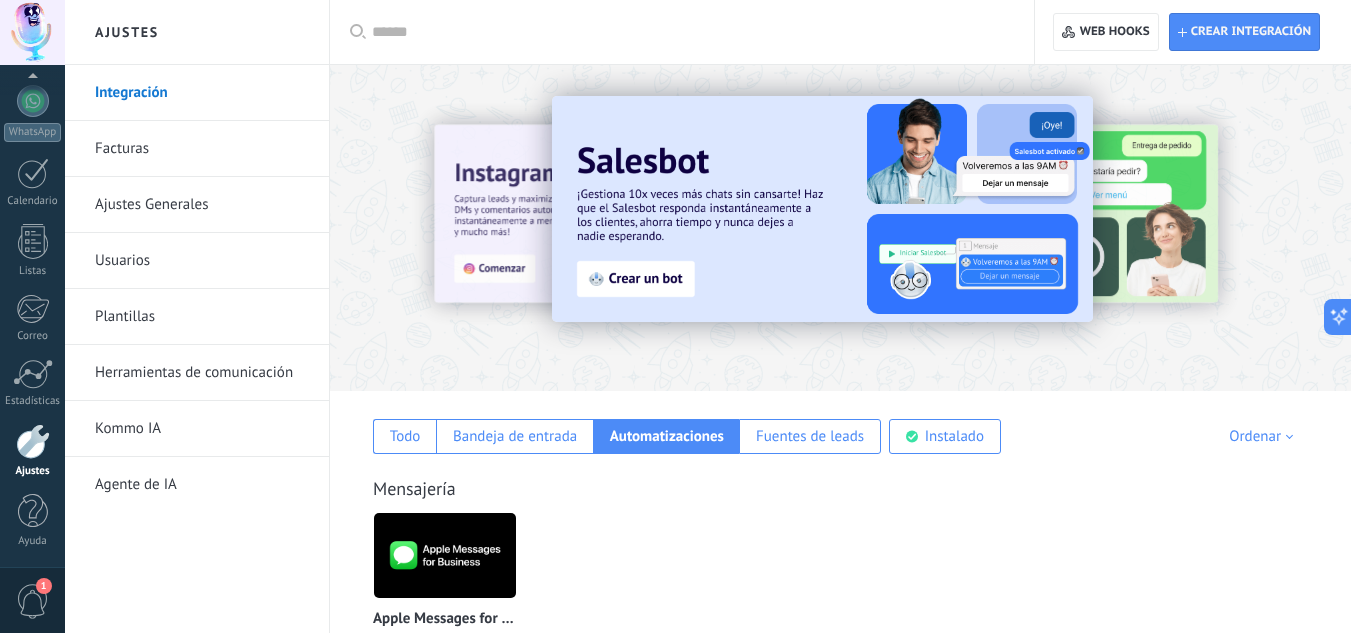 click on "Integración" at bounding box center [202, 93] 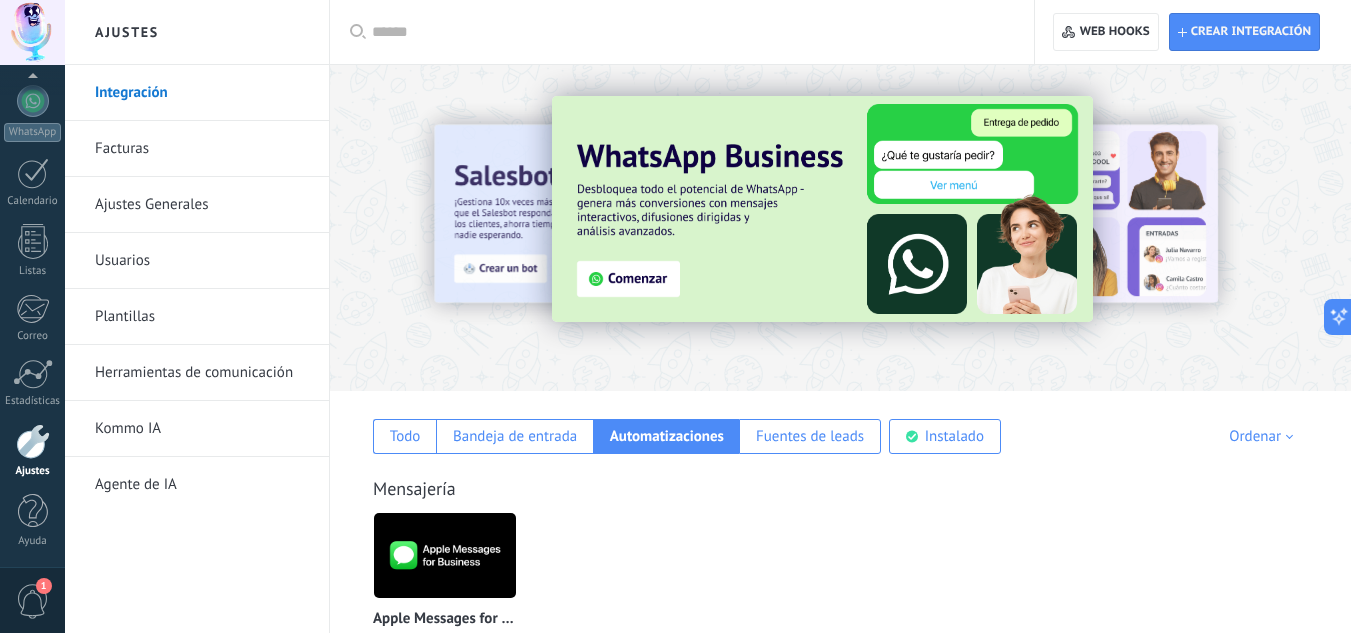 click at bounding box center [1337, 227] 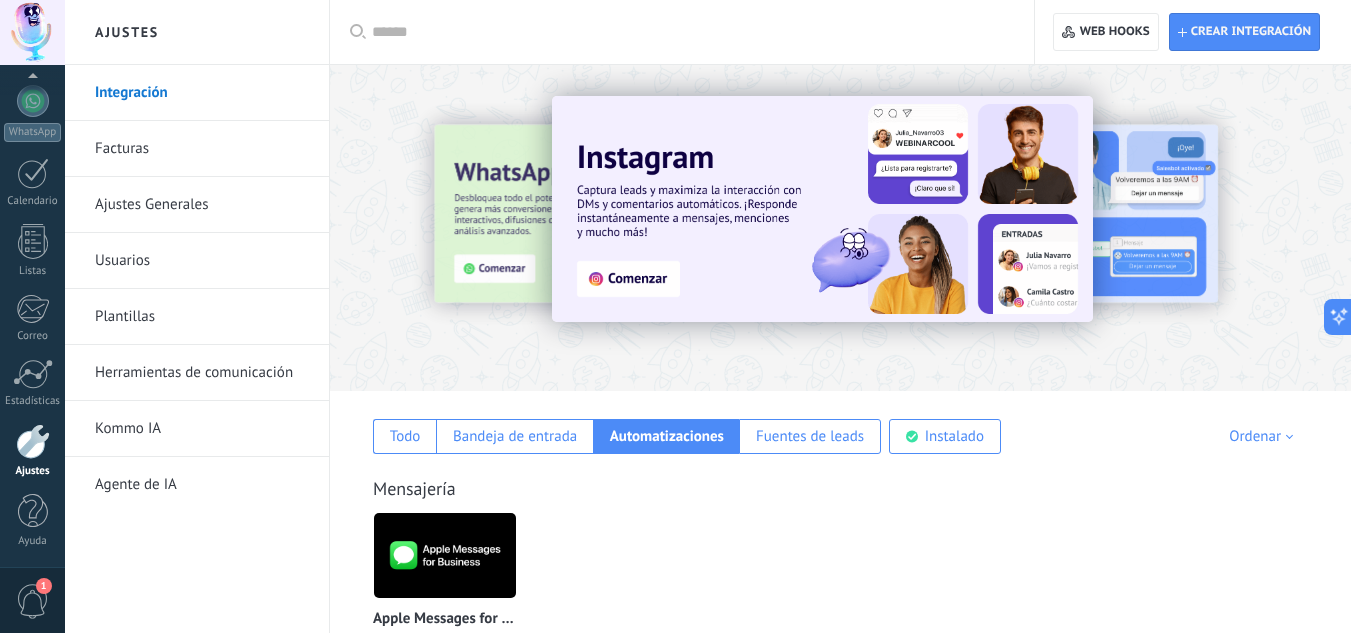 click at bounding box center (822, 209) 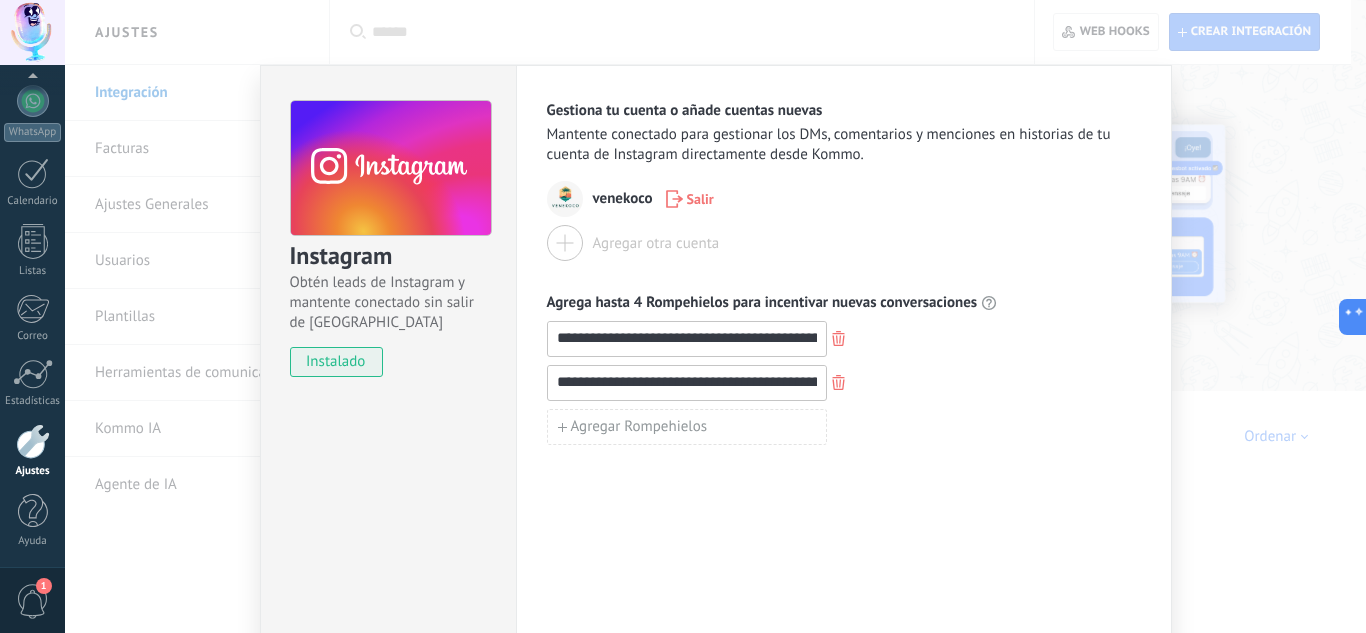scroll, scrollTop: 102, scrollLeft: 0, axis: vertical 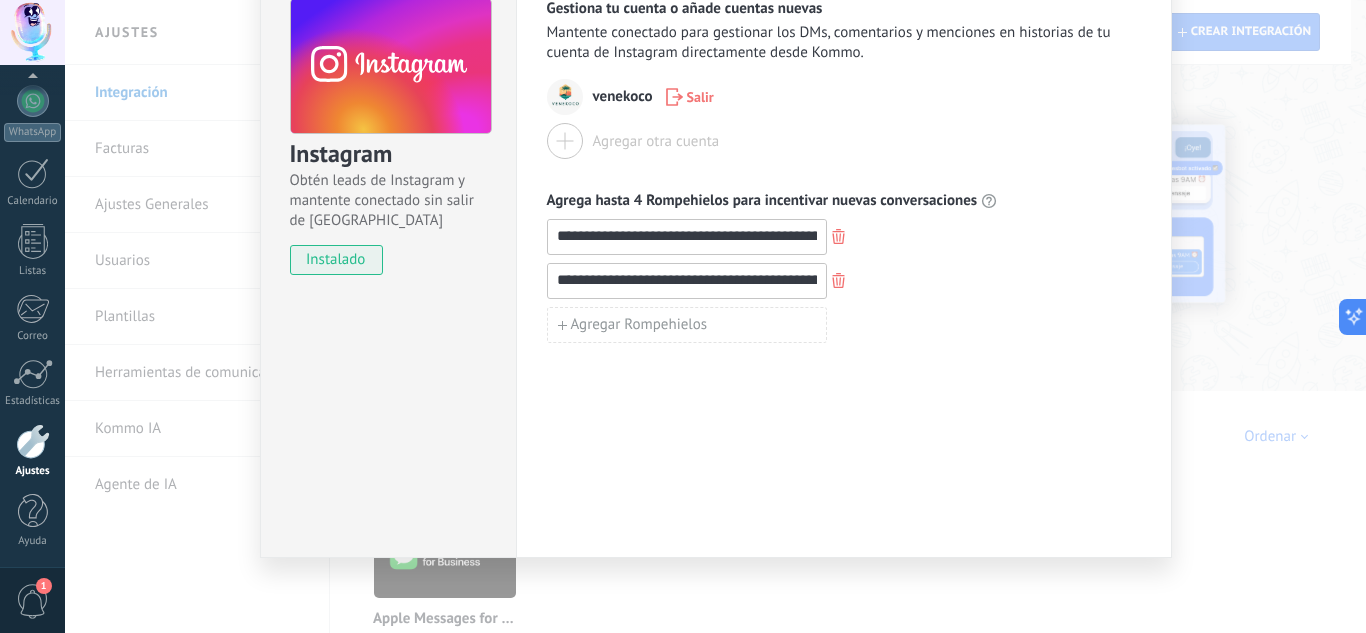 click on "**********" at bounding box center (844, 260) 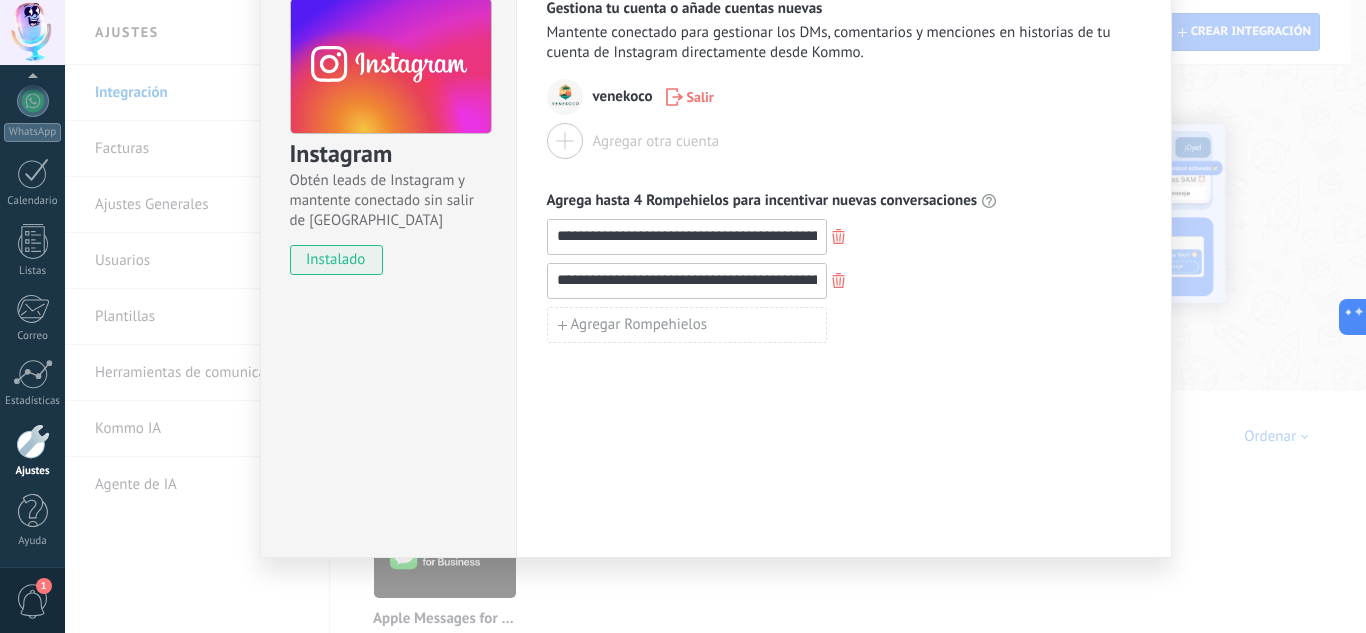 scroll, scrollTop: 0, scrollLeft: 0, axis: both 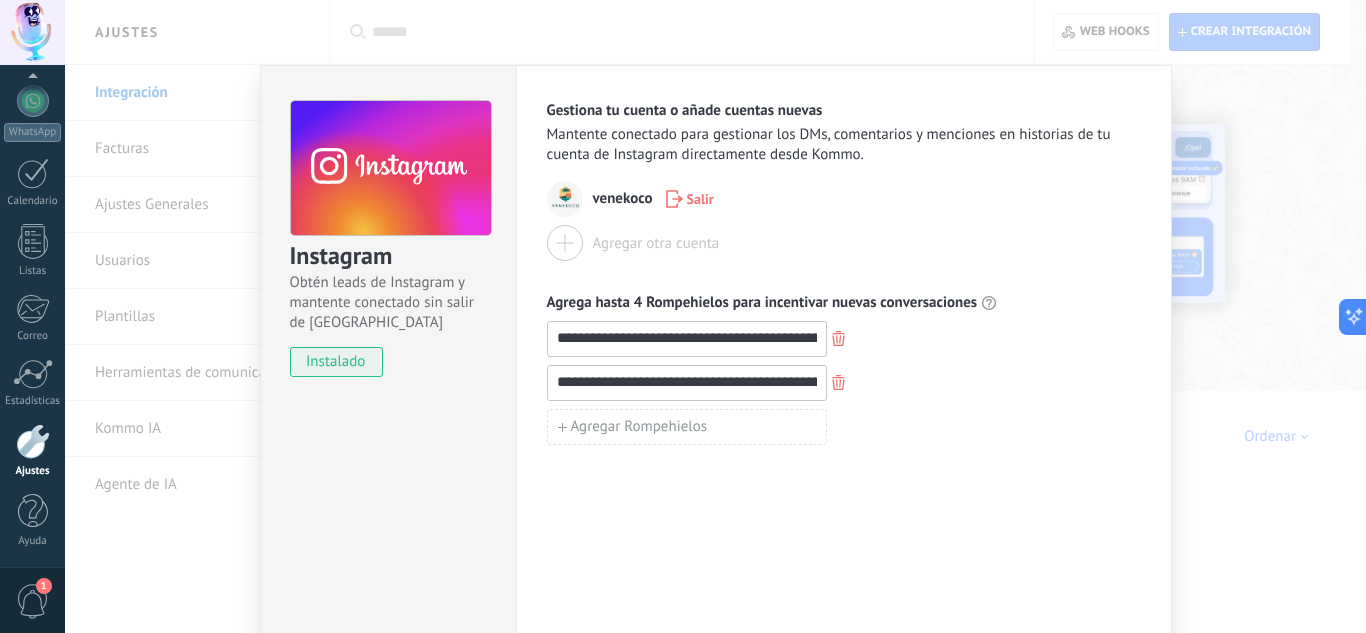 click on "**********" at bounding box center [715, 316] 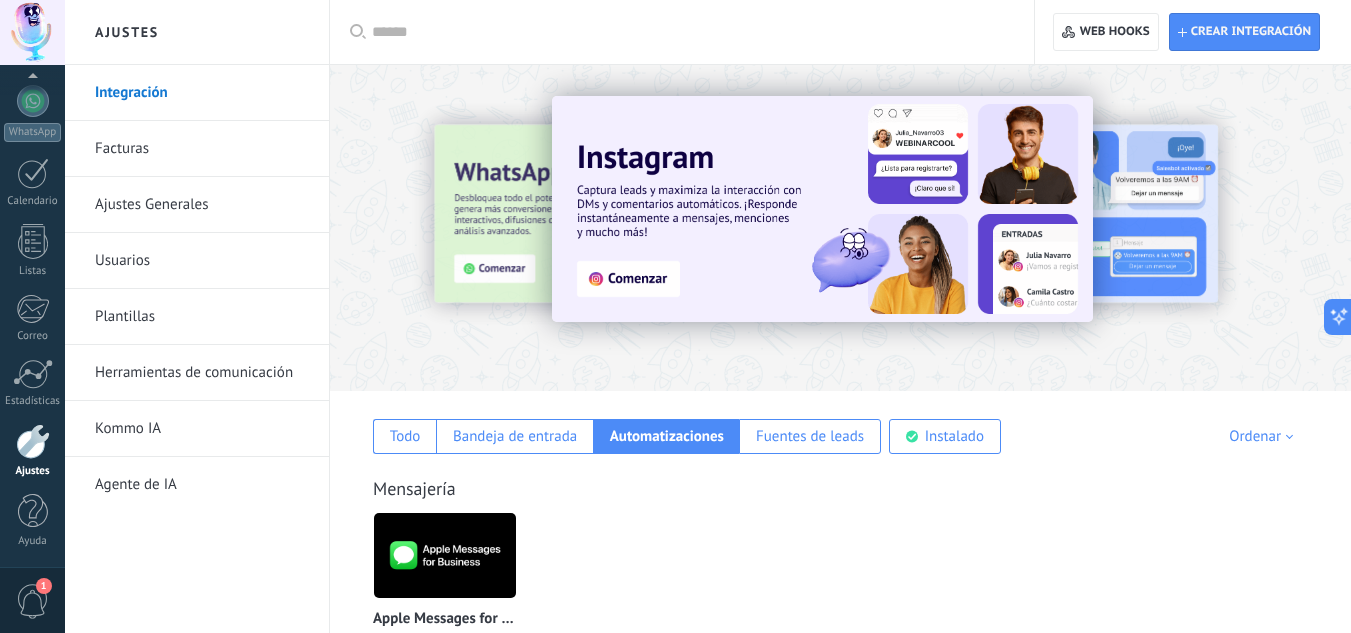 click at bounding box center (822, 209) 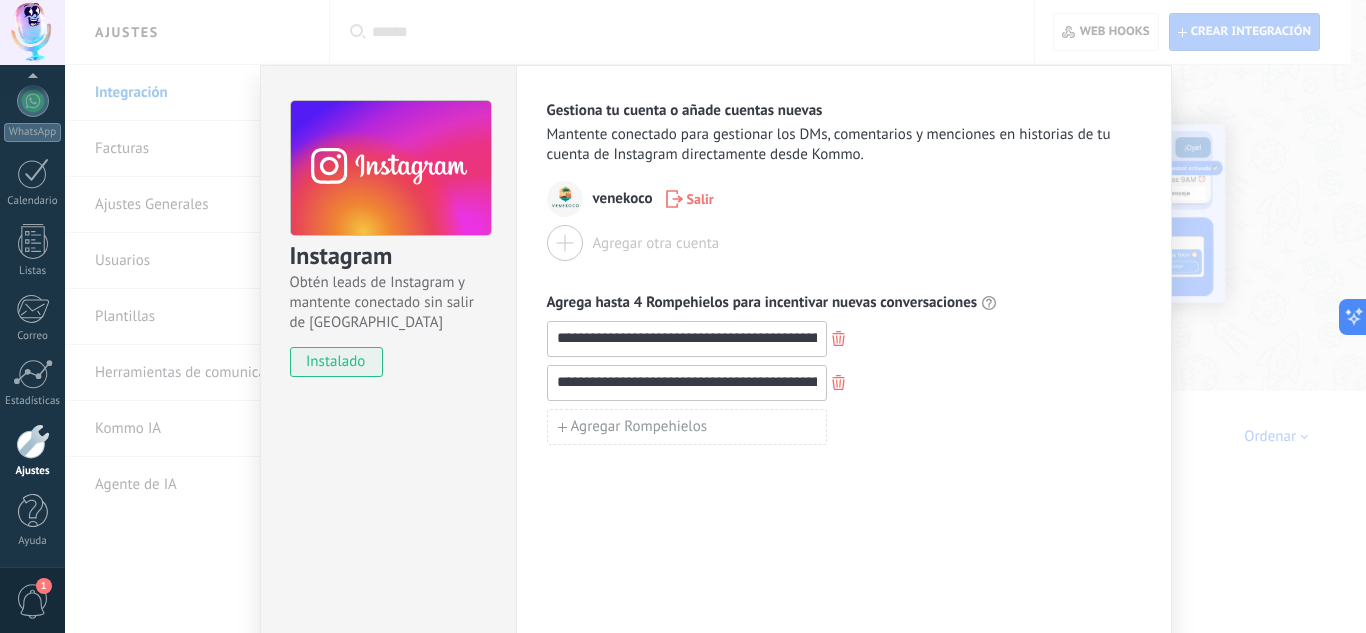 click on "instalado" at bounding box center [336, 362] 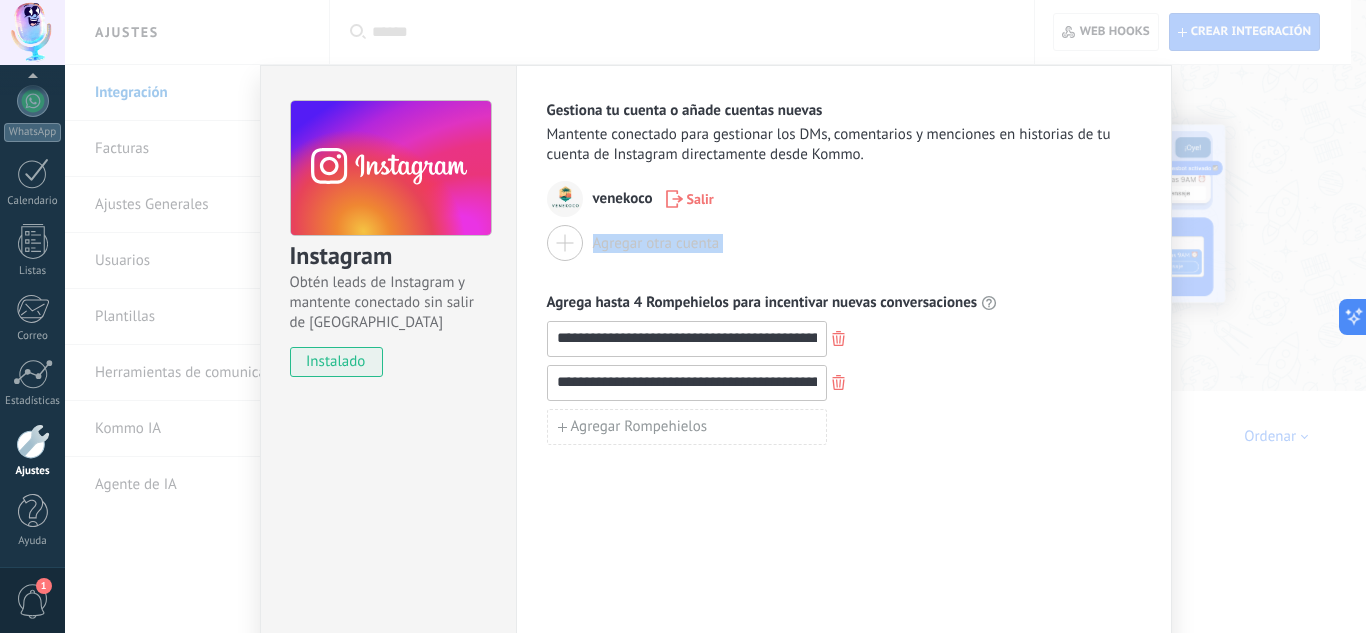 drag, startPoint x: 750, startPoint y: 201, endPoint x: 1274, endPoint y: 296, distance: 532.542 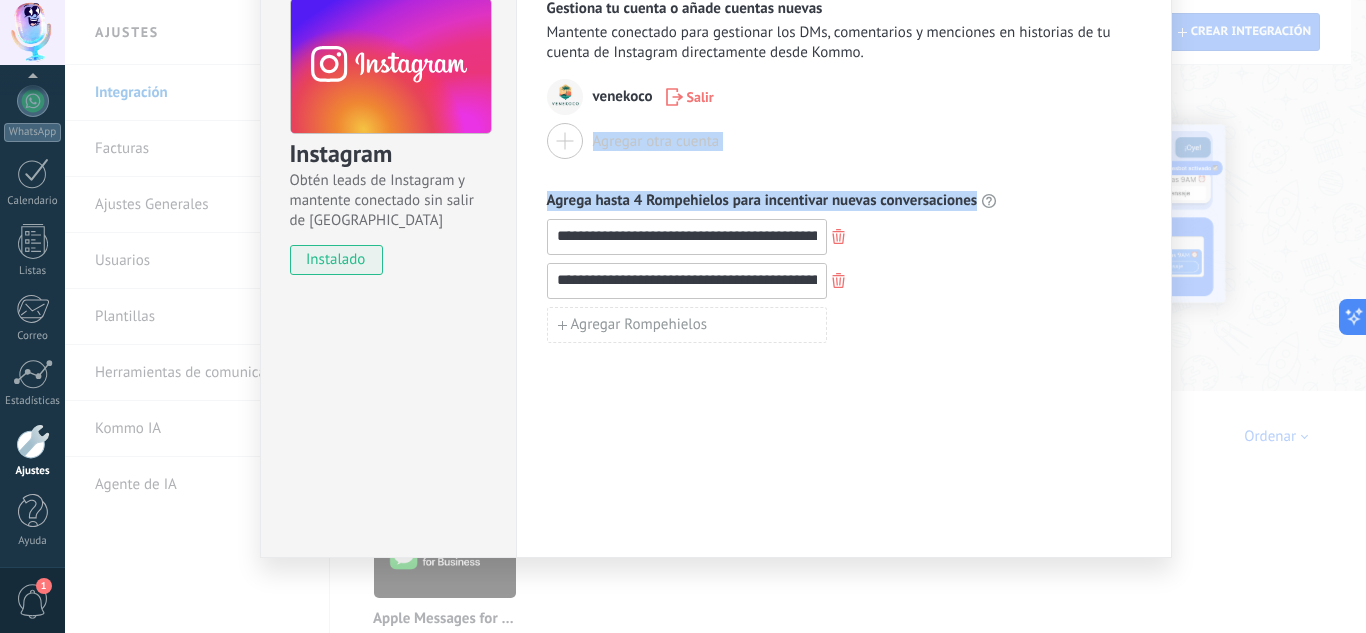 scroll, scrollTop: 0, scrollLeft: 0, axis: both 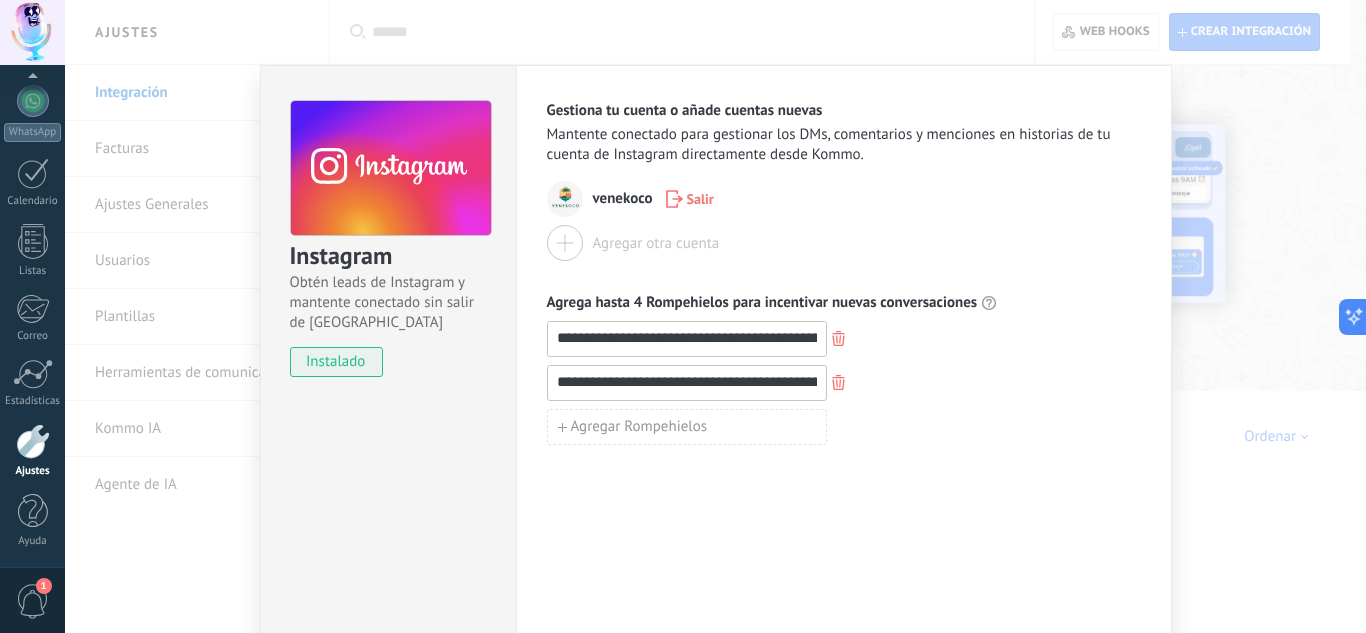 click on "**********" at bounding box center (715, 316) 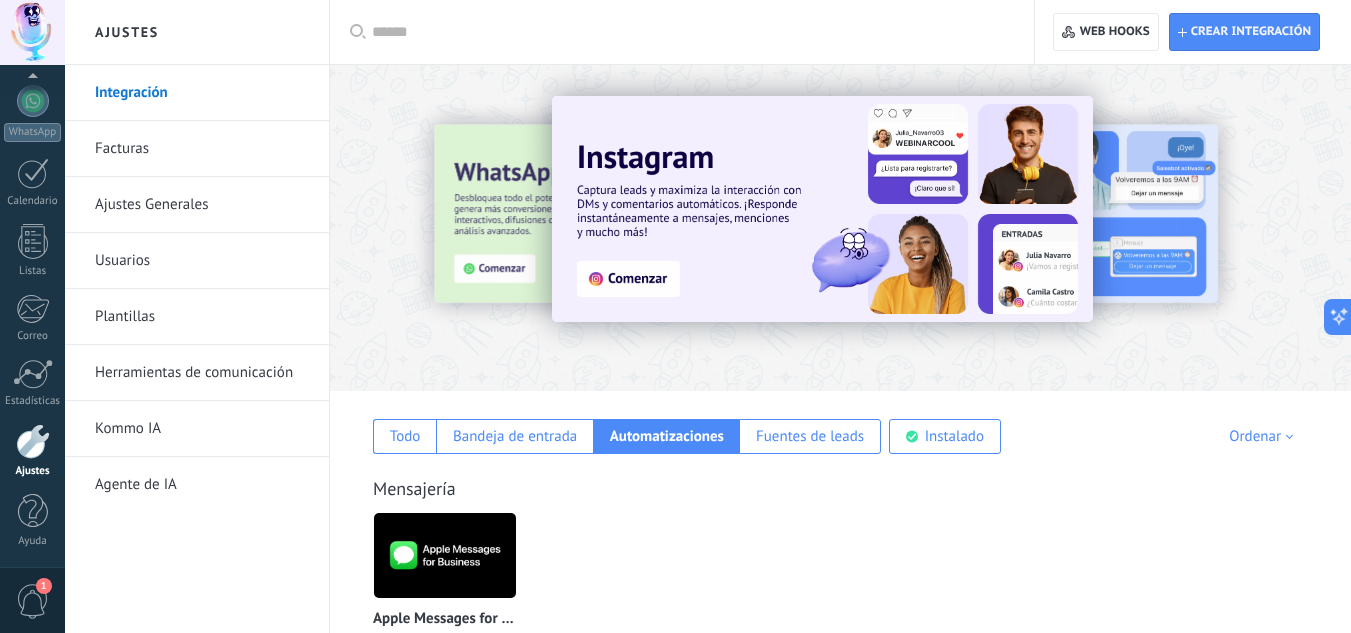 click on "Herramientas de comunicación" at bounding box center (202, 373) 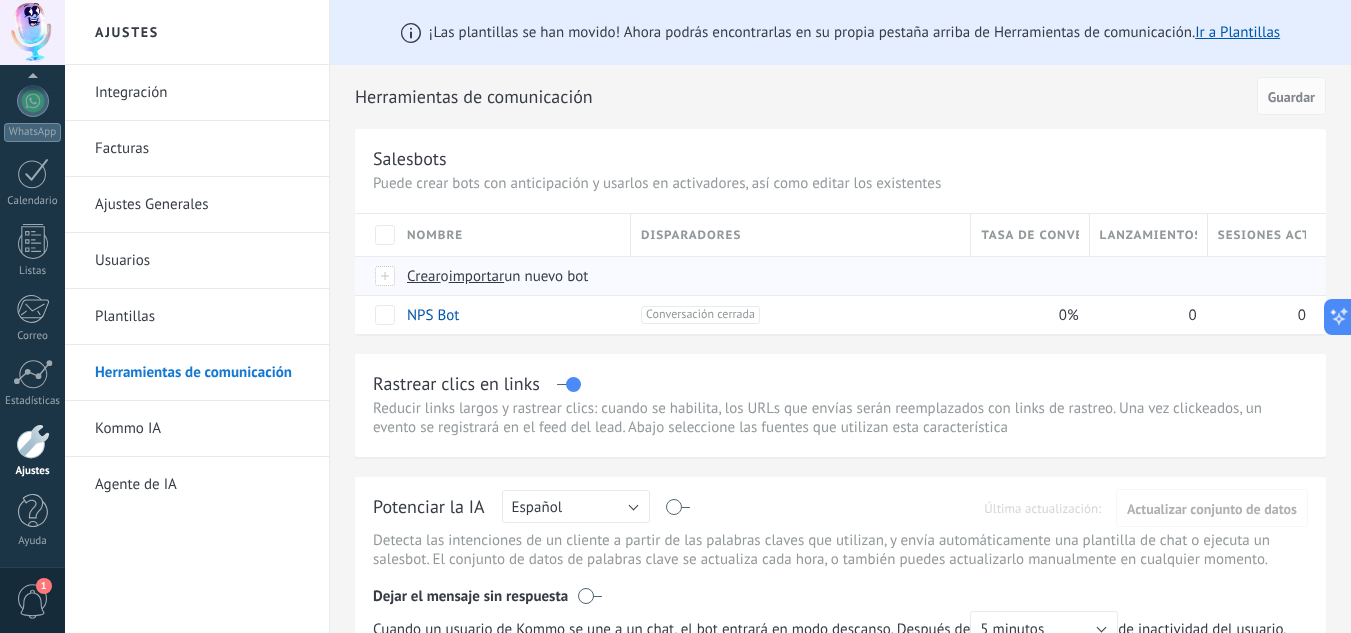 click on "Crear" at bounding box center [424, 276] 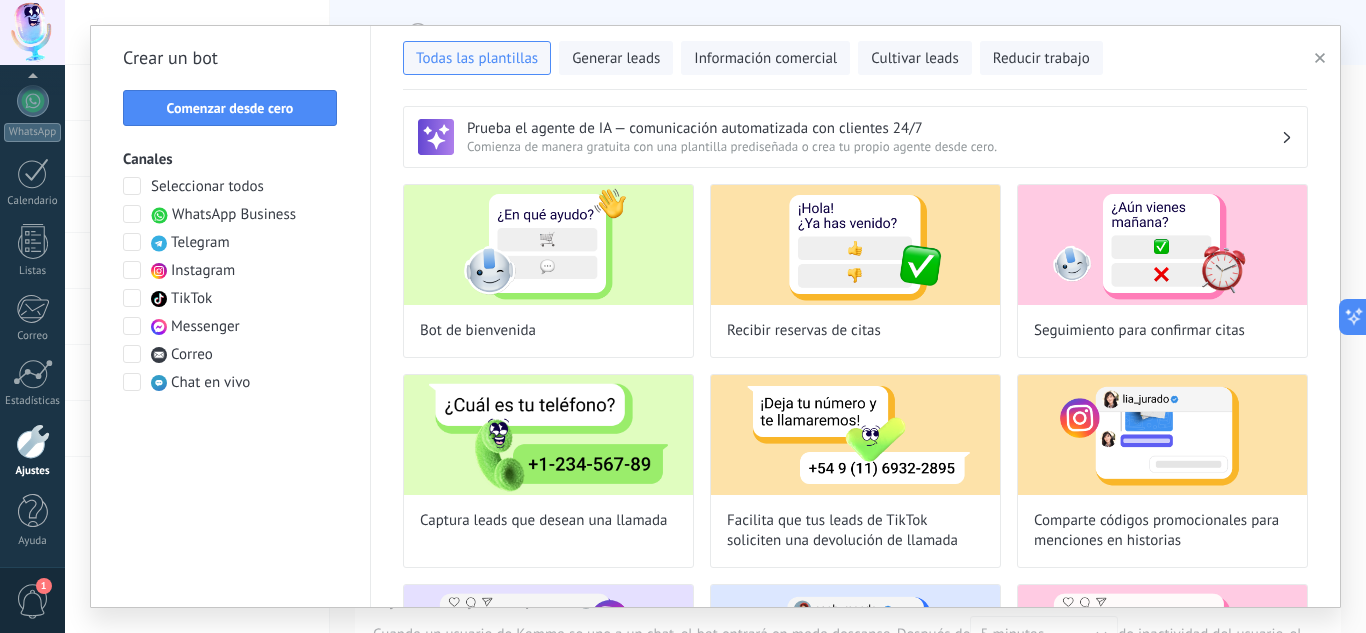 click at bounding box center [132, 270] 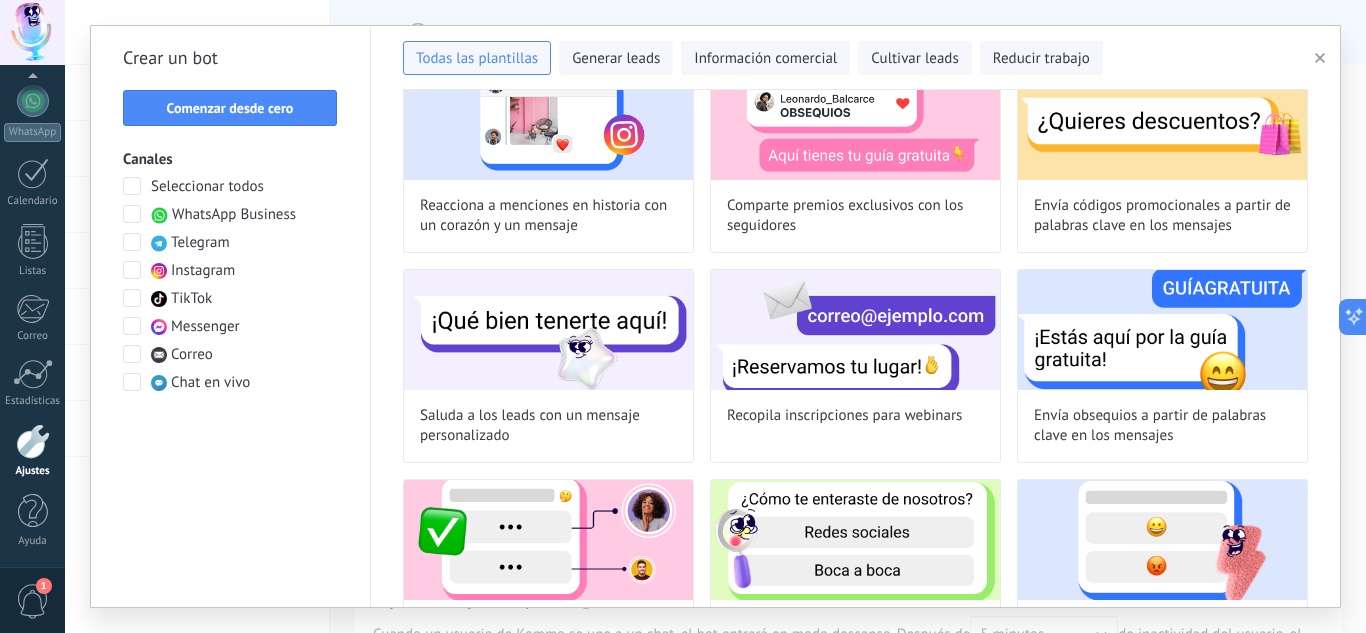 scroll, scrollTop: 535, scrollLeft: 0, axis: vertical 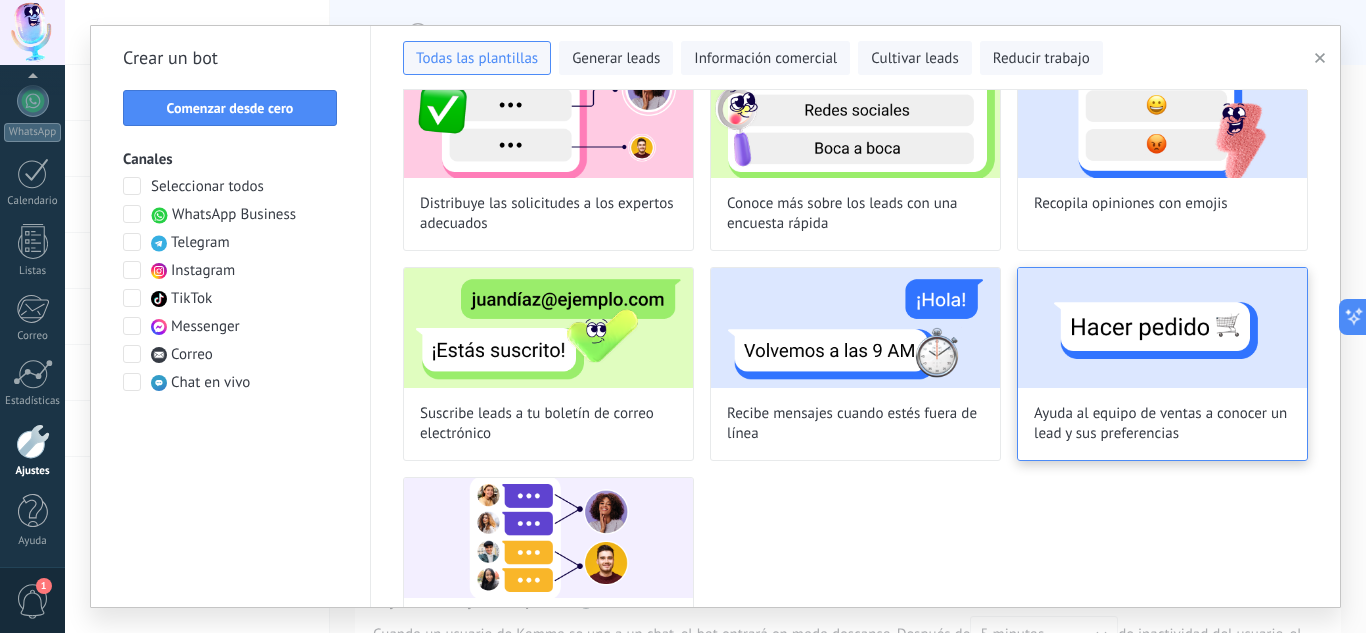 click at bounding box center [1162, 328] 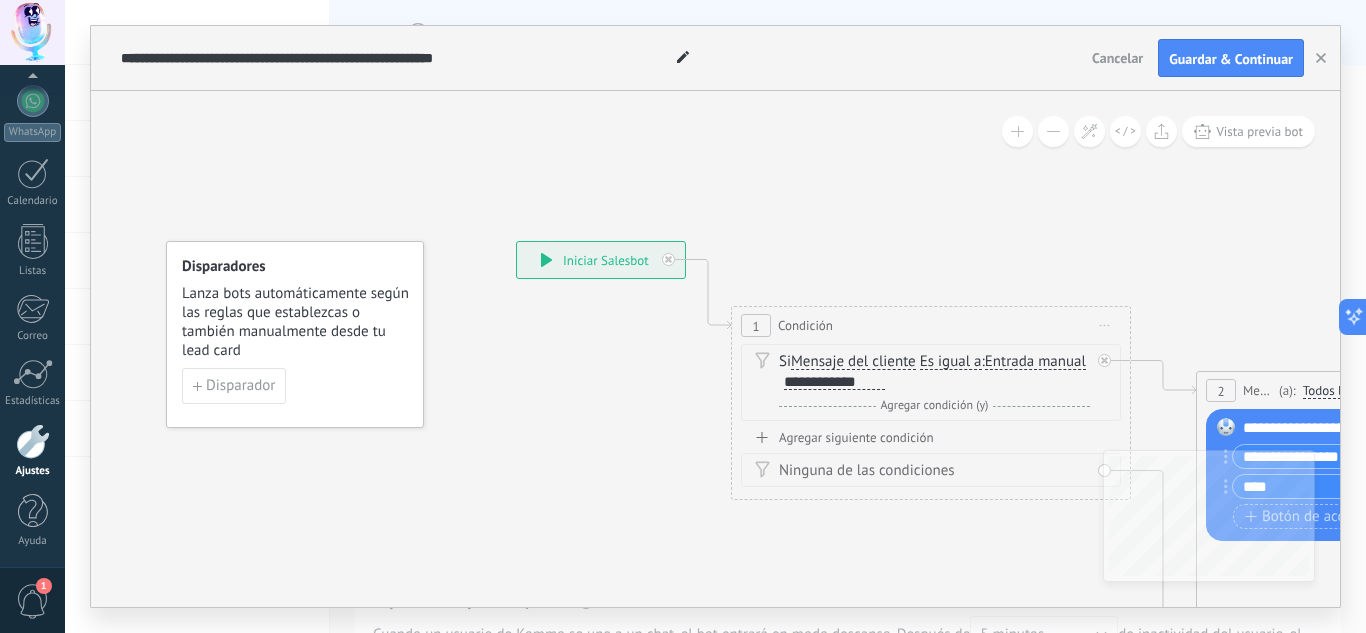 click on "**********" at bounding box center [601, 260] 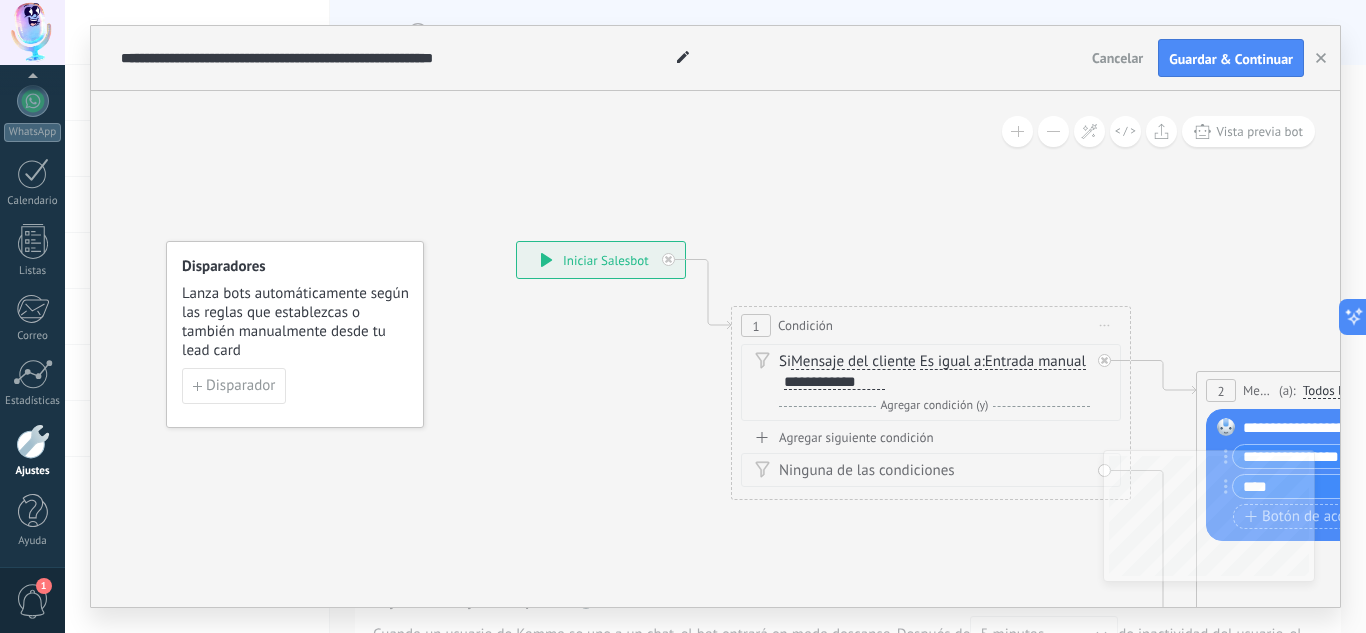 click on "Lanza bots automáticamente según las reglas que establezcas o también manualmente desde tu lead card" at bounding box center (296, 322) 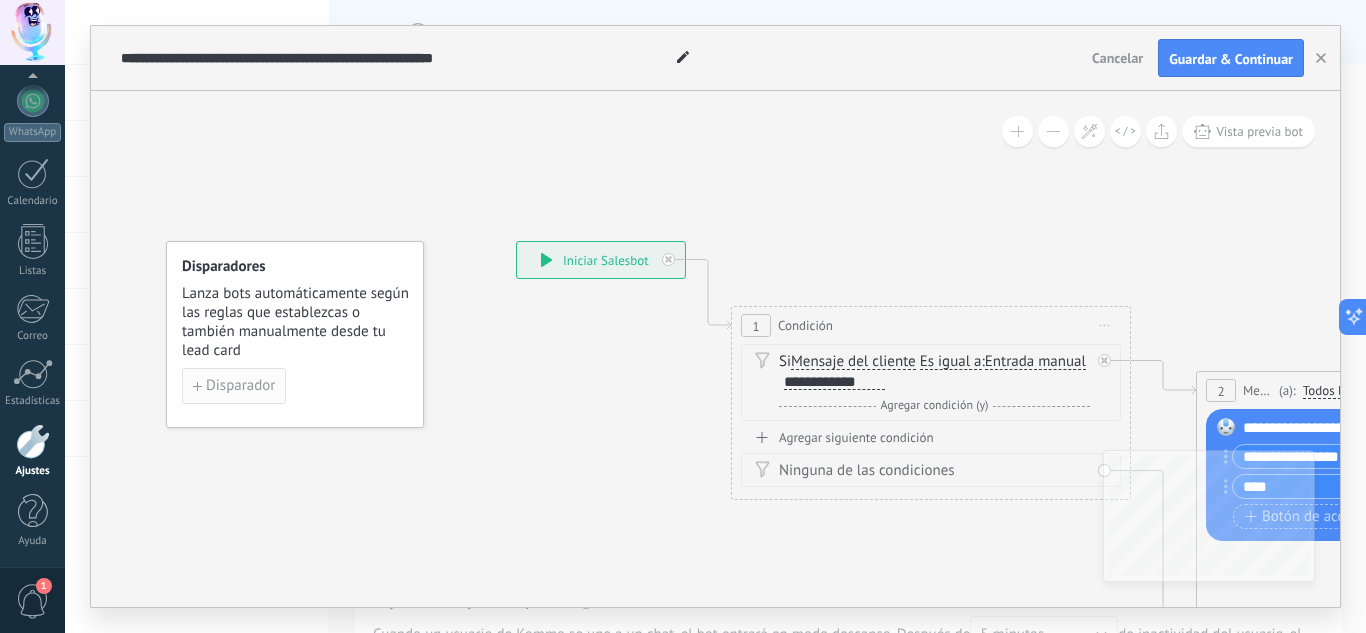 click on "Disparador" at bounding box center [240, 386] 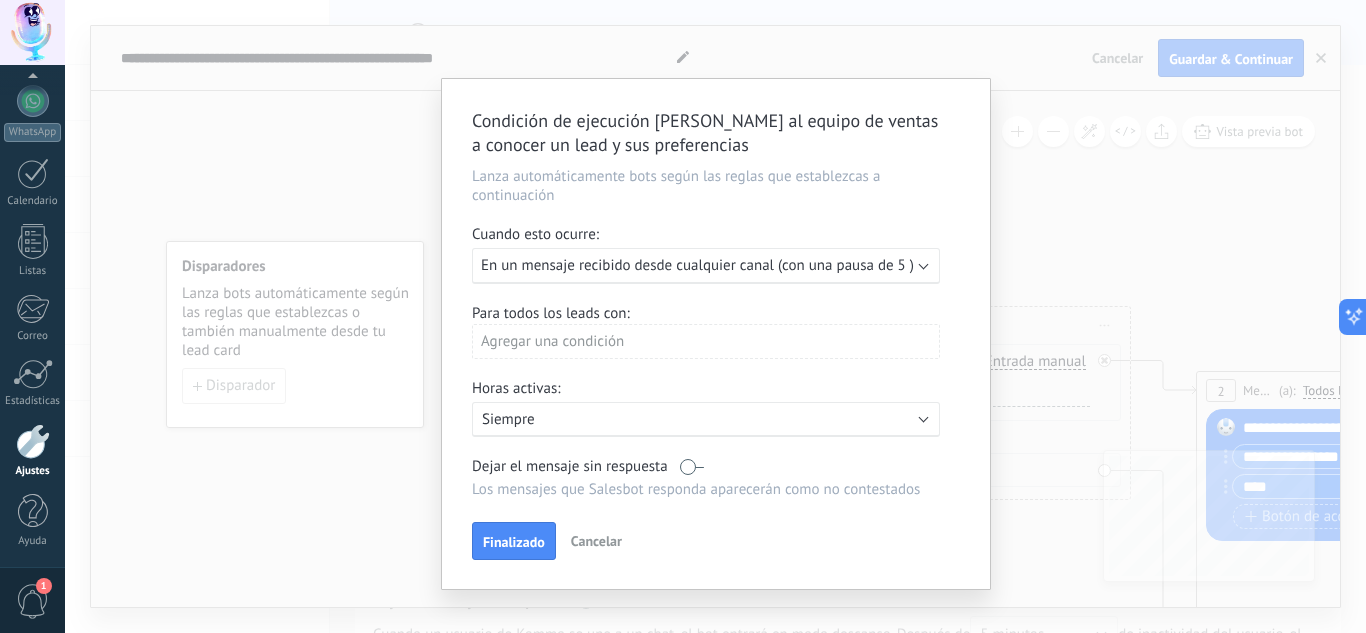 click on "En un mensaje recibido desde cualquier canal (con una pausa de 5 )" at bounding box center [697, 265] 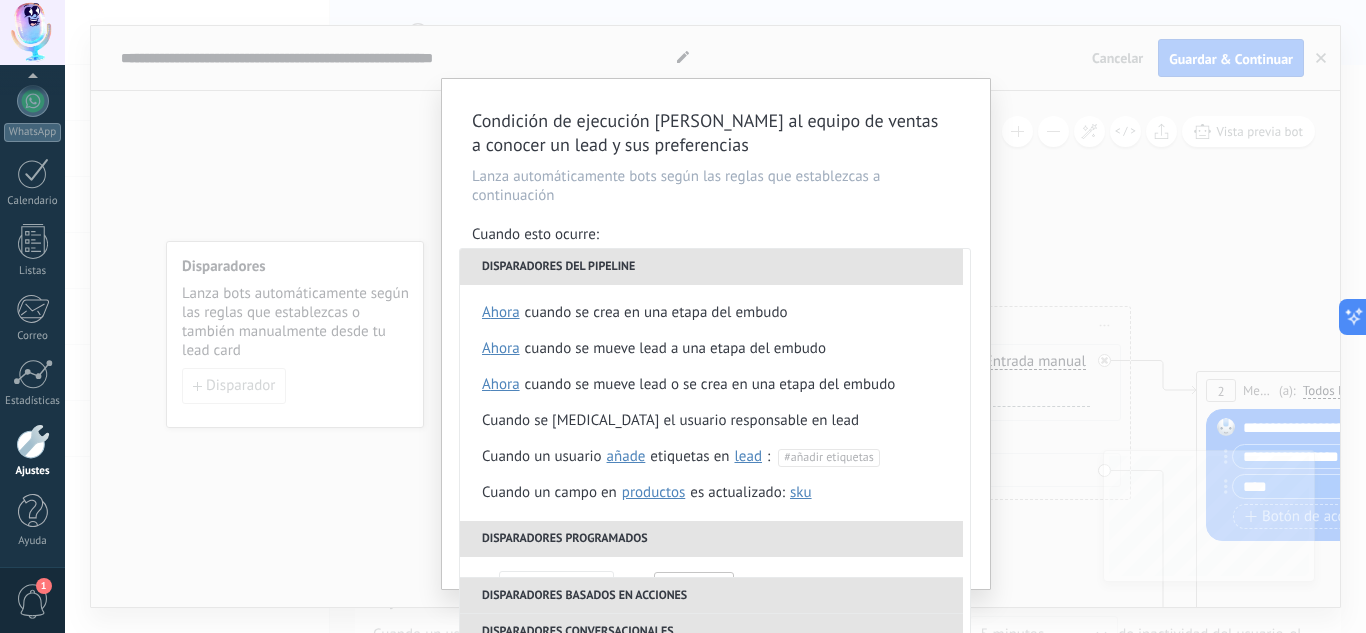 click on "Lanza automáticamente bots según las reglas que establezcas a continuación" at bounding box center (716, 186) 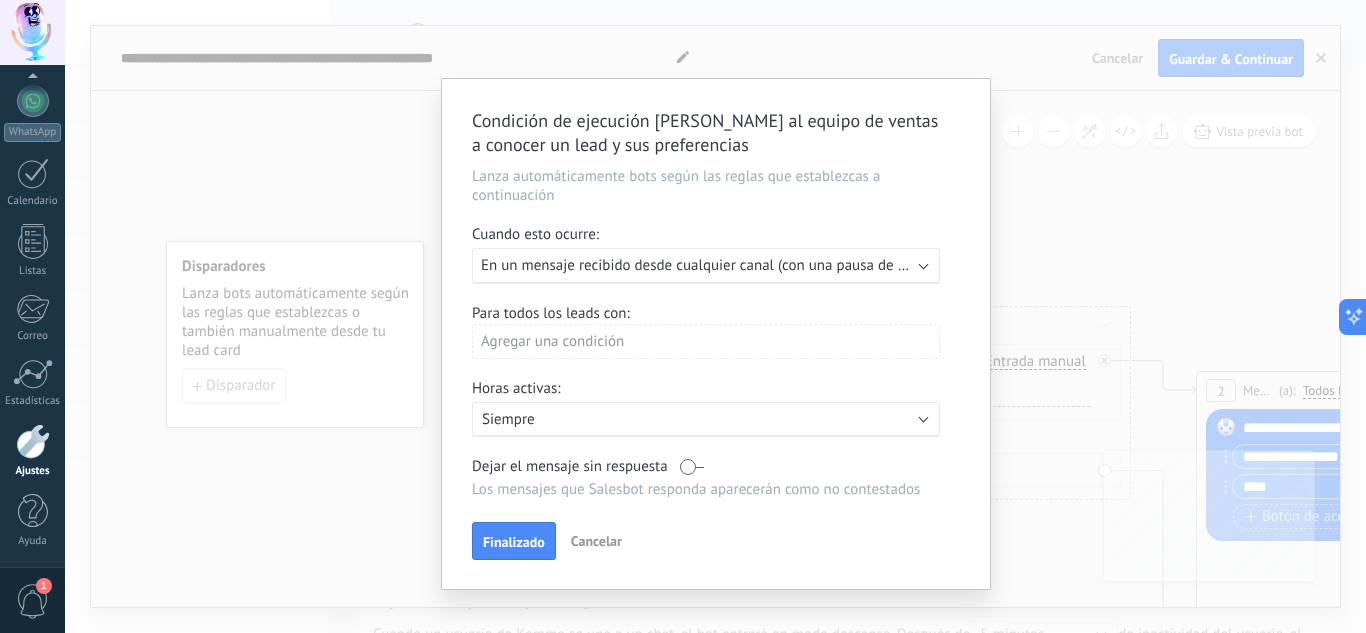 click on "Activo:  Siempre" at bounding box center (706, 419) 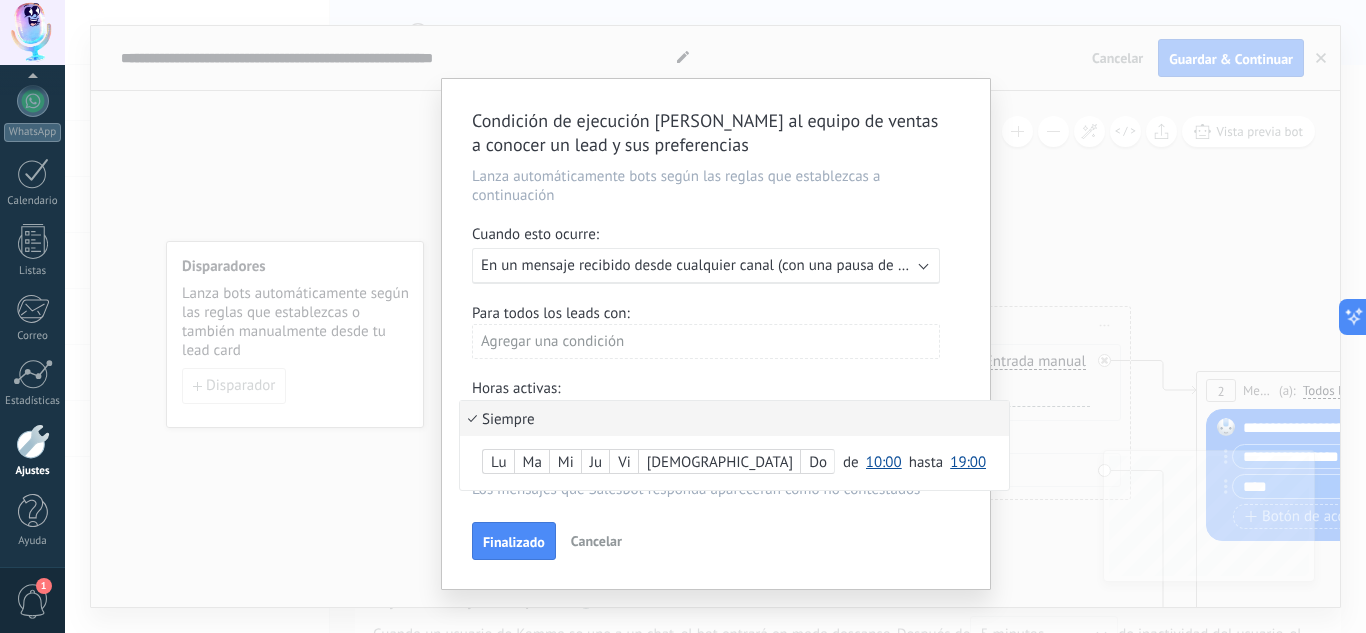 click on "Siempre" at bounding box center [734, 418] 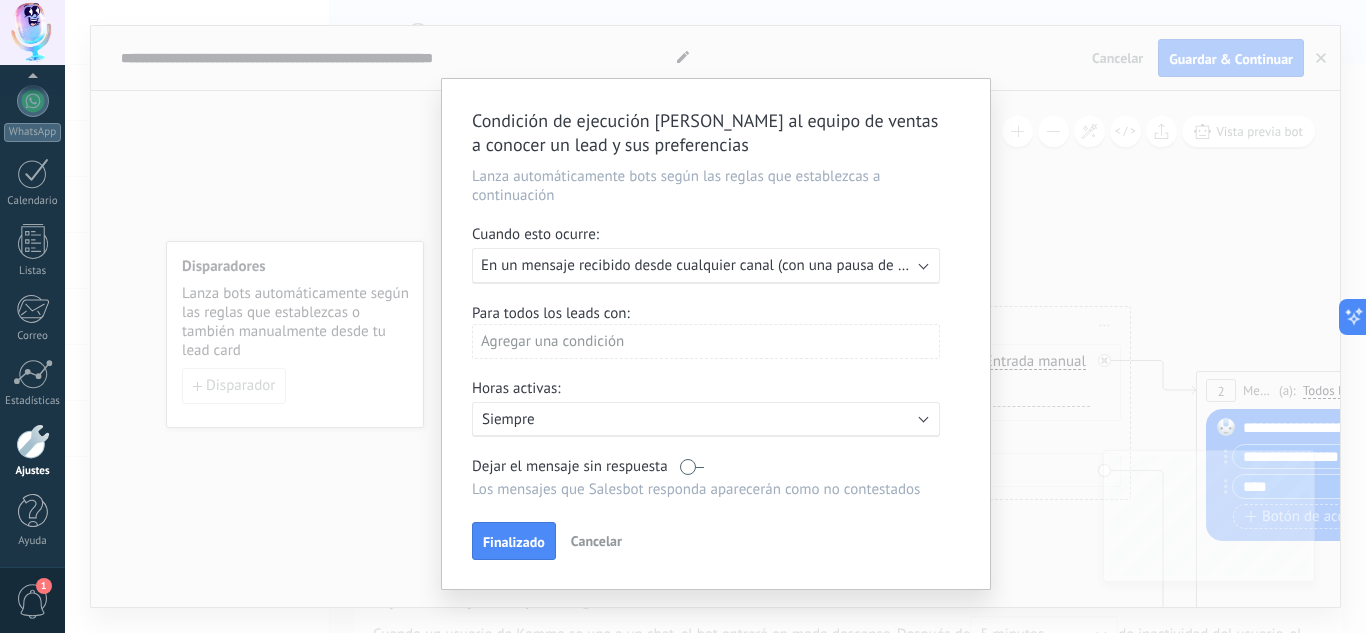 click on "En un mensaje recibido desde cualquier canal (con una pausa de 5 minutos)" at bounding box center (723, 265) 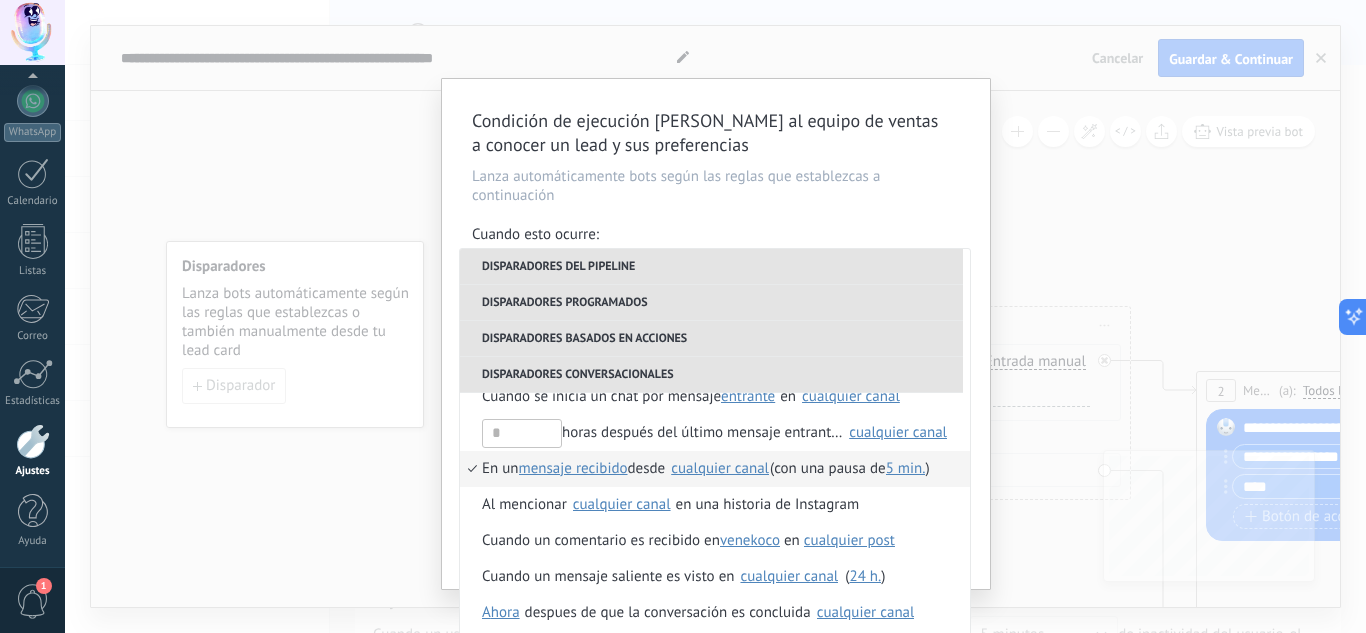 scroll, scrollTop: 521, scrollLeft: 0, axis: vertical 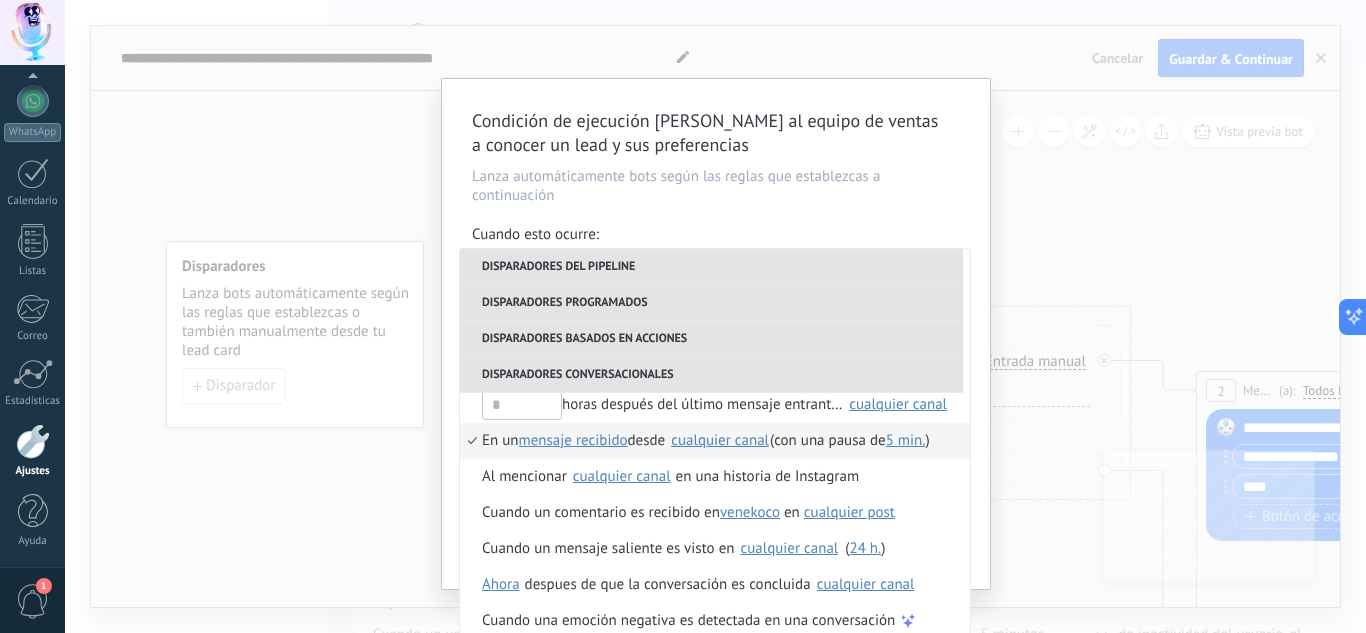 click on "5 min." at bounding box center [906, 440] 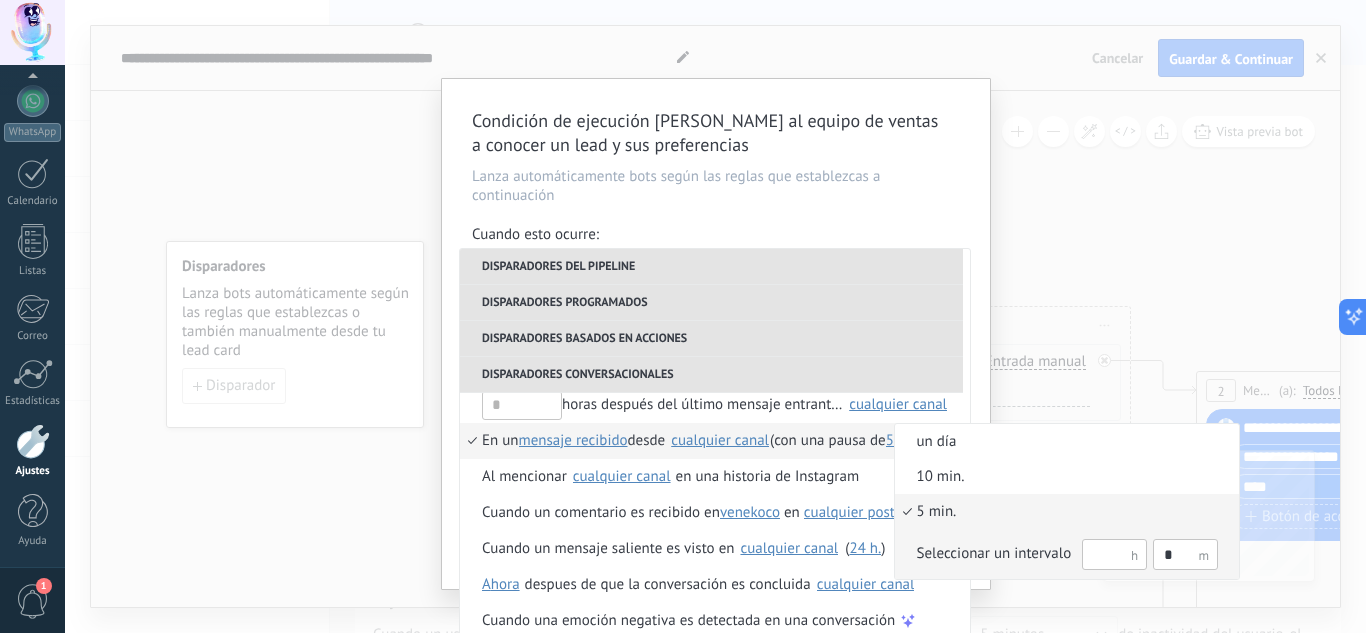 click on "*" at bounding box center [1185, 554] 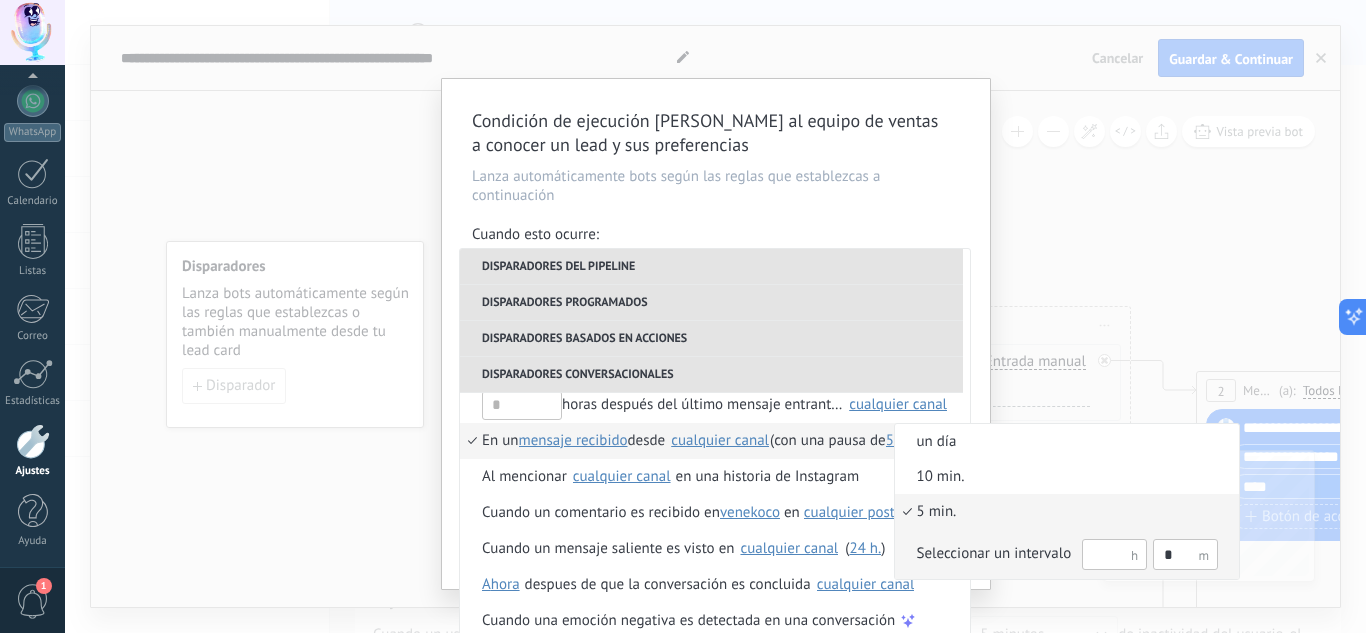 type on "*" 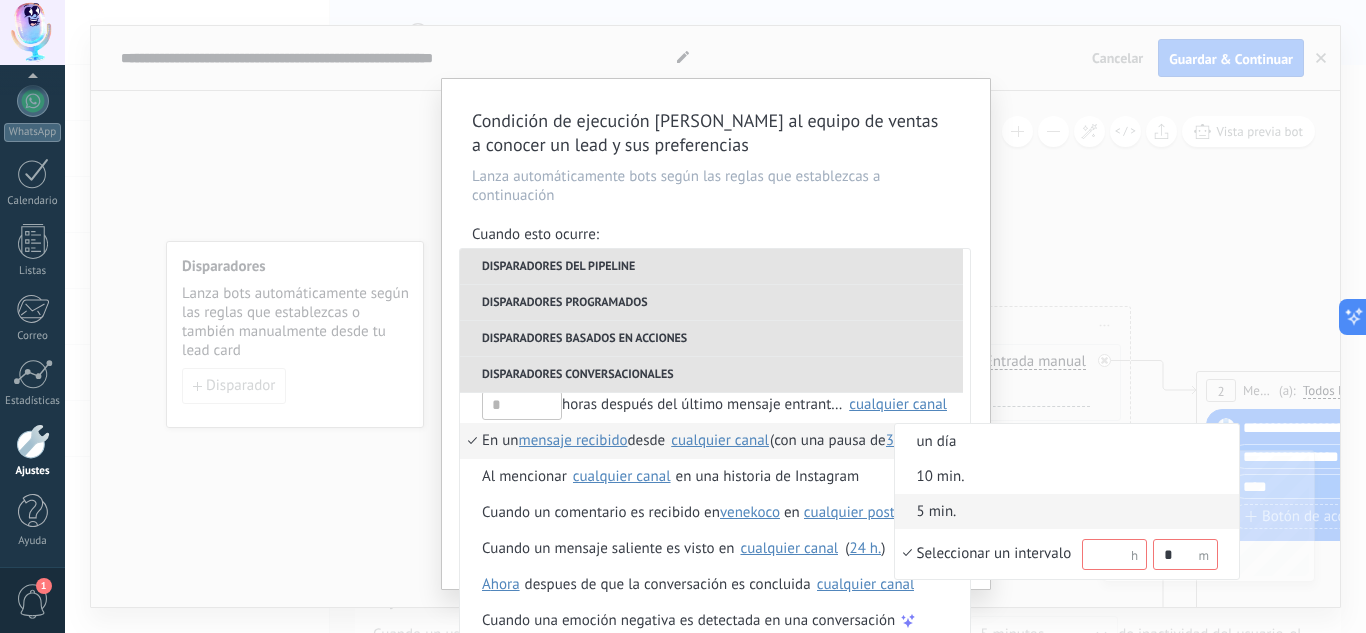 click at bounding box center [683, 316] 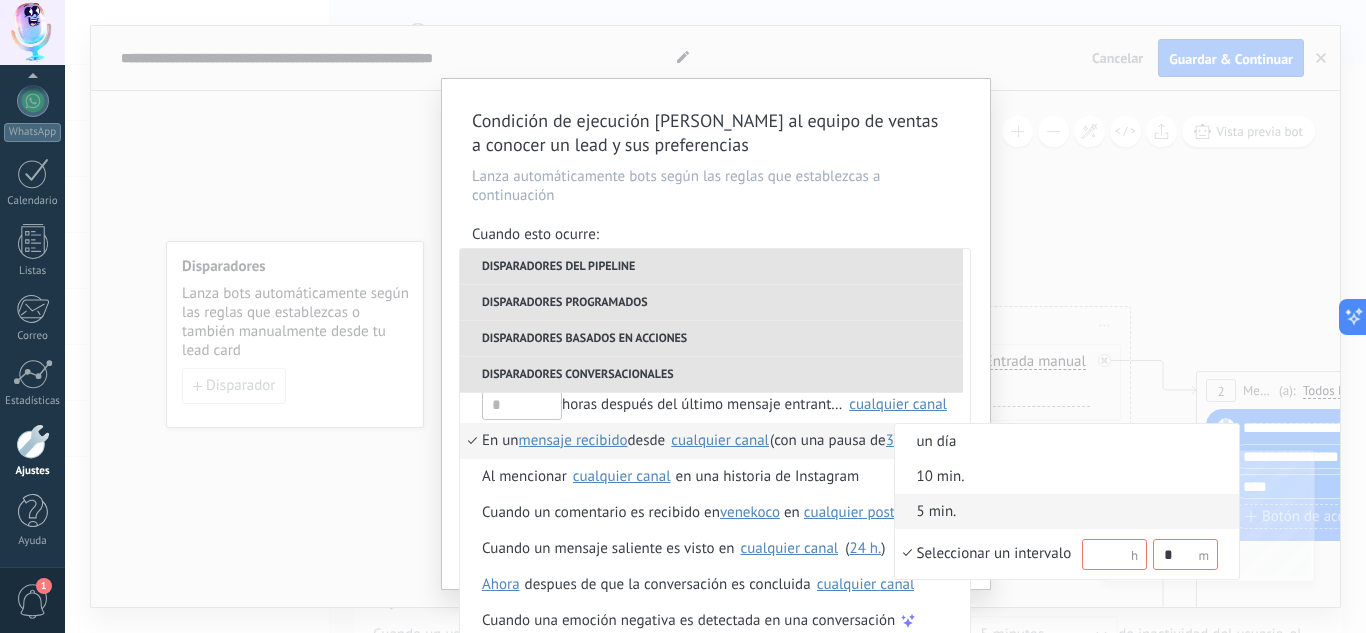 click at bounding box center (683, 316) 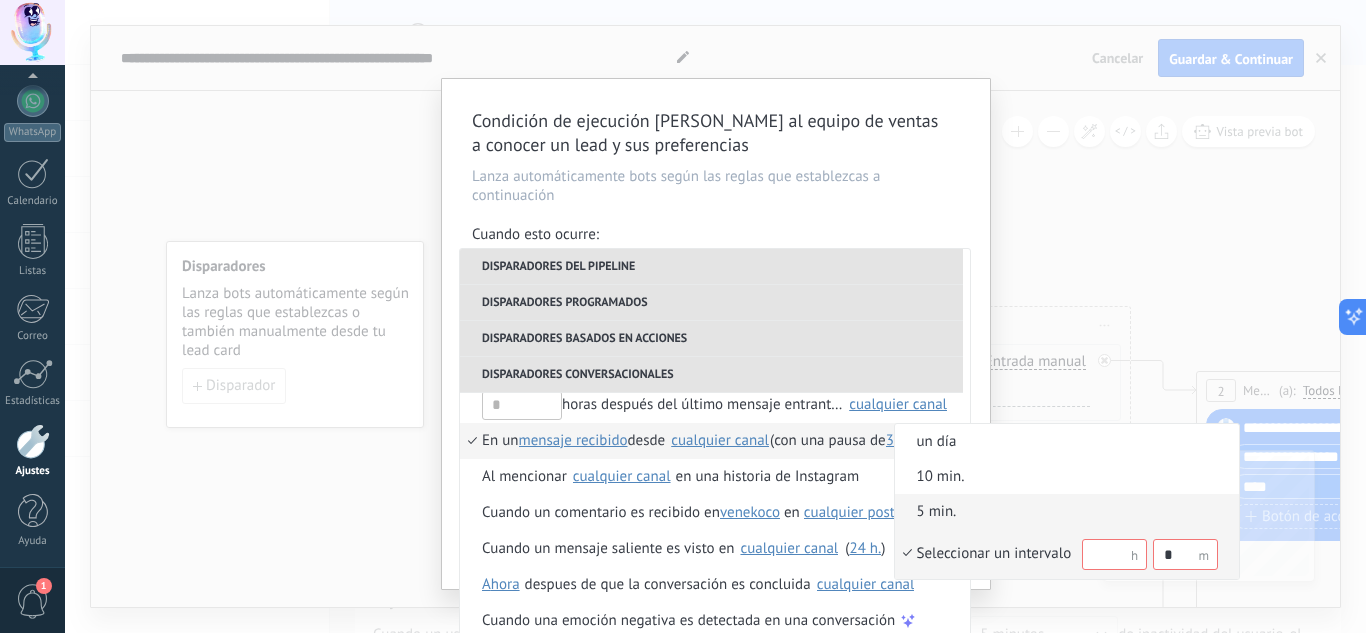 click on "Seleccionar un intervalo" at bounding box center (994, 554) 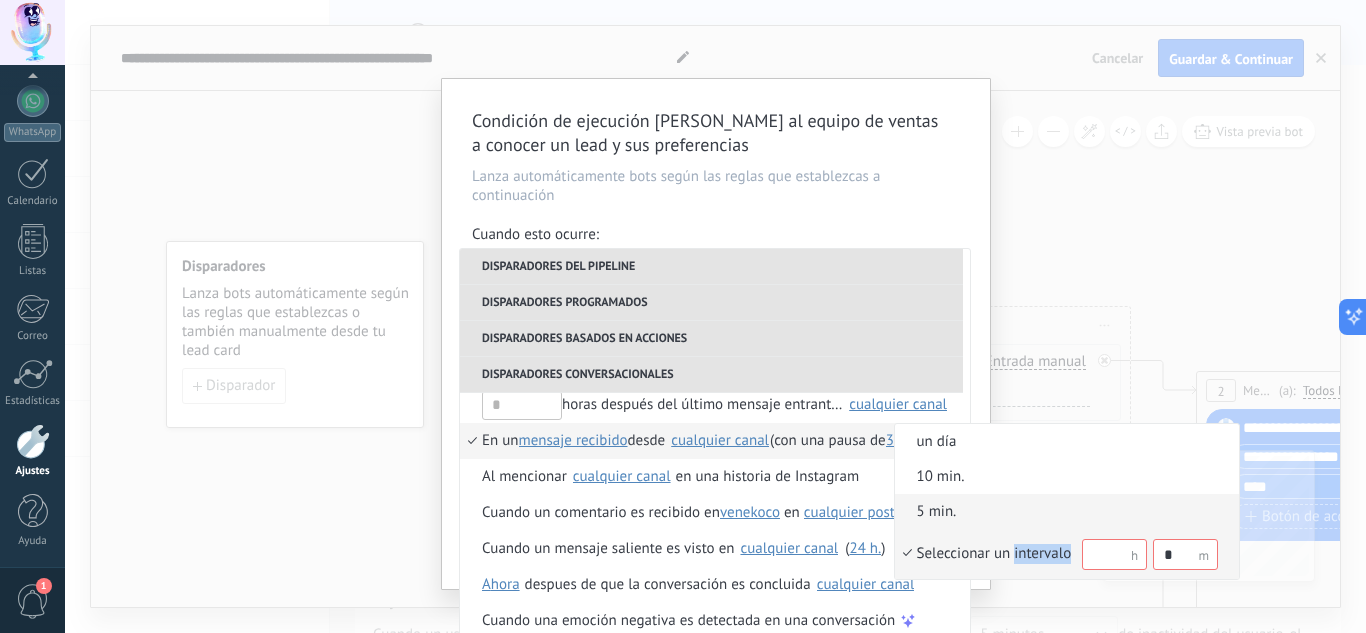click on "Seleccionar un intervalo" at bounding box center (994, 554) 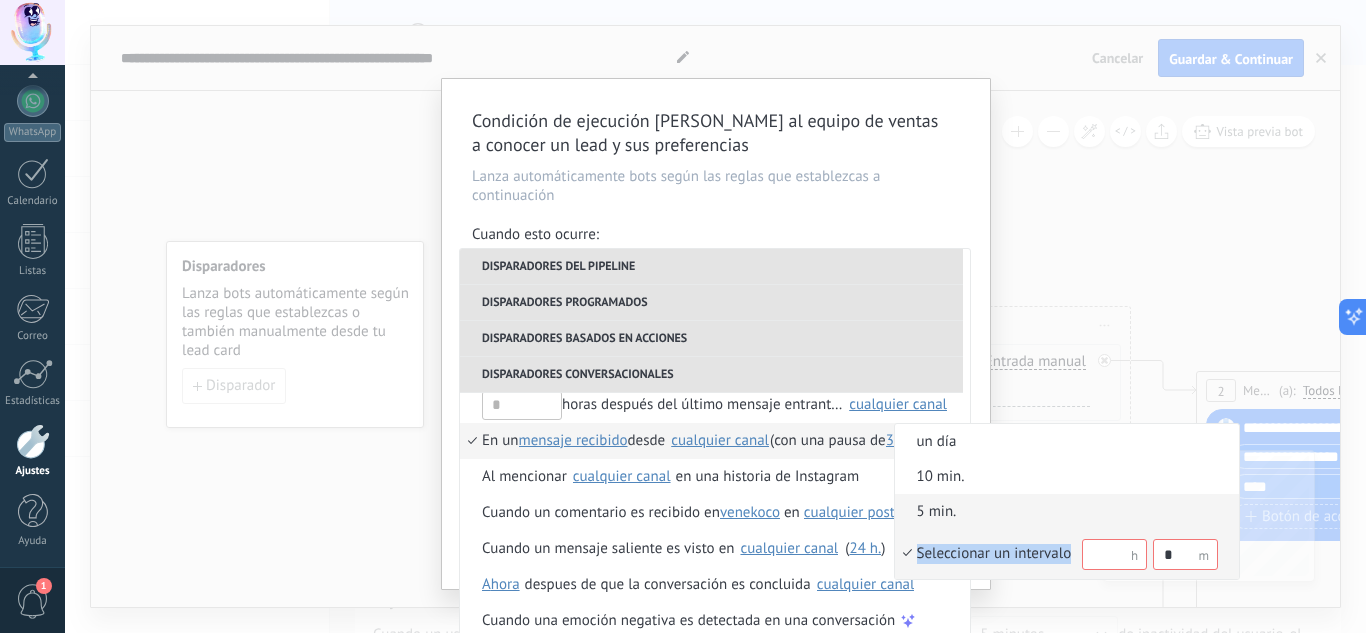 click on "Seleccionar un intervalo" at bounding box center (994, 554) 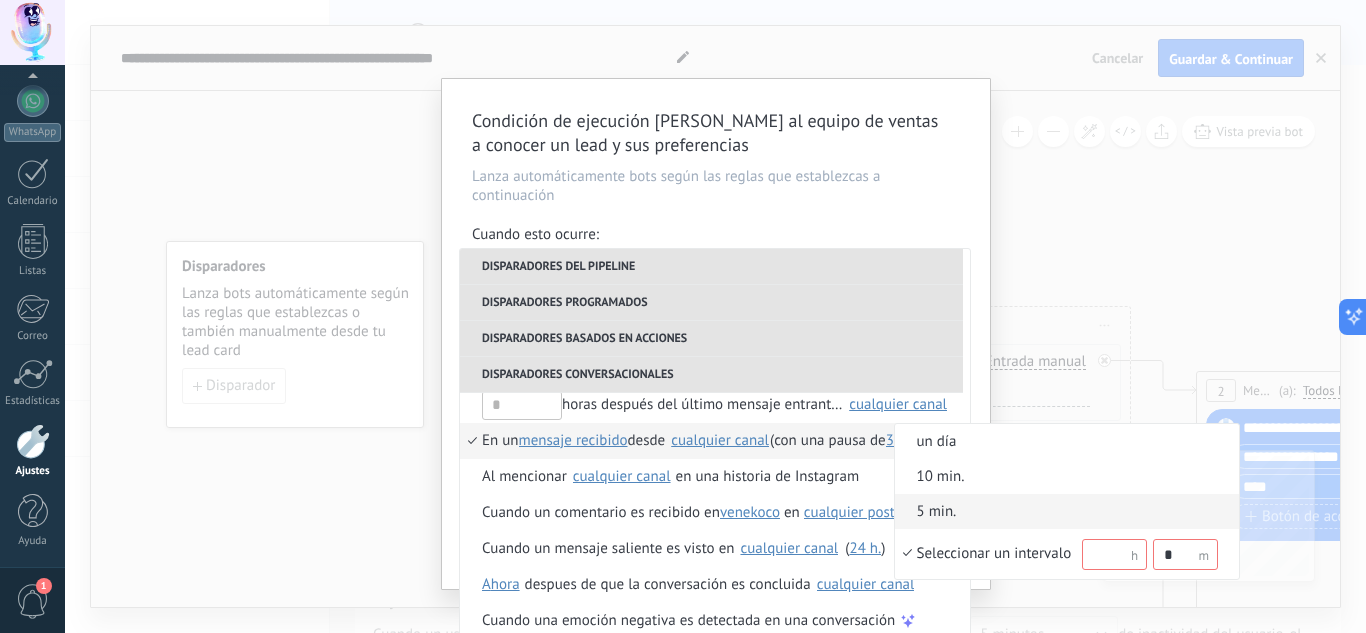 click at bounding box center [683, 316] 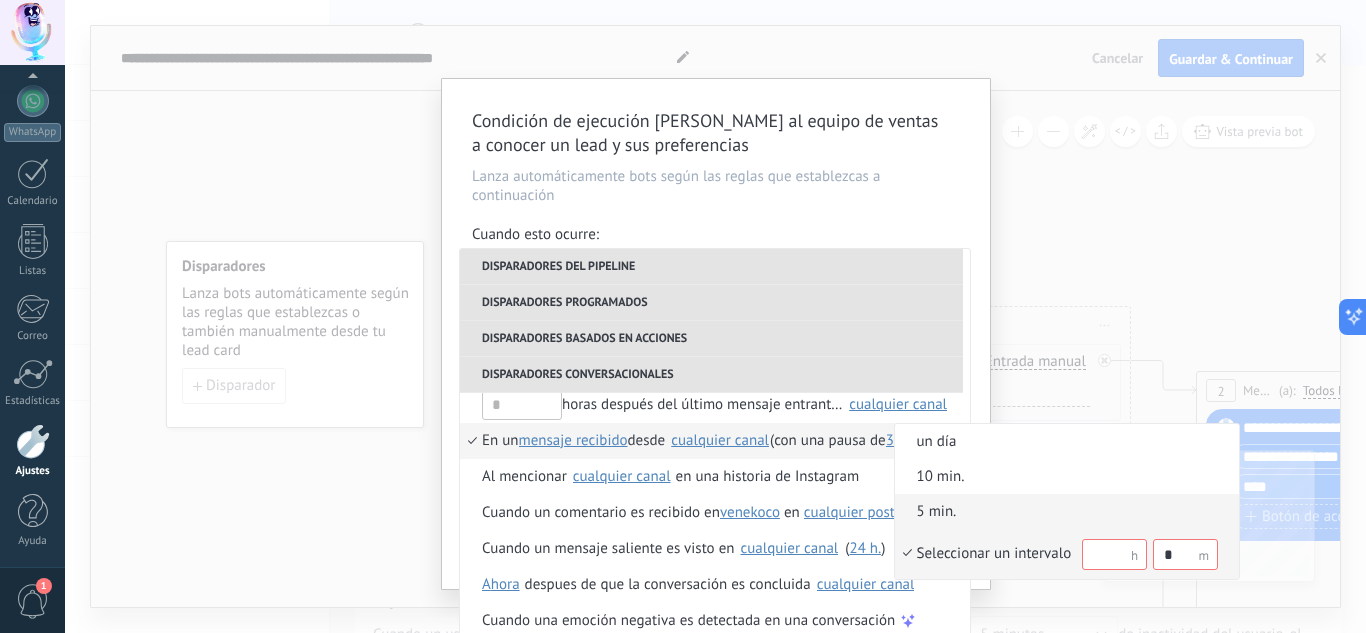 click on "*" at bounding box center [1185, 554] 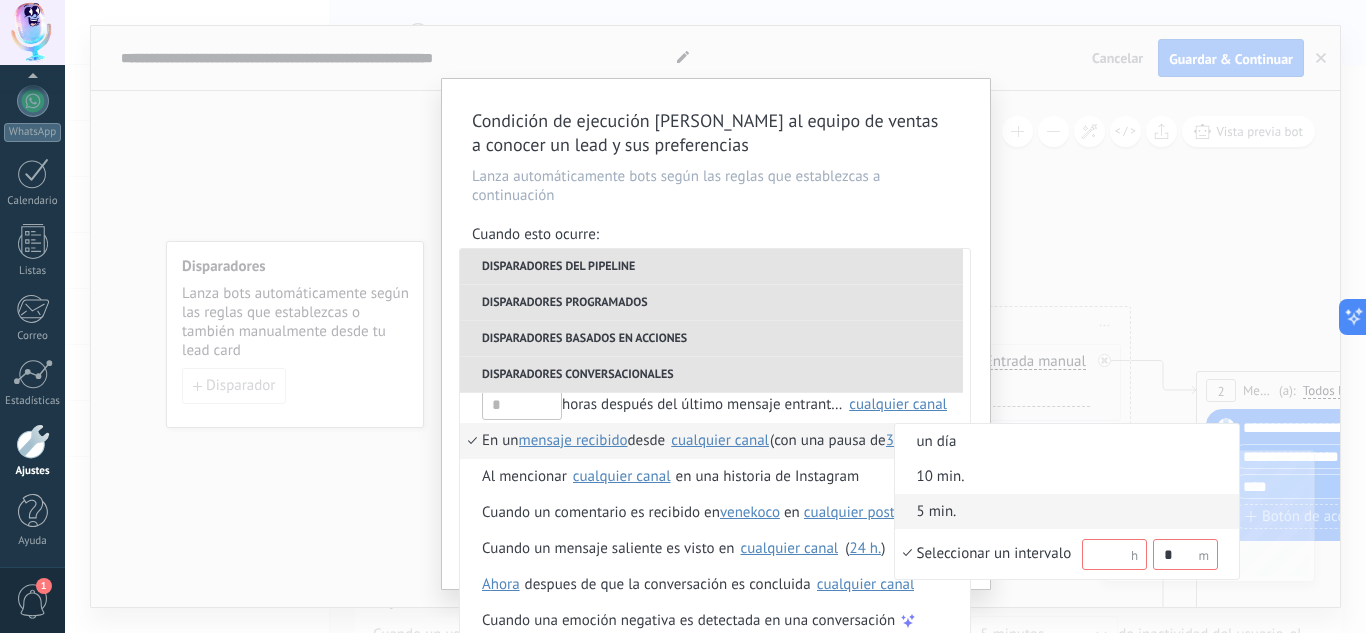 click at bounding box center (683, 316) 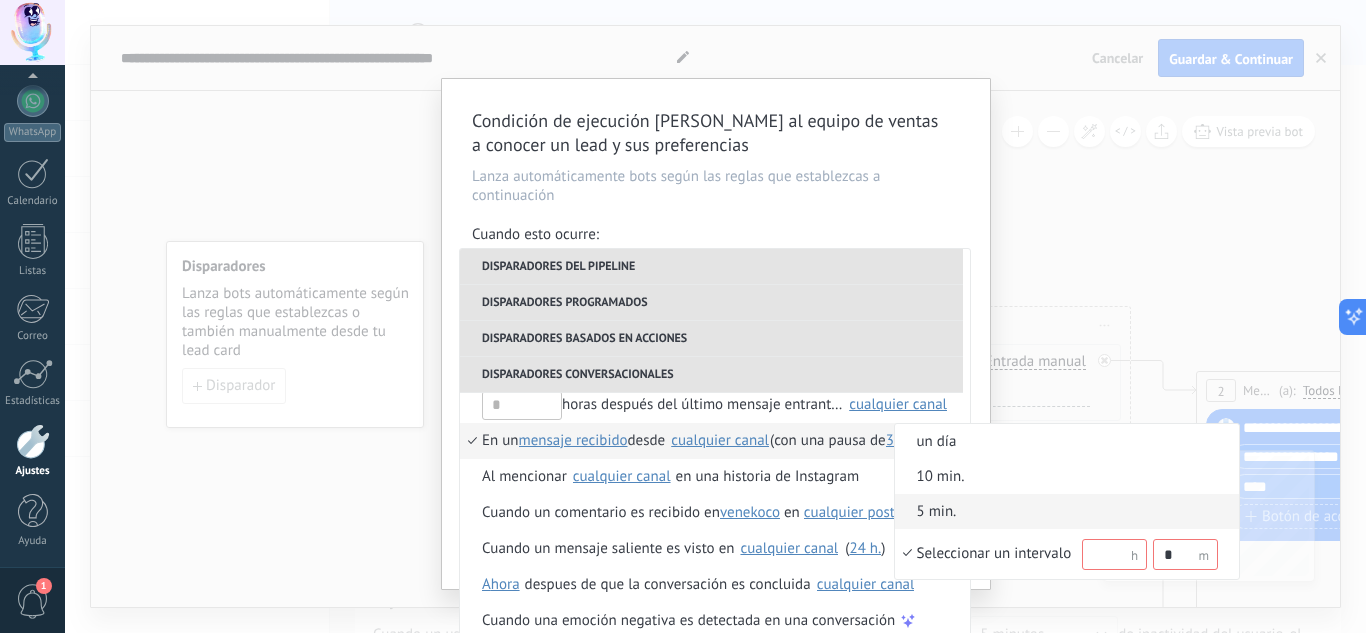 click at bounding box center [683, 316] 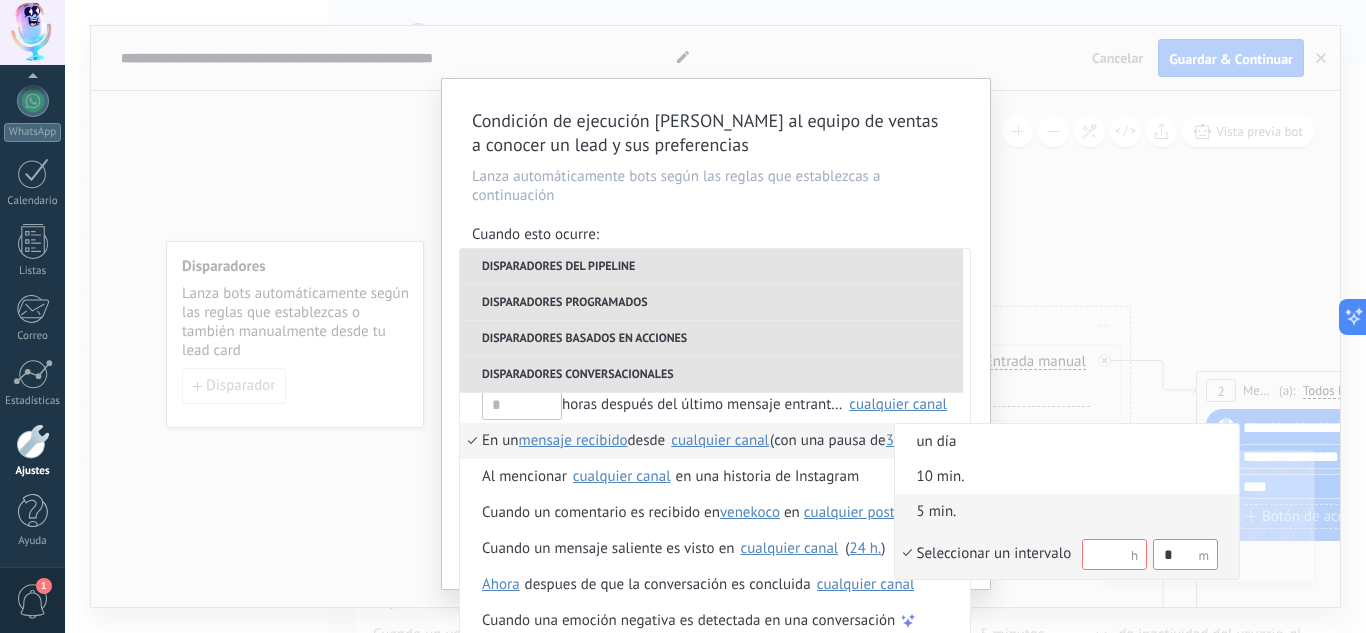 click on "Seleccionar un intervalo" at bounding box center (994, 554) 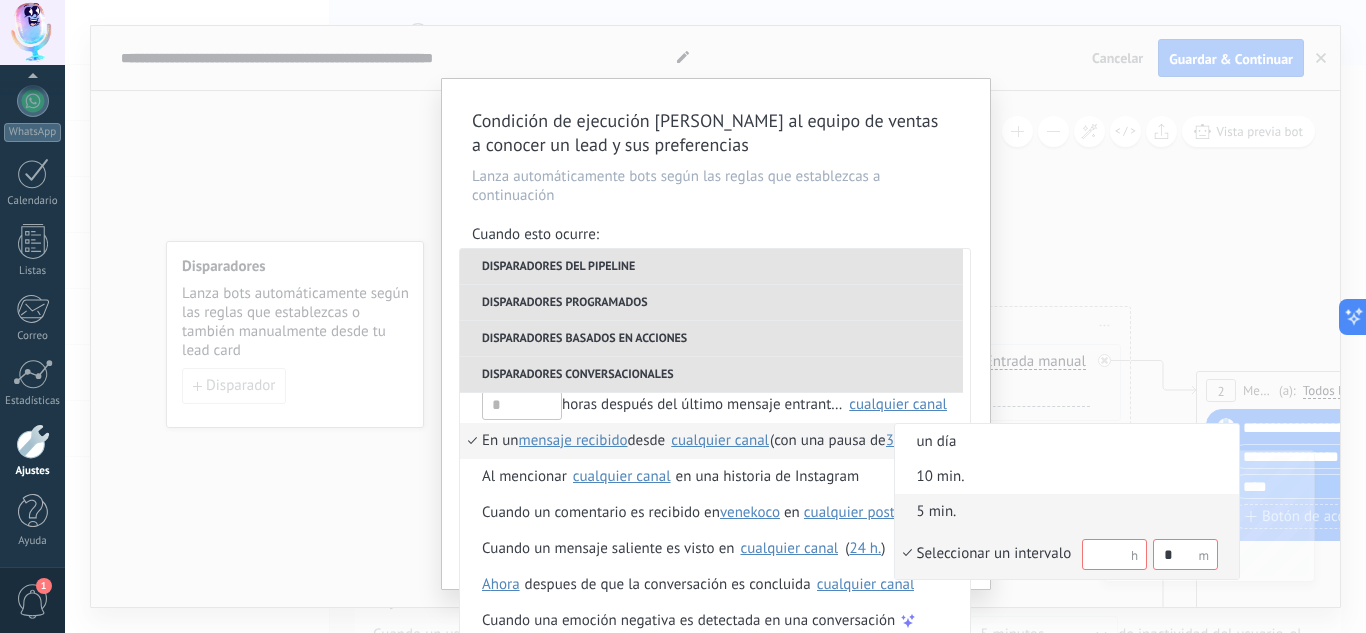 click on "Seleccionar un intervalo" at bounding box center (994, 554) 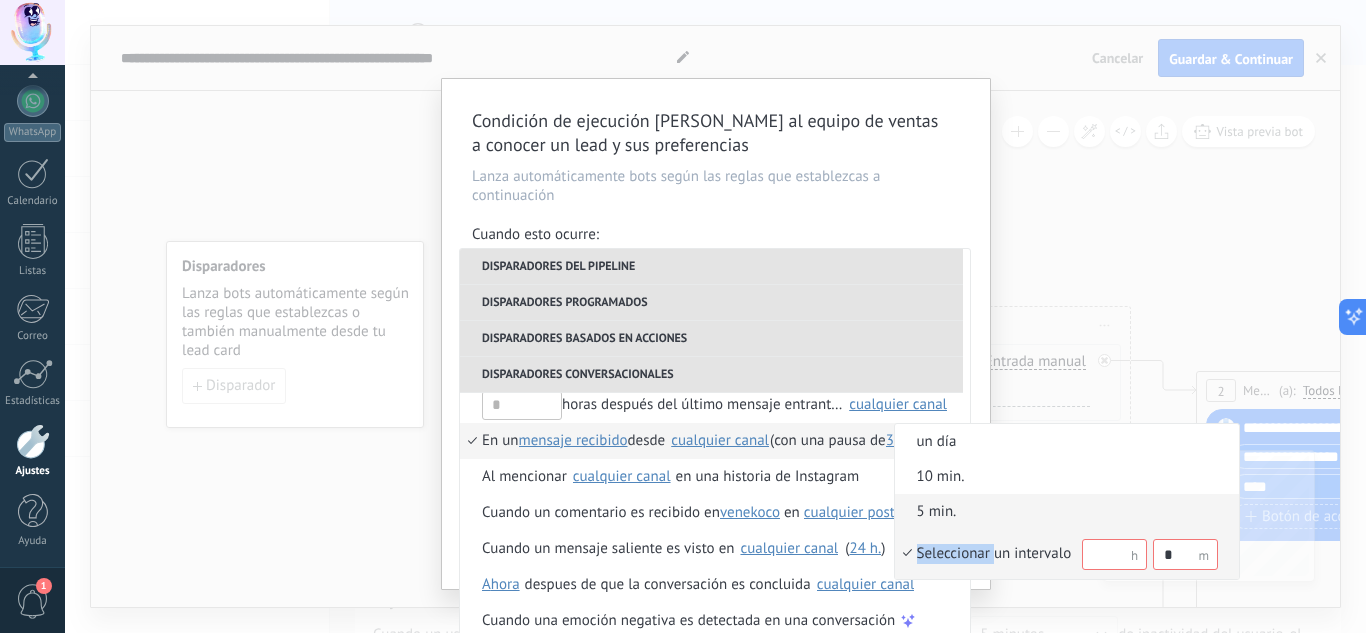 click on "Seleccionar un intervalo" at bounding box center [994, 554] 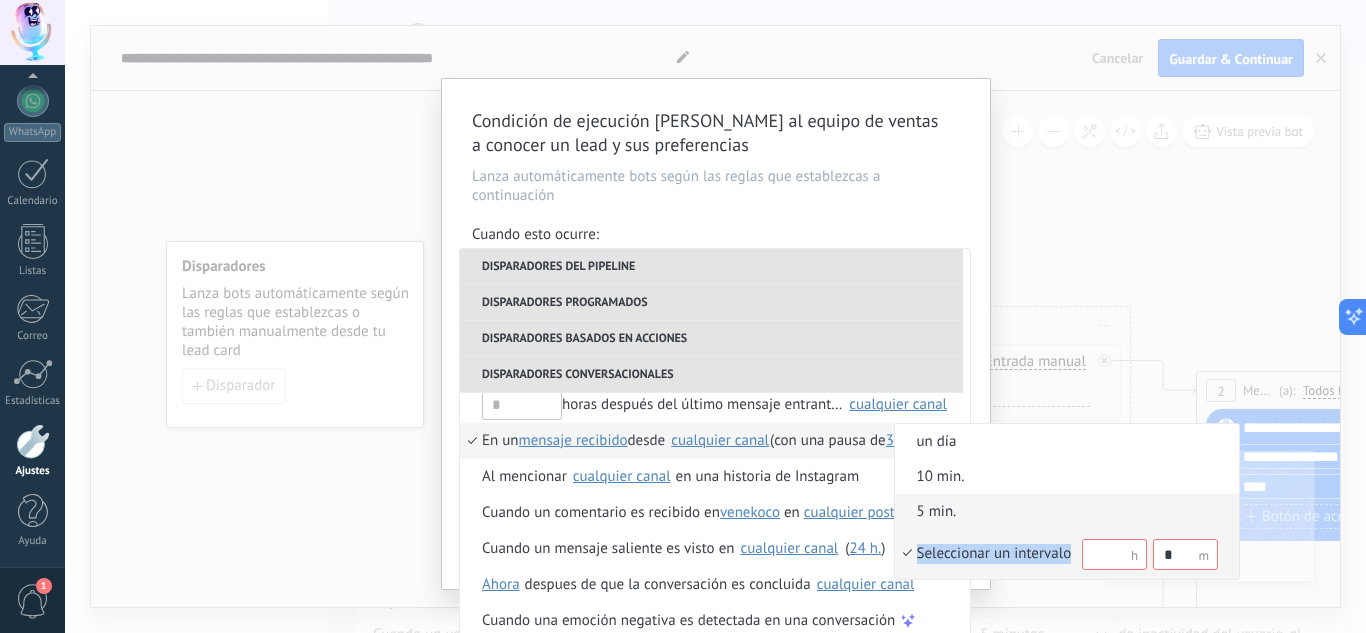 click on "Seleccionar un intervalo" at bounding box center [994, 554] 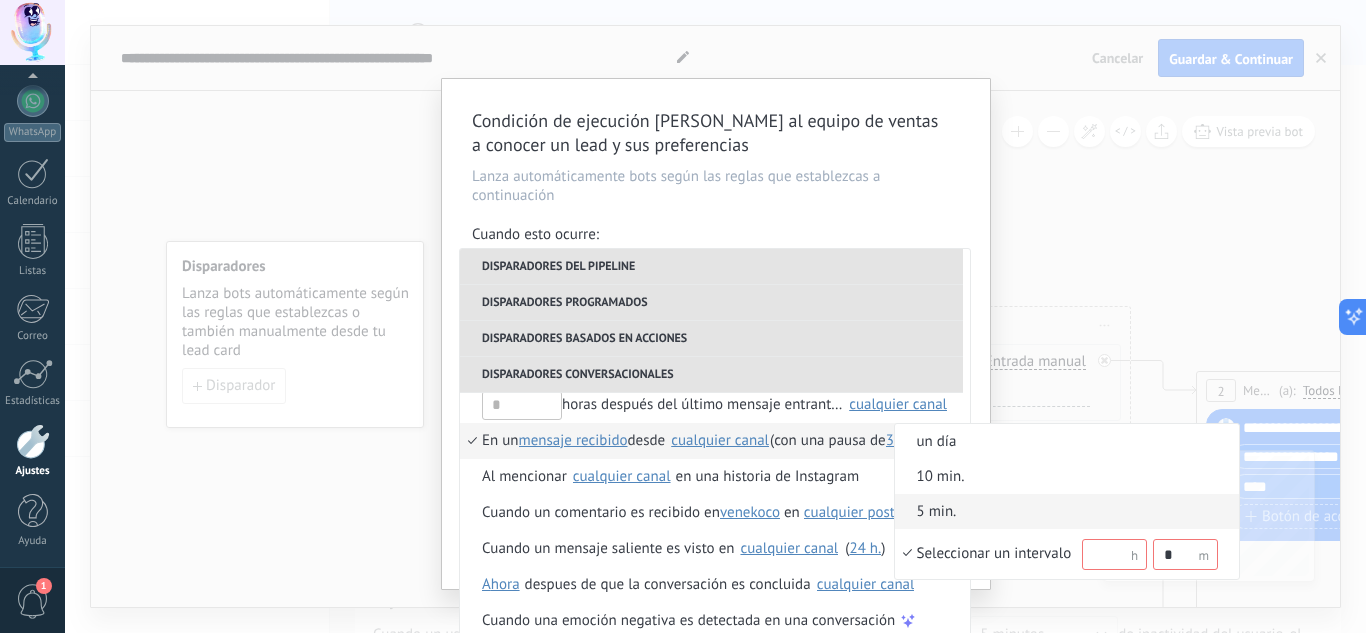 click at bounding box center [683, 316] 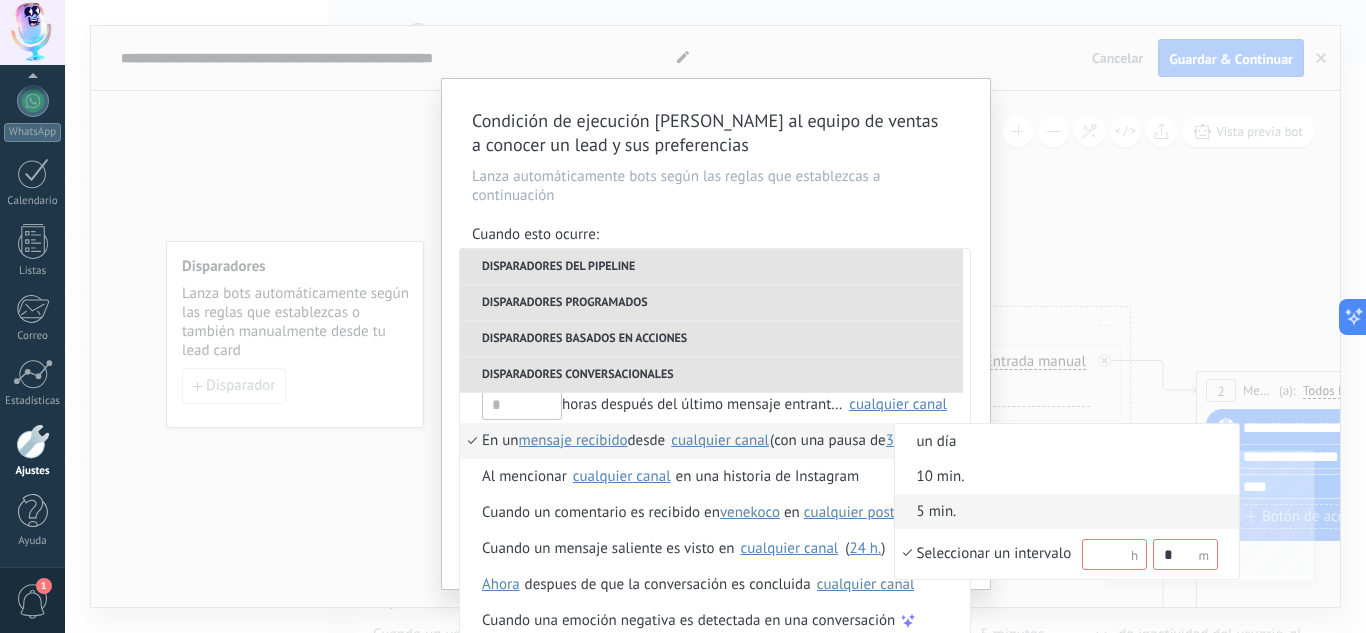 click at bounding box center (683, 316) 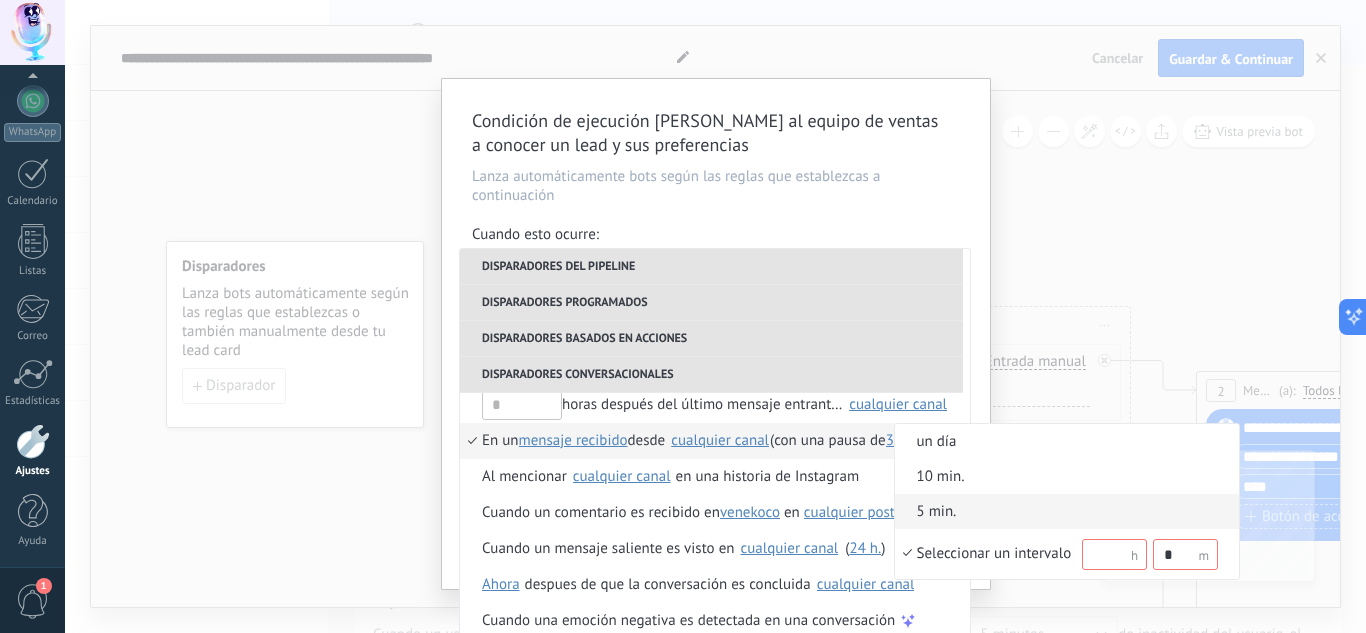 click at bounding box center [683, 316] 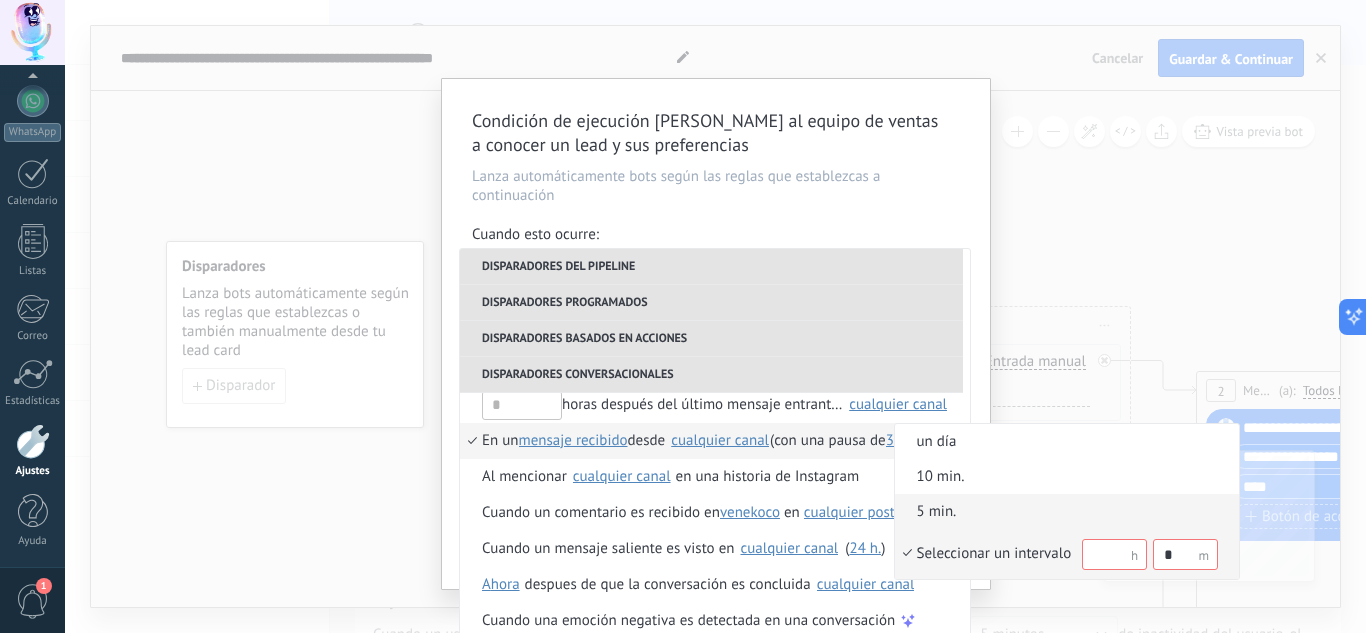 click on "Seleccionar un intervalo *" at bounding box center (1068, 553) 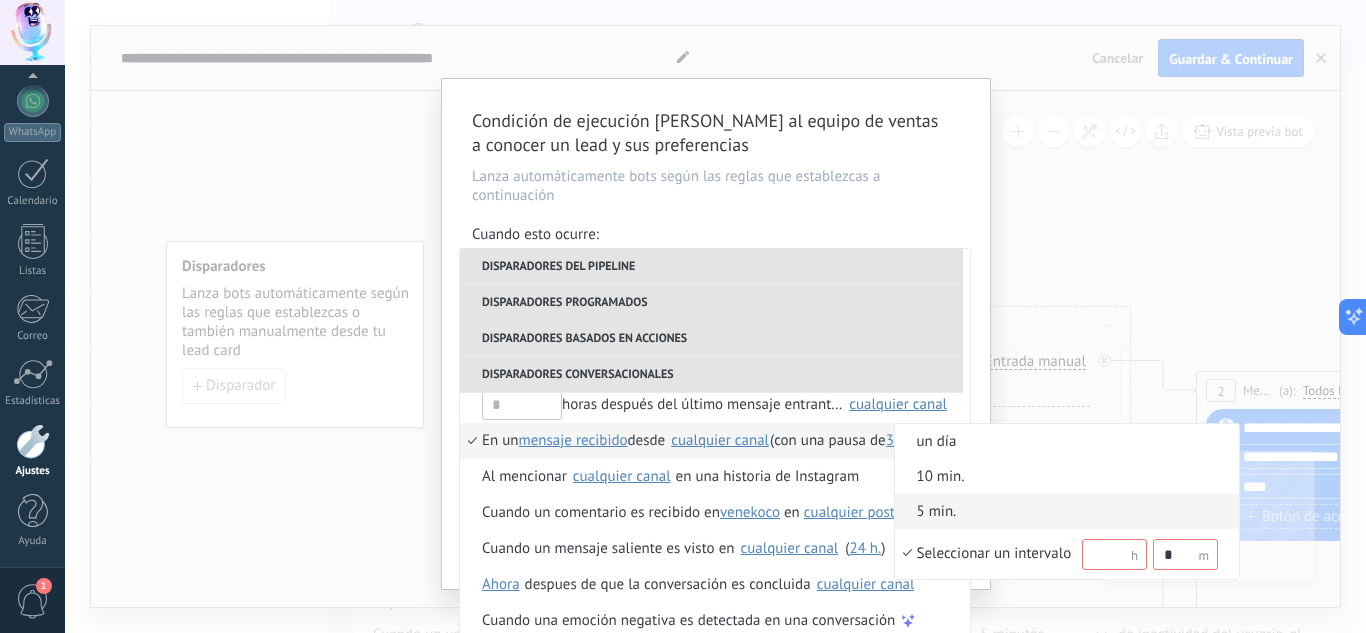 click on "5 min." at bounding box center (1057, 512) 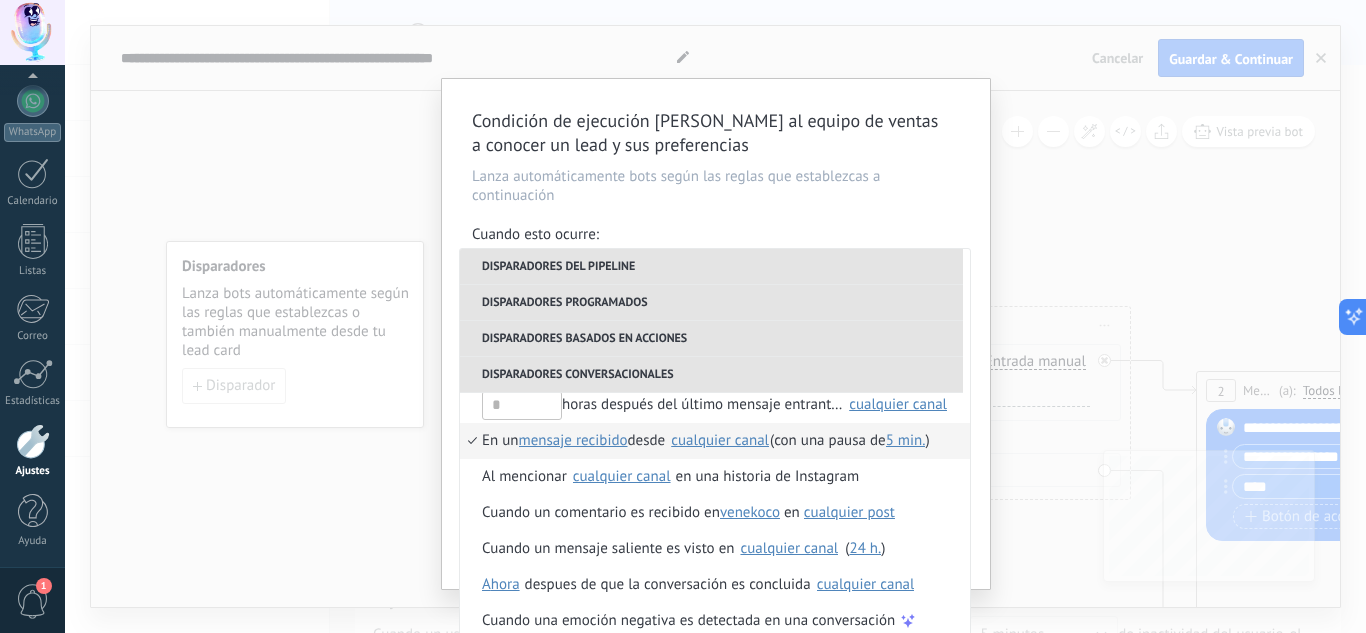 scroll, scrollTop: 17, scrollLeft: 0, axis: vertical 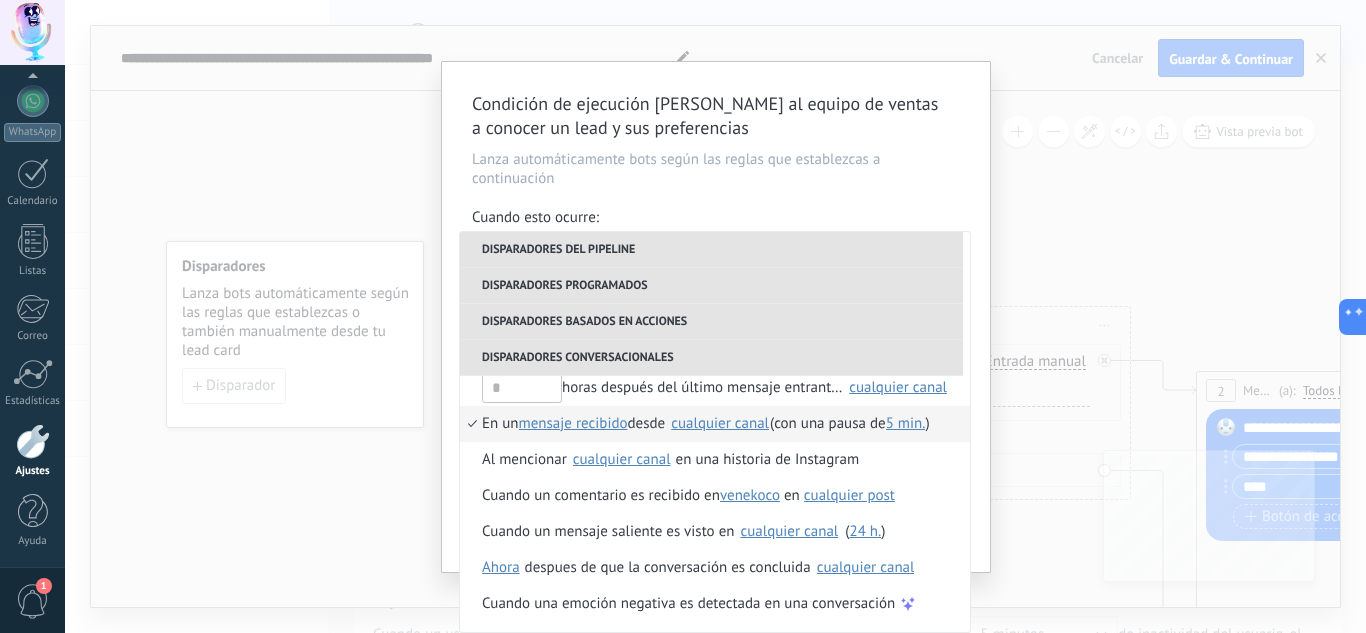 click on "Condición de ejecución Ayuda al equipo de ventas a conocer un lead y sus preferencias Lanza automáticamente bots según las reglas que establezcas a continuación Cuando esto ocurre: Ejecutar:  En un mensaje recibido desde cualquier canal (con una pausa de 5 minutos) Disparadores del pipeline Cuando se crea en una etapa del embudo ahora después de 5 minutos después de 10 minutos un día Seleccionar un intervalo * ahora Cuando se mueve lead a una etapa del embudo ahora después de 5 minutos después de 10 minutos un día Seleccionar un intervalo * ahora Cuando se mueve lead o se crea en una etapa del embudo ahora después de 5 minutos después de 10 minutos un día Seleccionar un intervalo * ahora Cuando se cambia el usuario responsable en lead Cuando un usuario  añade elimina añade  etiquetas en  lead contacto compañía lead : #añadir etiquetas Cuando un campo en  Productos contacto compañía lead Productos  es actualizado:  SKU Grupo Precio Descripción External ID Unit Imagen El" at bounding box center (715, 316) 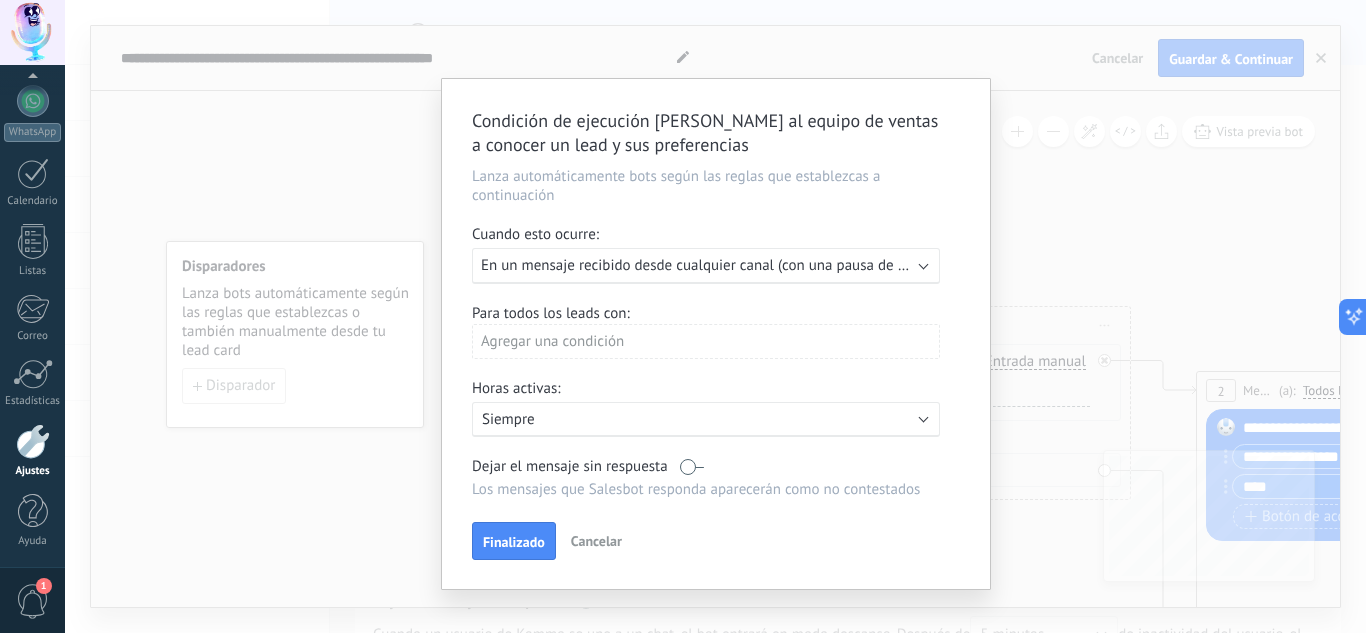 scroll, scrollTop: 0, scrollLeft: 0, axis: both 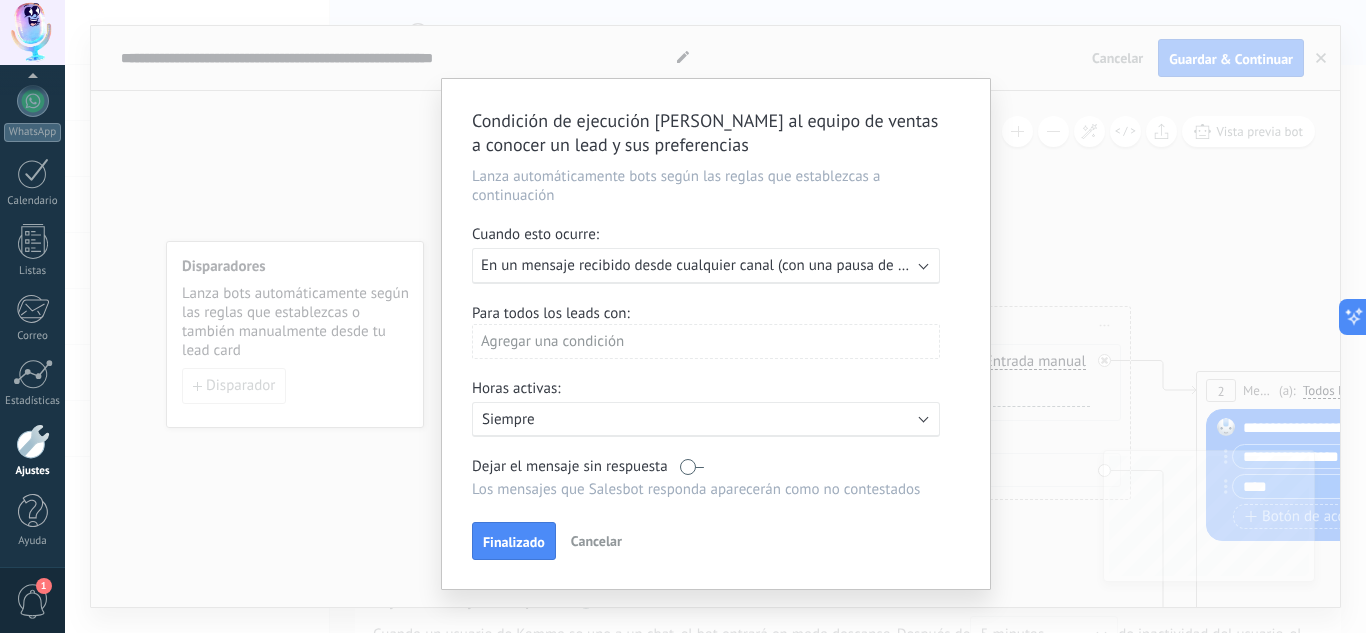 click on "Agregar una condición" at bounding box center (706, 341) 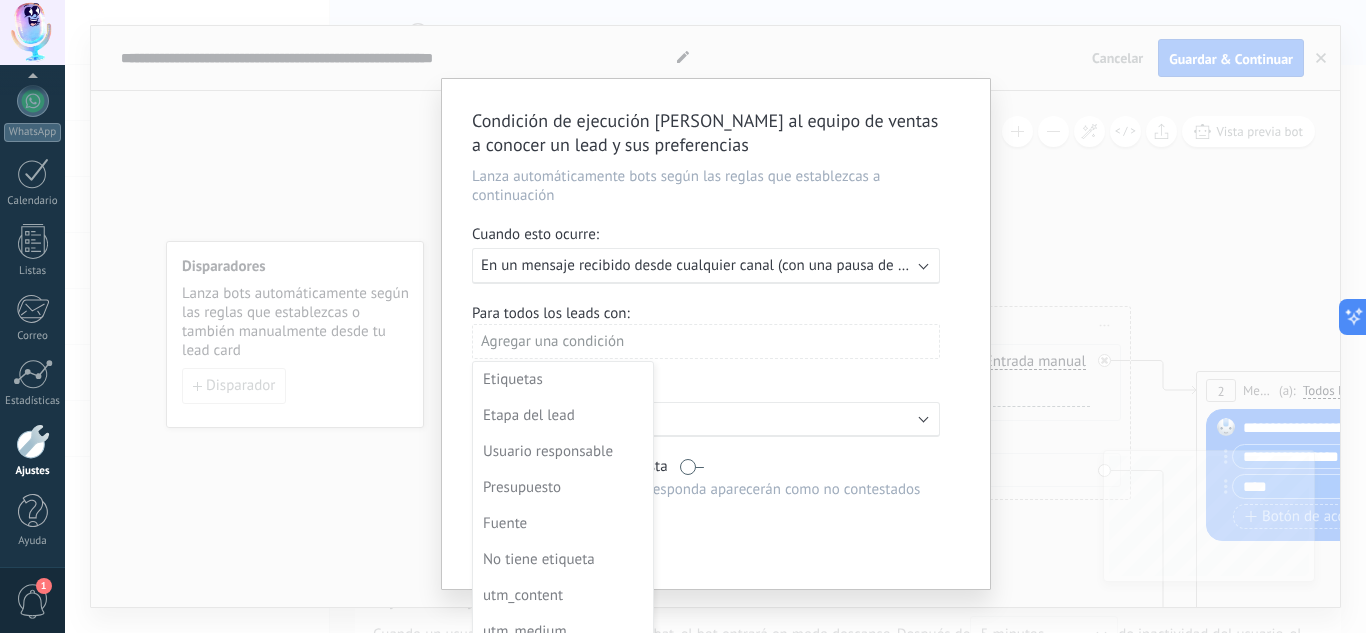 click at bounding box center [716, 334] 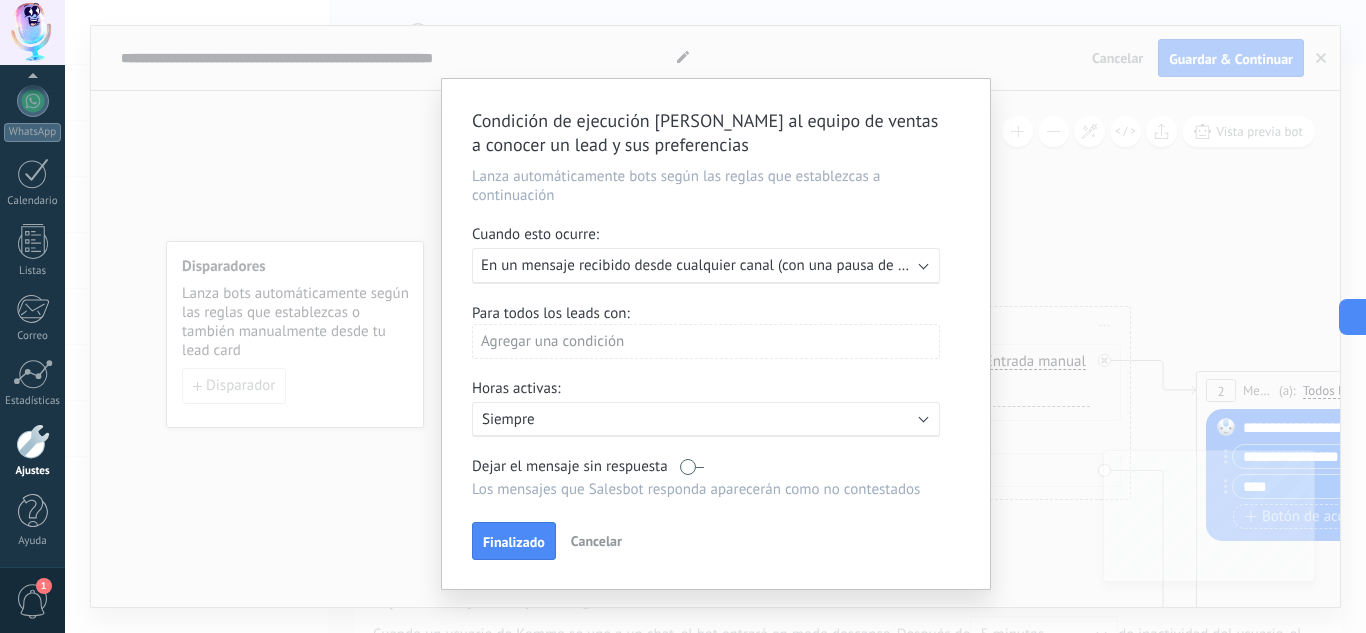 click on "Siempre" at bounding box center [657, 419] 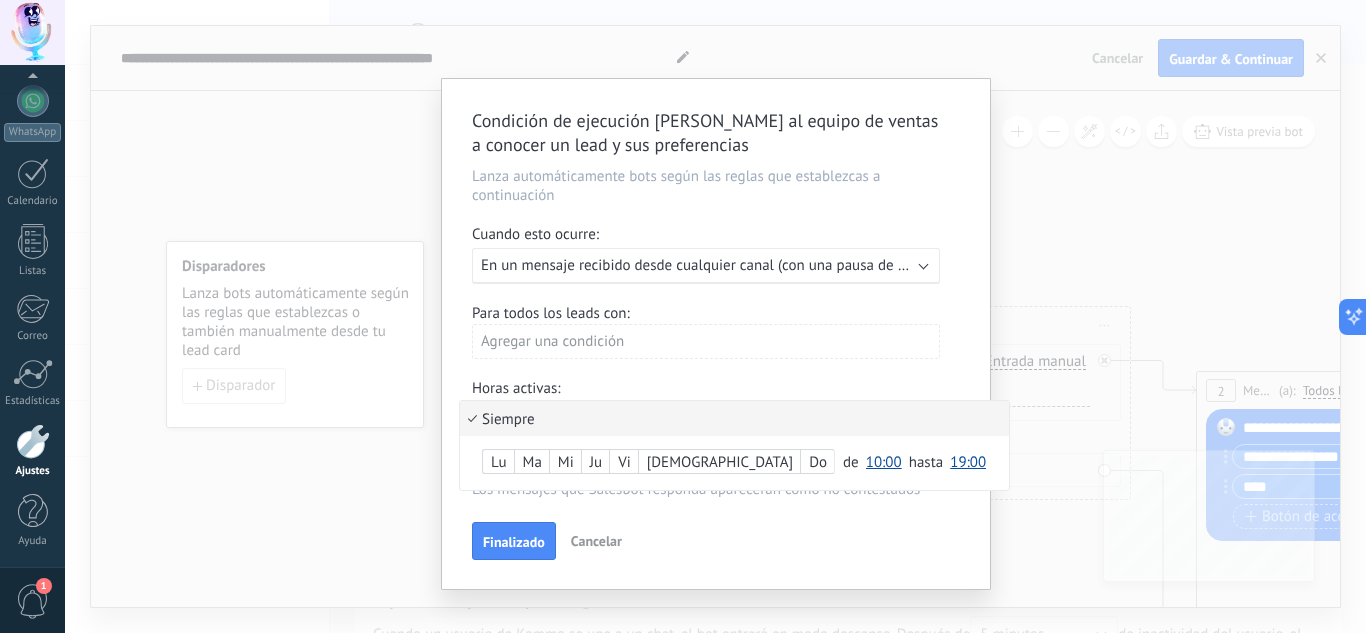 click on "10:00" at bounding box center (884, 462) 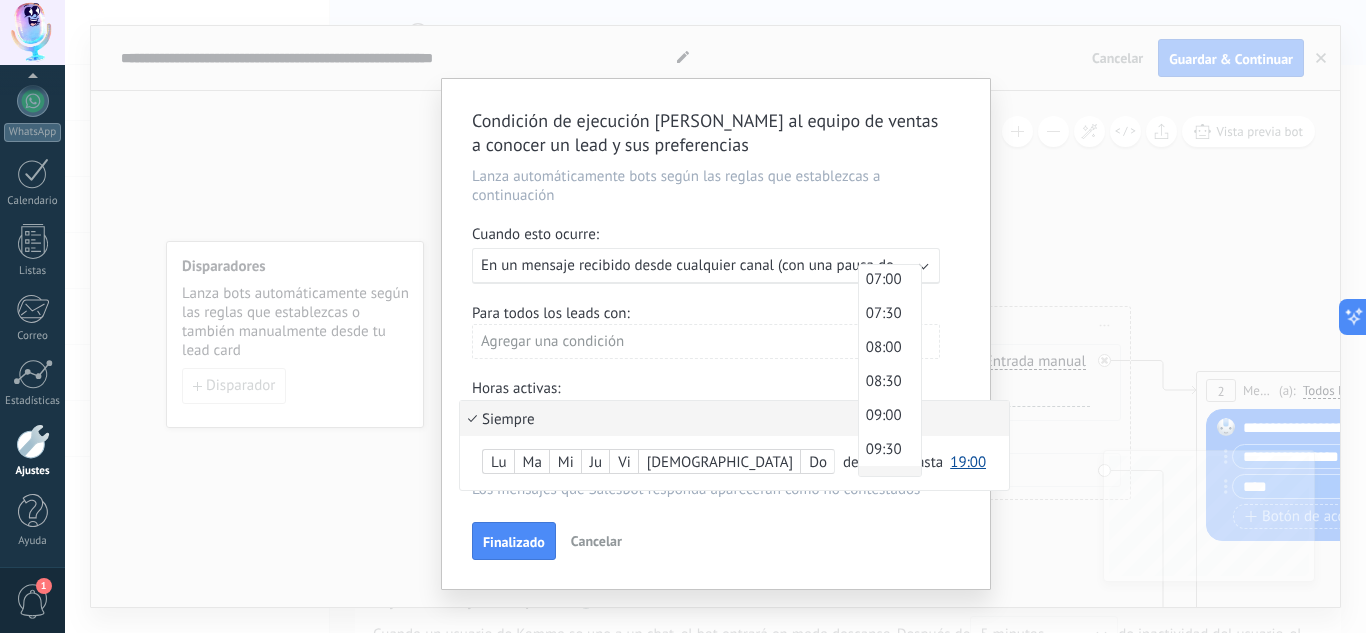 scroll, scrollTop: 448, scrollLeft: 0, axis: vertical 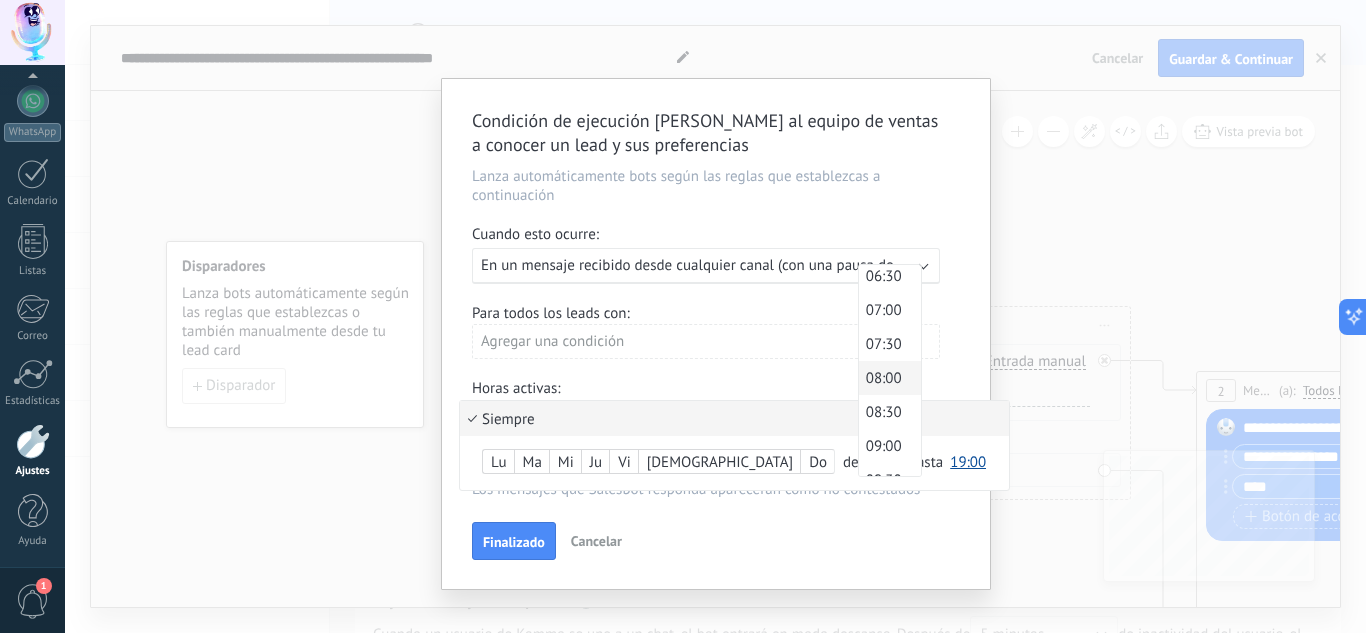click on "08:00" at bounding box center [887, 378] 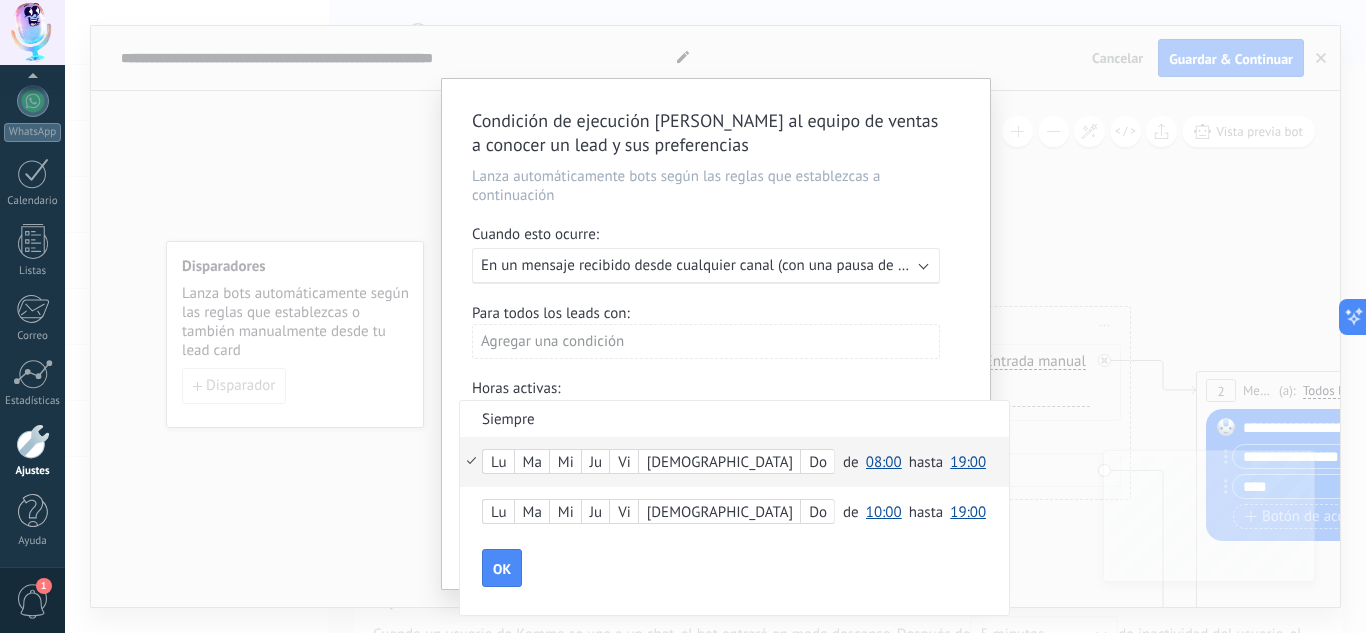 click on "19:00" at bounding box center (968, 462) 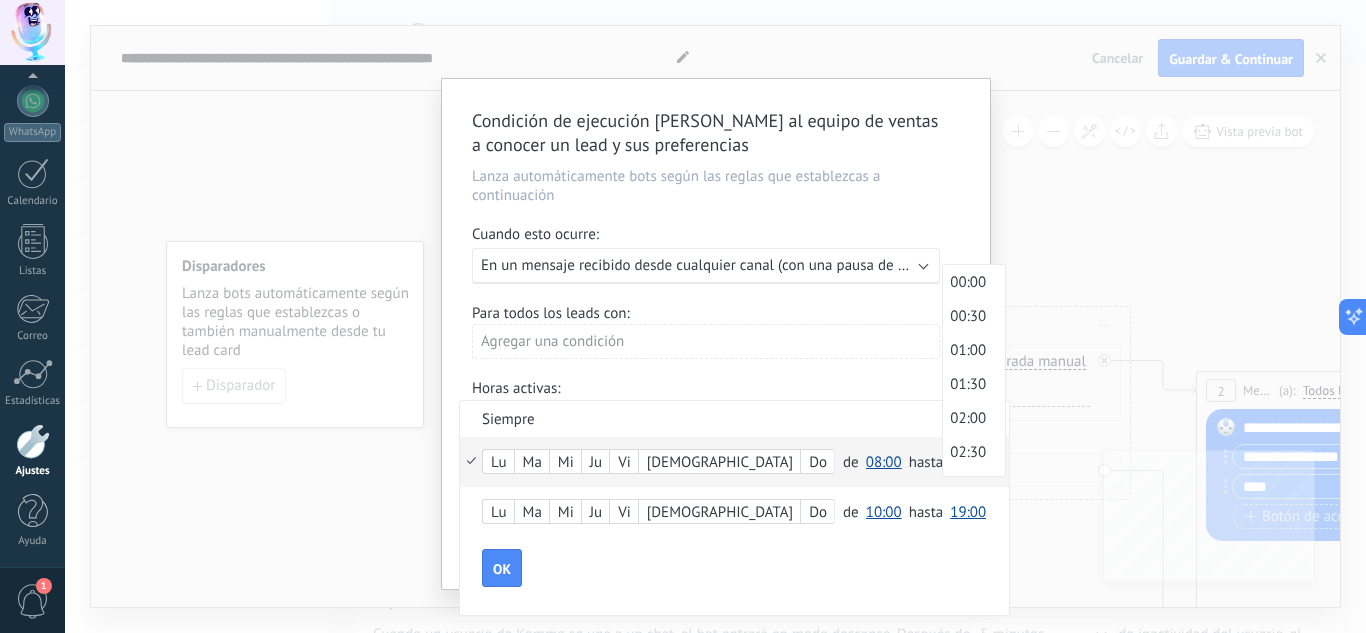 scroll, scrollTop: 1206, scrollLeft: 0, axis: vertical 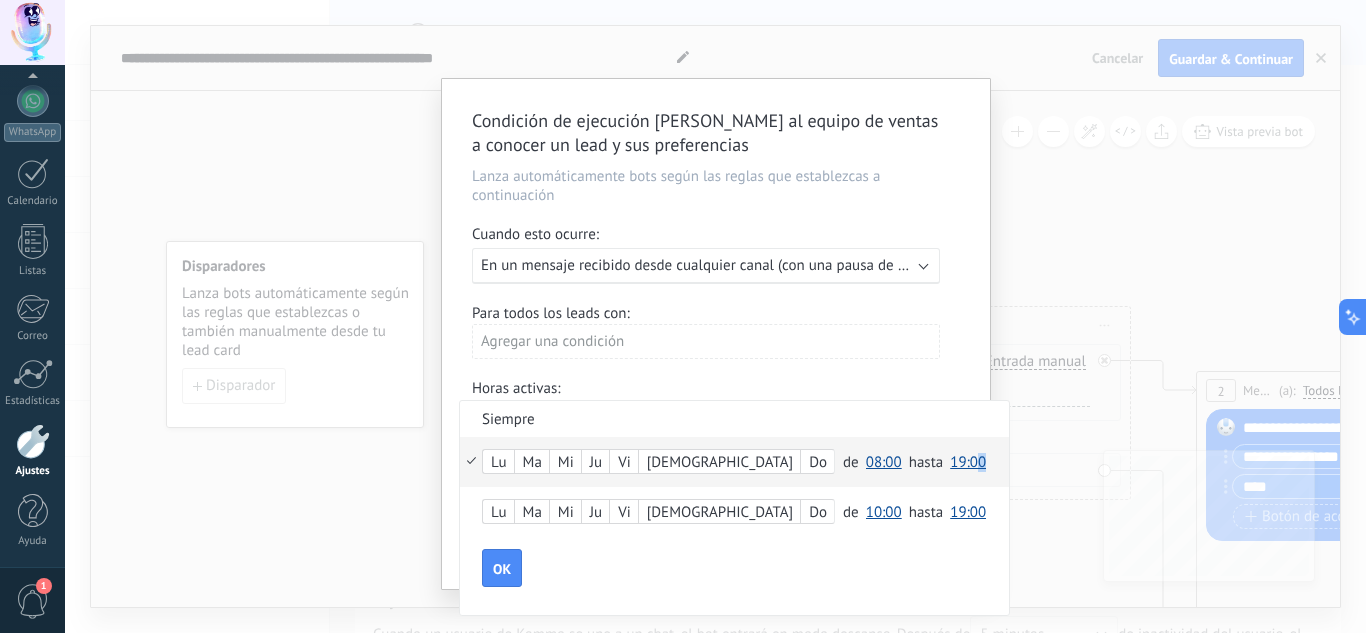 click on "00:00 00:30 01:00 01:30 02:00 02:30 03:00 03:30 04:00 04:30 05:00 05:30 06:00 06:30 07:00 07:30 08:00 08:30 09:00 09:30 10:00 10:30 11:00 11:30 12:00 12:30 13:00 13:30 14:00 14:30 15:00 15:30 16:00 16:30 17:00 17:30 18:00 18:30 19:00 19:30 20:00 20:30 21:00 21:30 22:00 22:30 23:00 23:30 19:00" at bounding box center (968, 462) 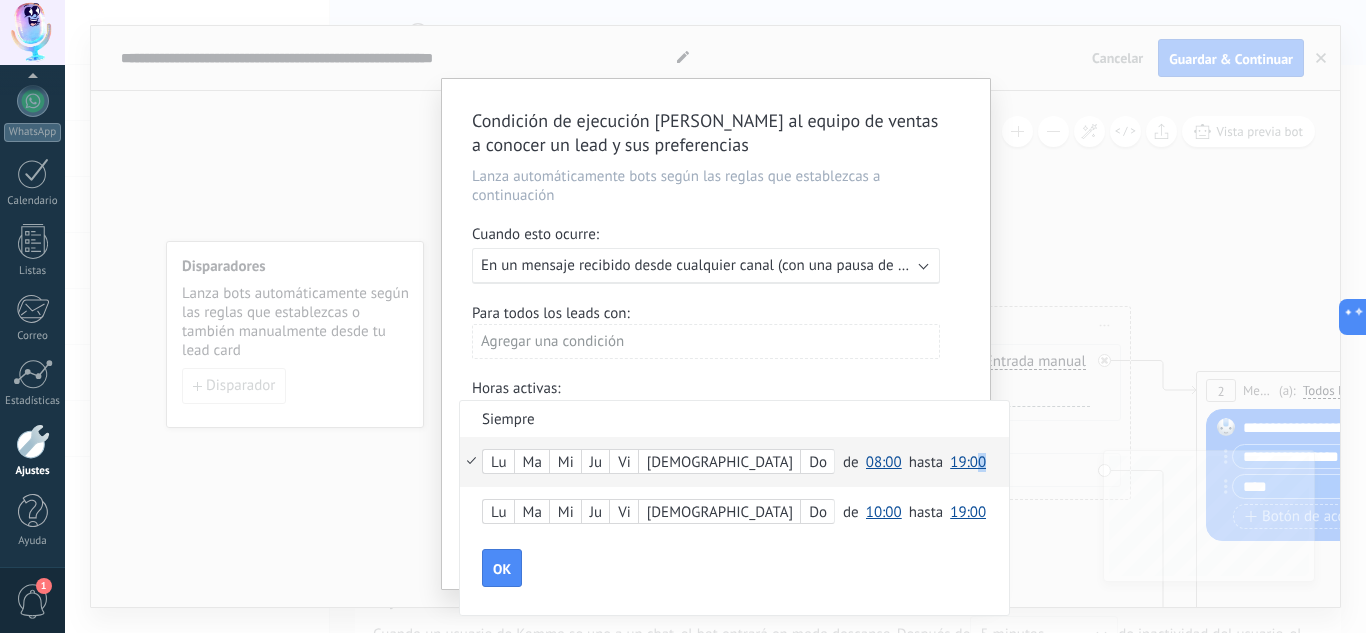 click on "19:00" at bounding box center (968, 462) 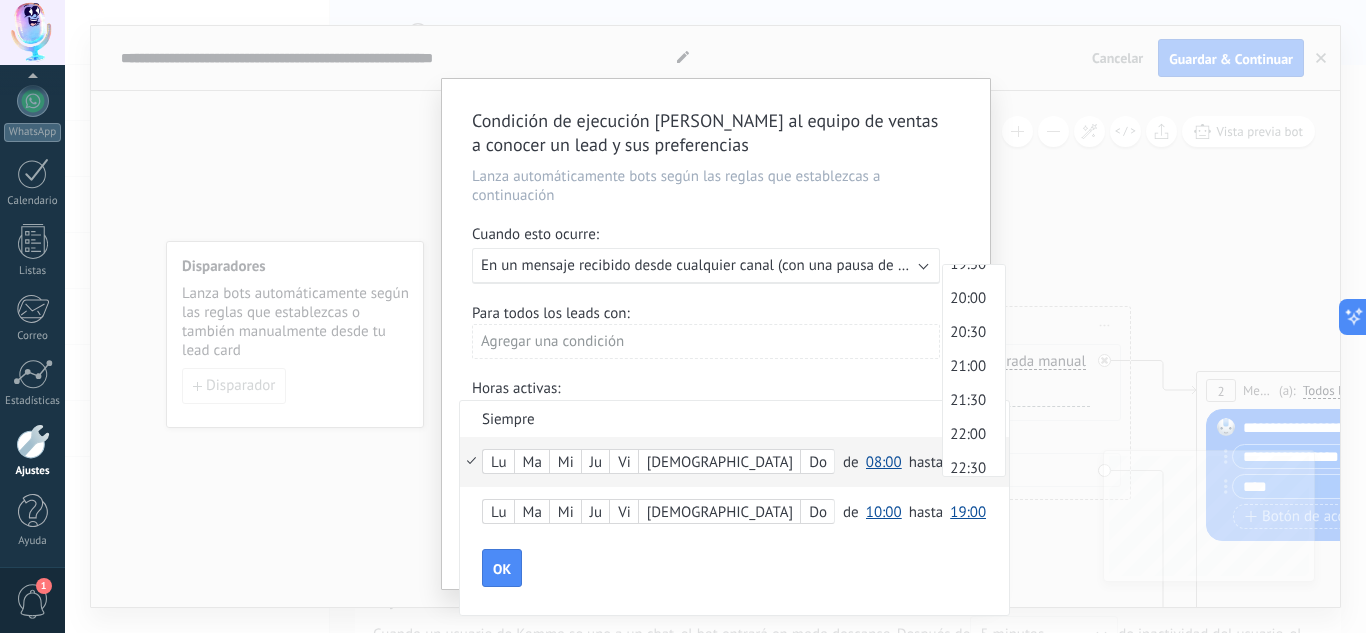 scroll, scrollTop: 1336, scrollLeft: 0, axis: vertical 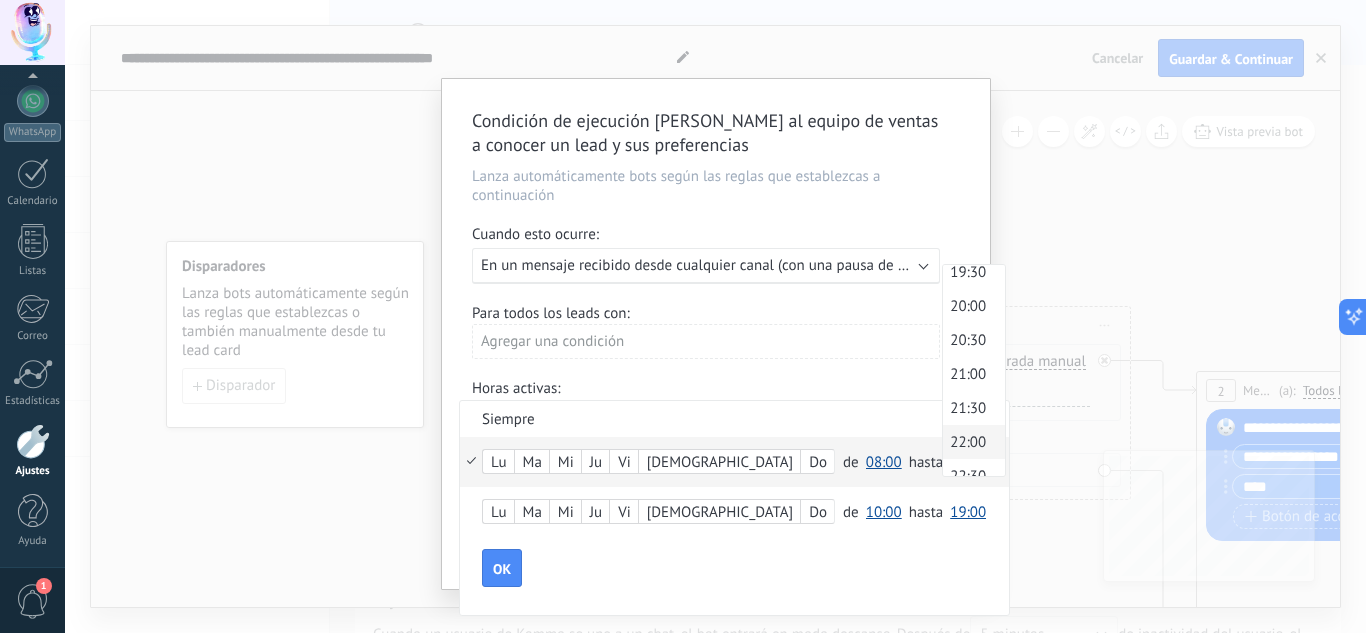 click on "22:00" at bounding box center [971, 442] 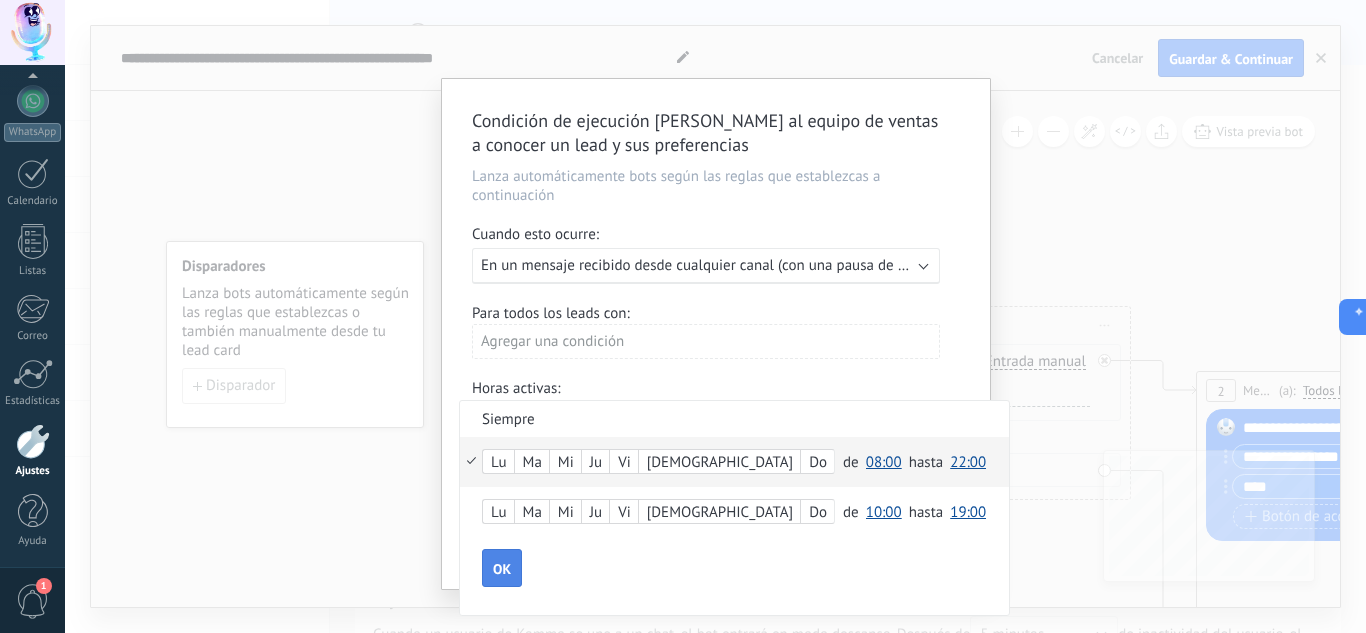 click on "OK" at bounding box center [502, 569] 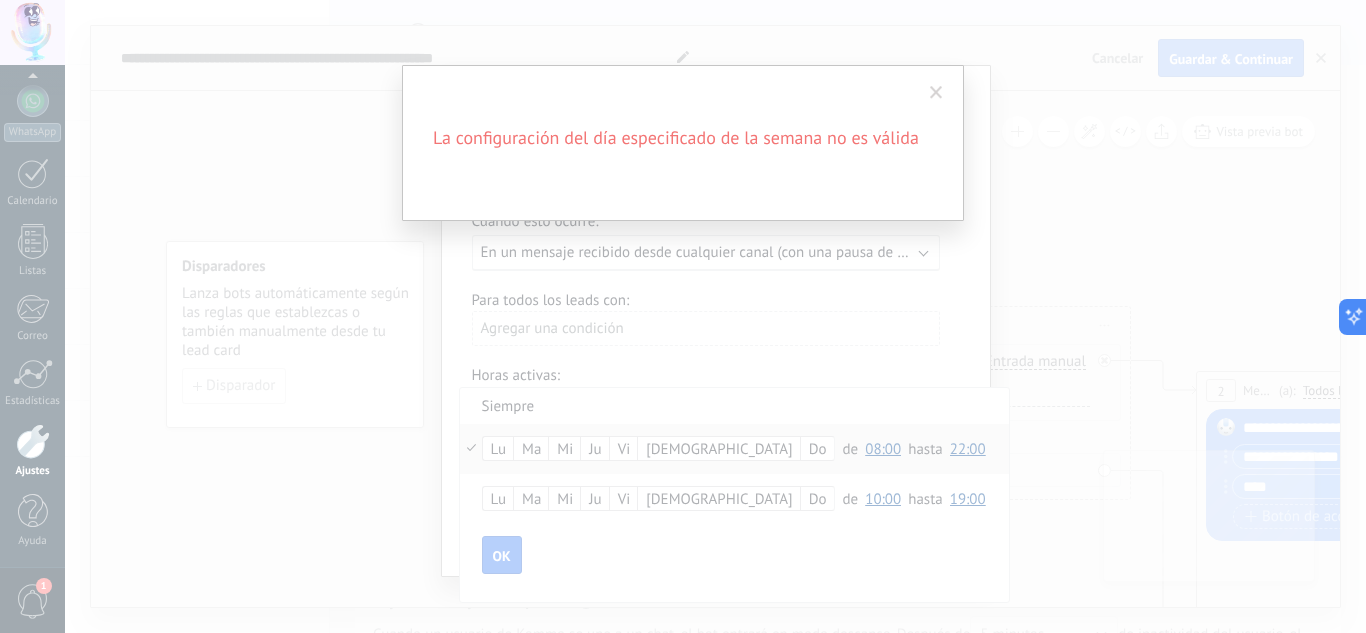 click at bounding box center [936, 93] 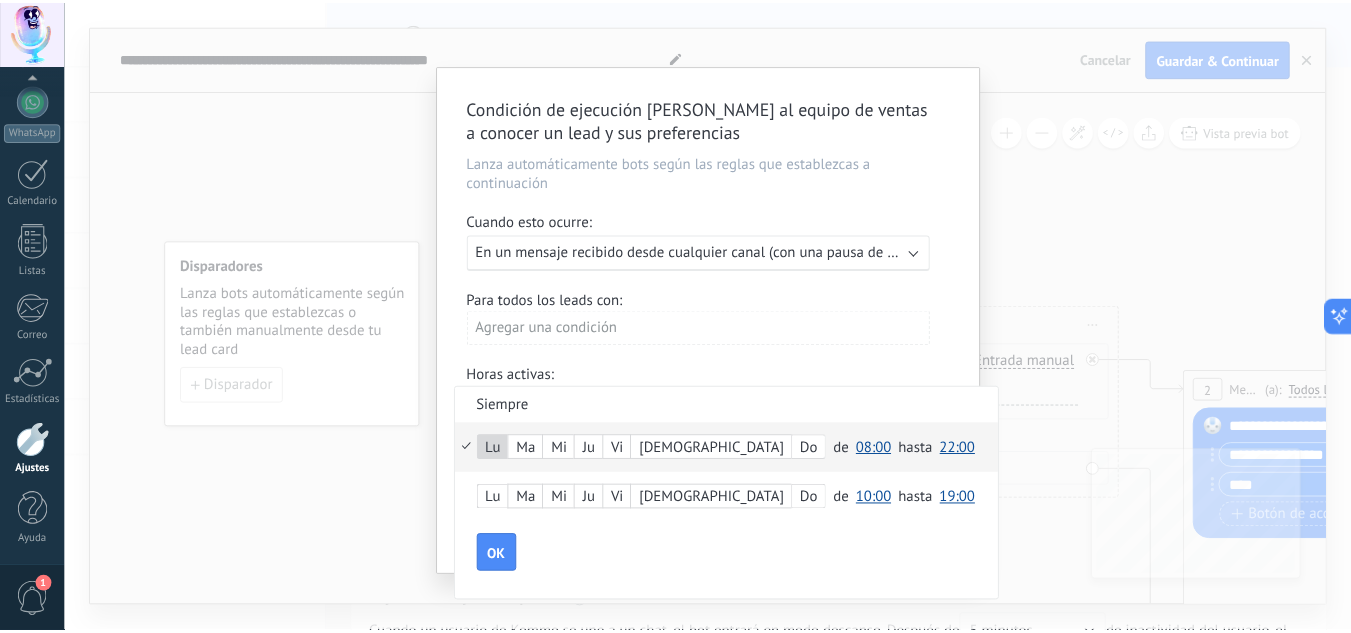 scroll, scrollTop: 0, scrollLeft: 0, axis: both 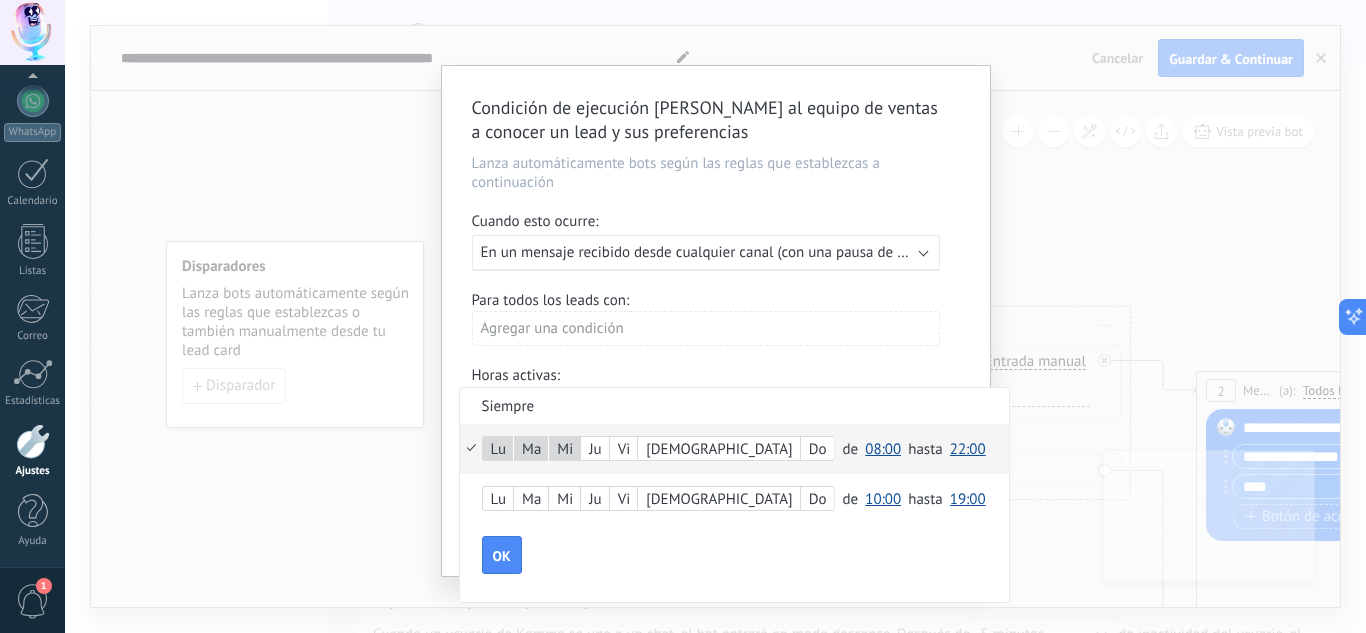 click on "Ju" at bounding box center [594, 450] 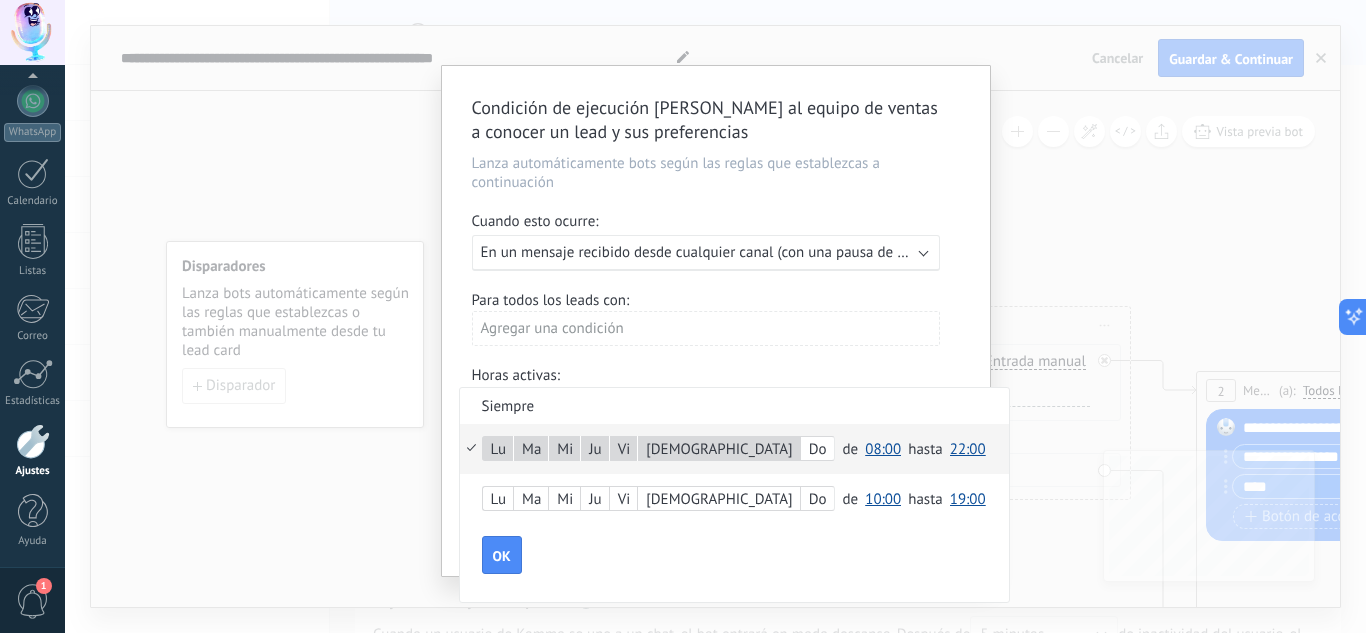 click on "Do" at bounding box center (817, 450) 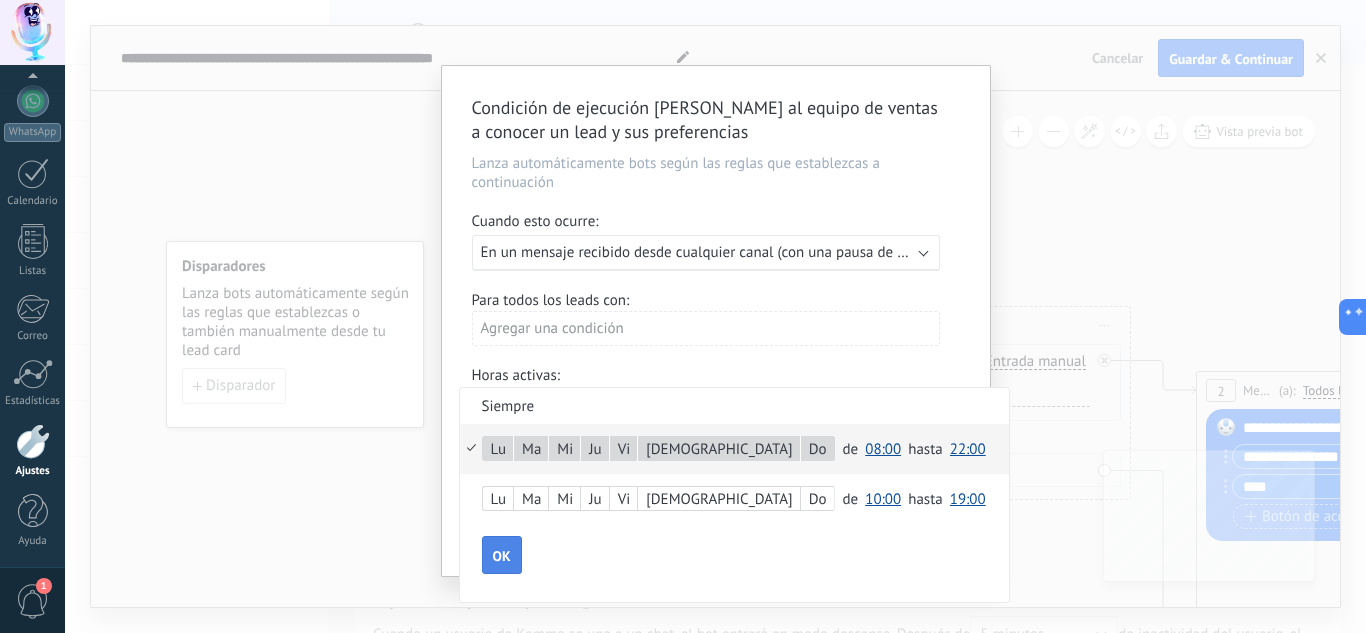 click on "OK" at bounding box center [502, 555] 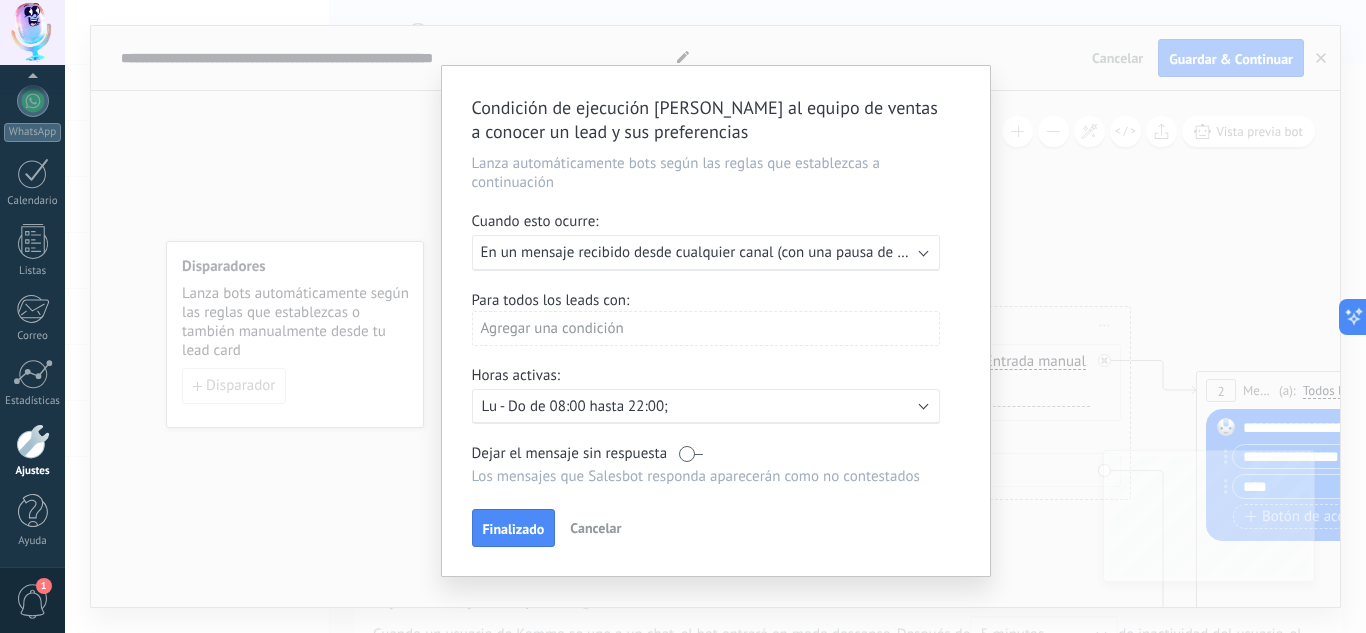 click at bounding box center [691, 453] 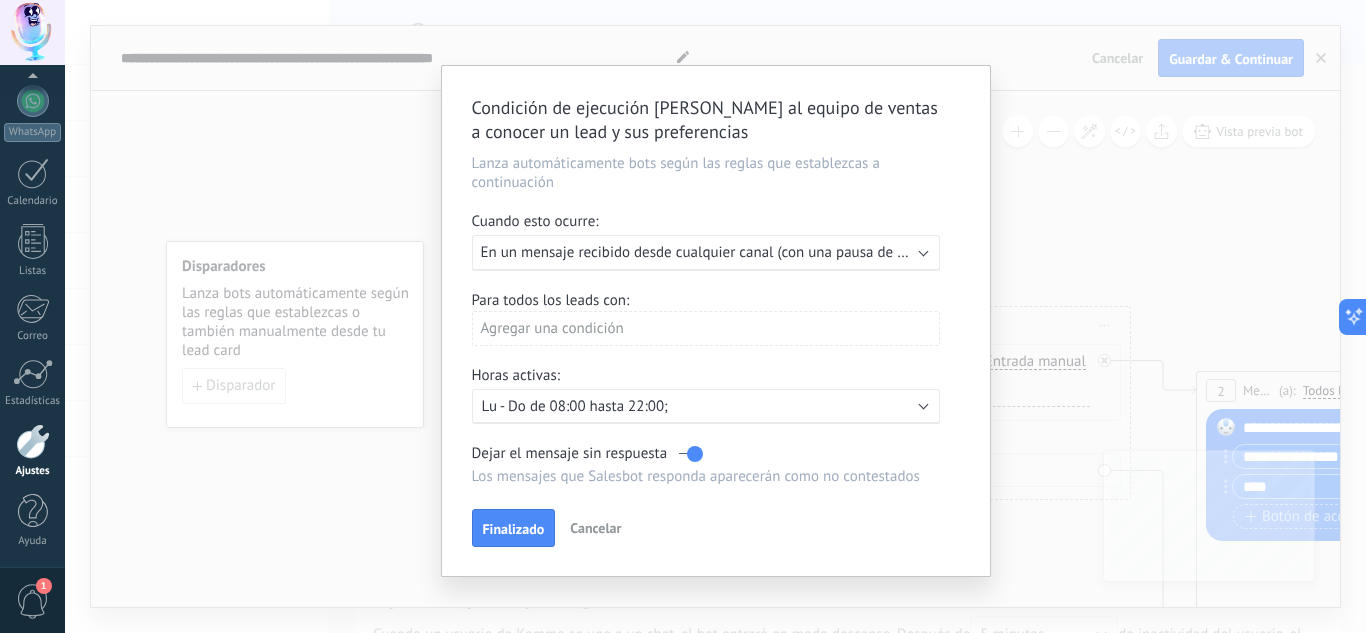 click at bounding box center [691, 453] 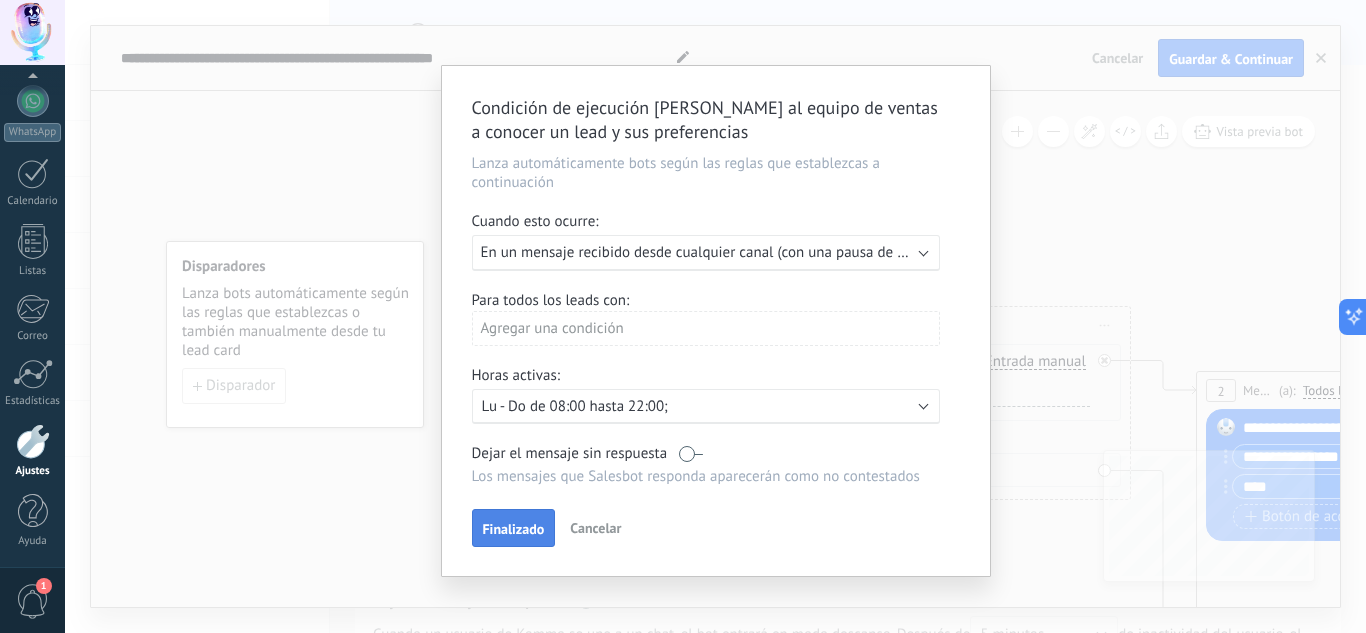 click on "Finalizado" at bounding box center [514, 529] 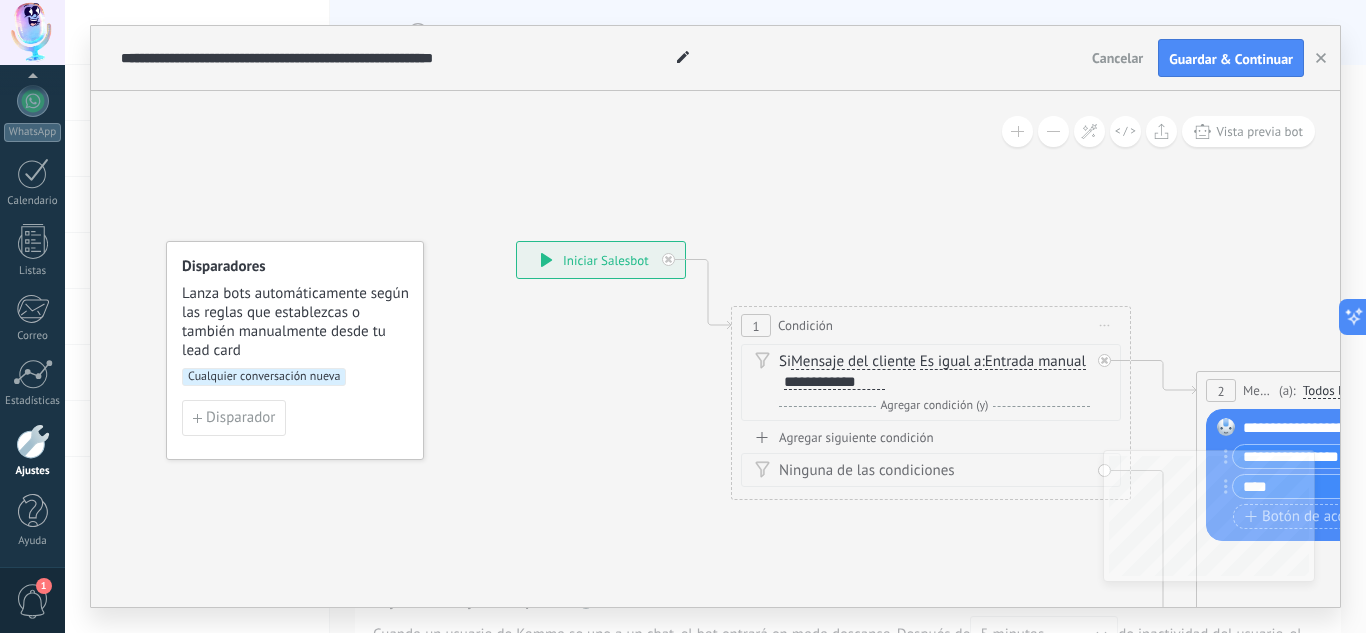 click on "23" 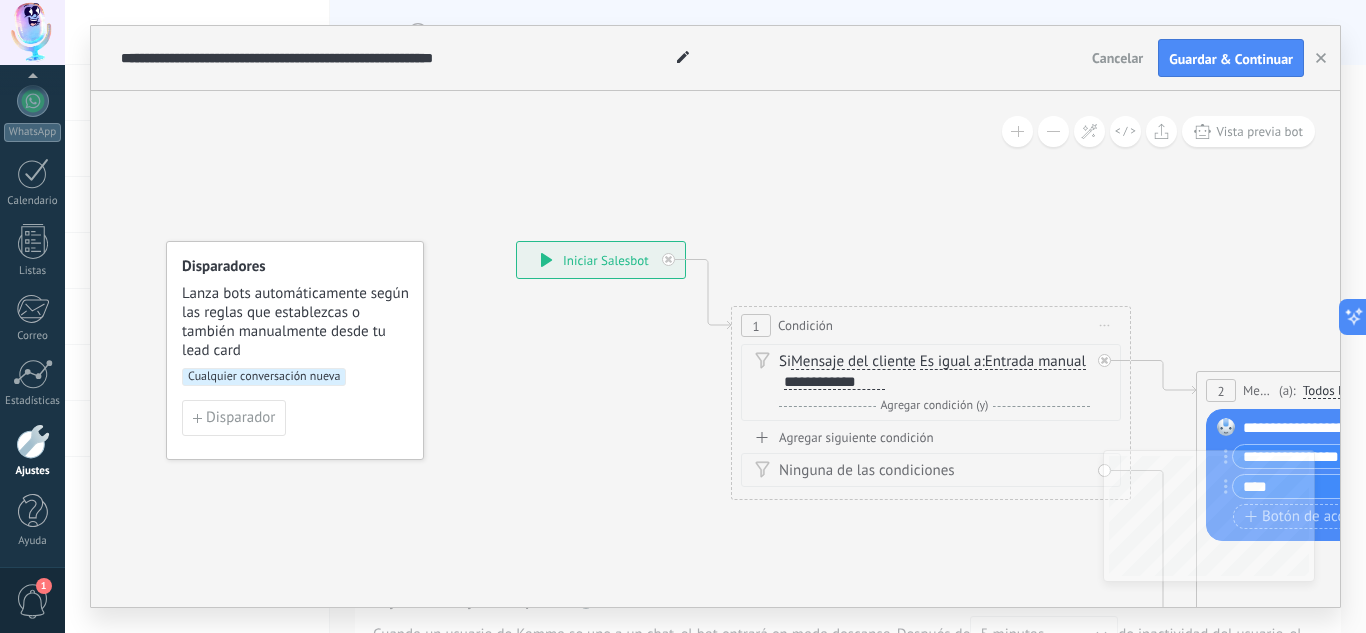 click on "Agregar siguiente condición" at bounding box center (931, 437) 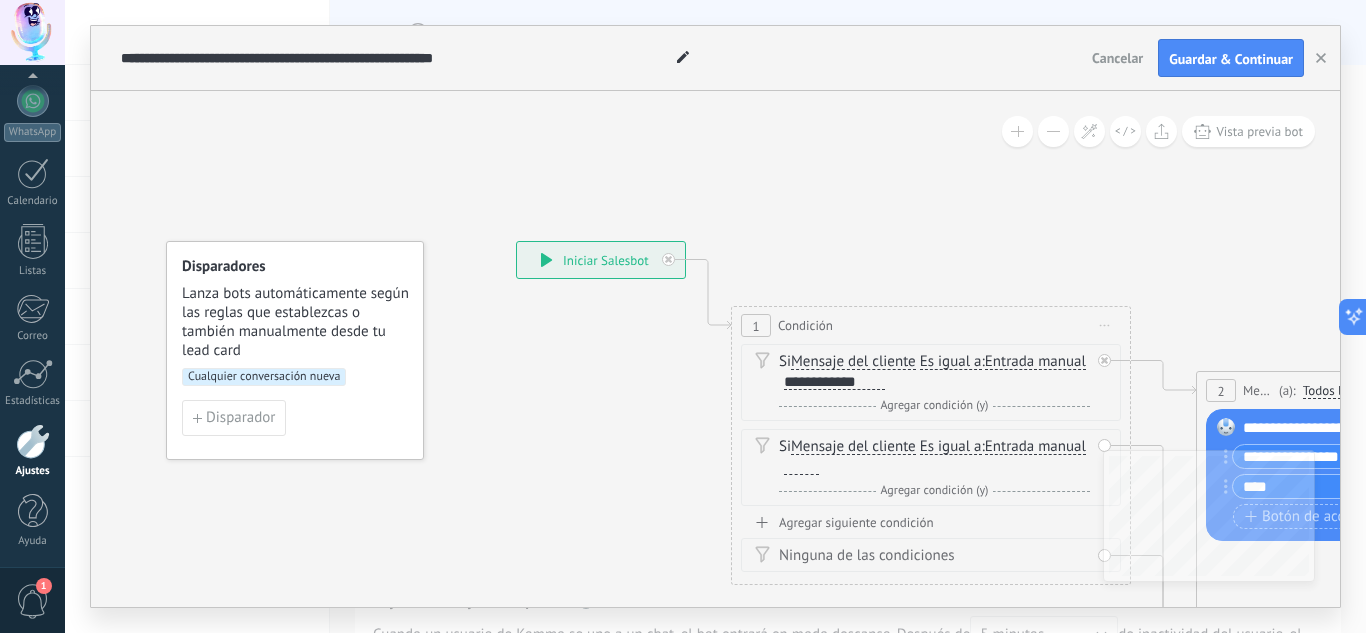 click on "Reemplazar
Quitar
Convertir a mensaje de voz
Arrastre la imagen aquí para adjuntarla.
Añadir imagen
Subir
Arrastrar y soltar
Archivo no encontrado
Escribe tu mensaje..." at bounding box center (1396, 475) 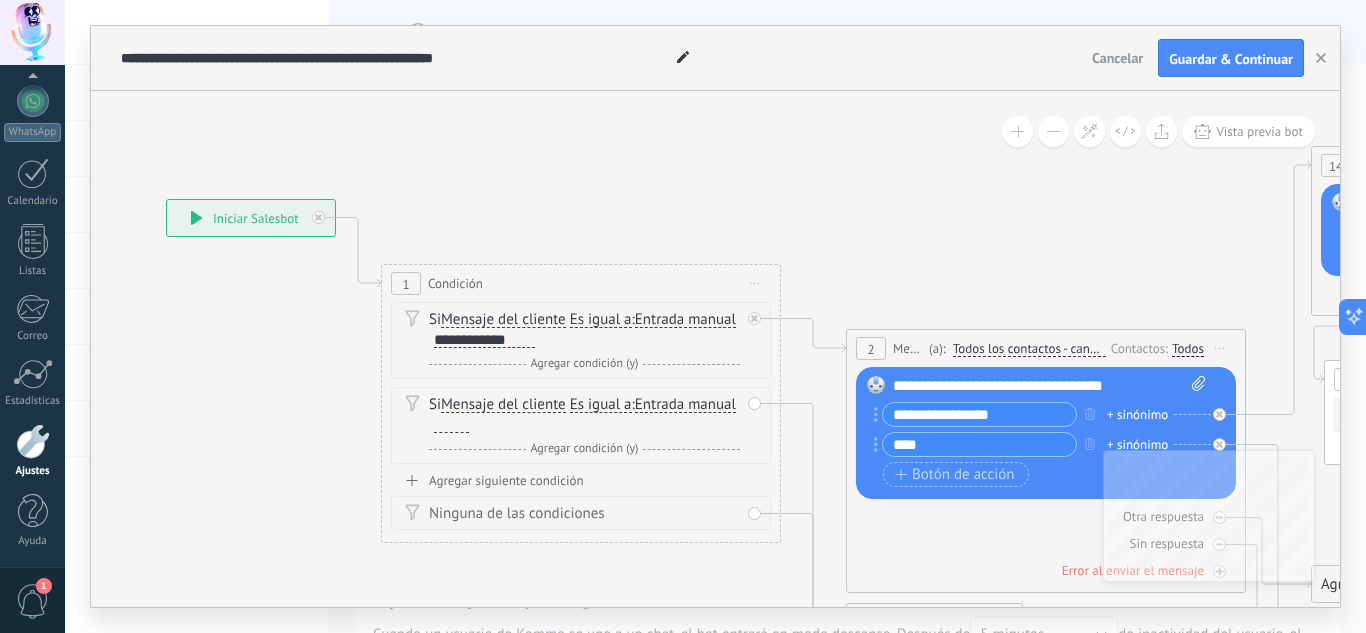 drag, startPoint x: 1185, startPoint y: 278, endPoint x: 830, endPoint y: 230, distance: 358.23038 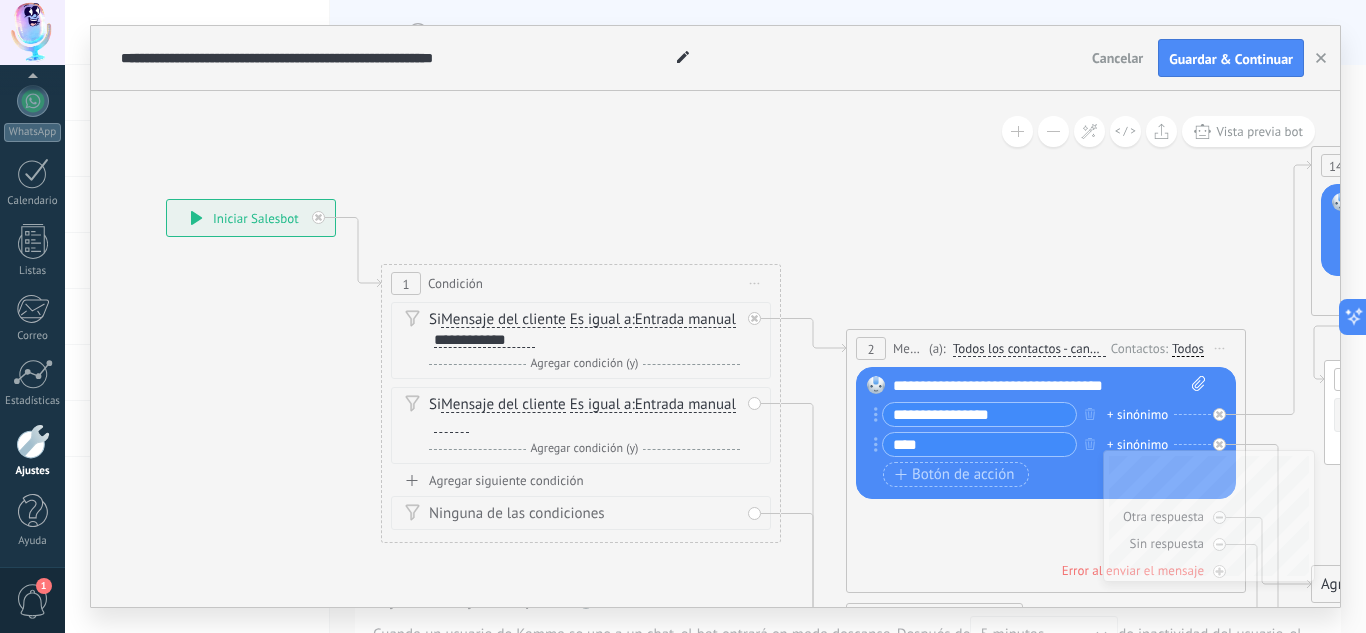 click on "23" 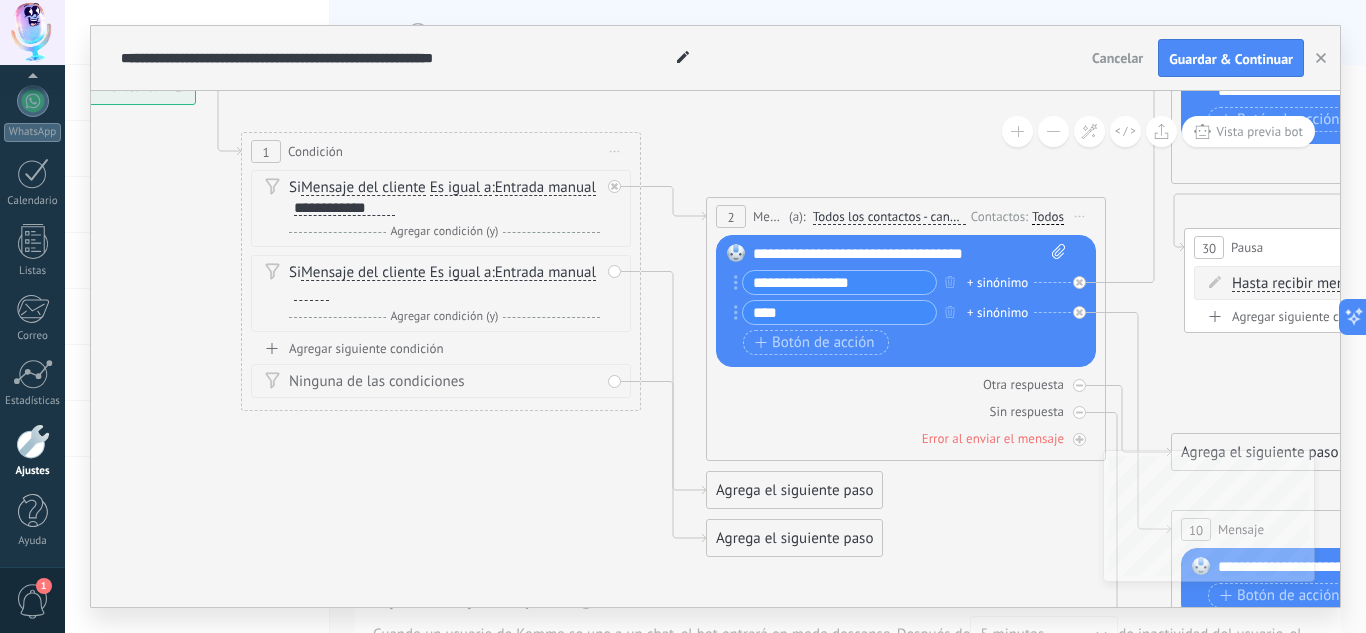 drag, startPoint x: 956, startPoint y: 233, endPoint x: 818, endPoint y: 107, distance: 186.86894 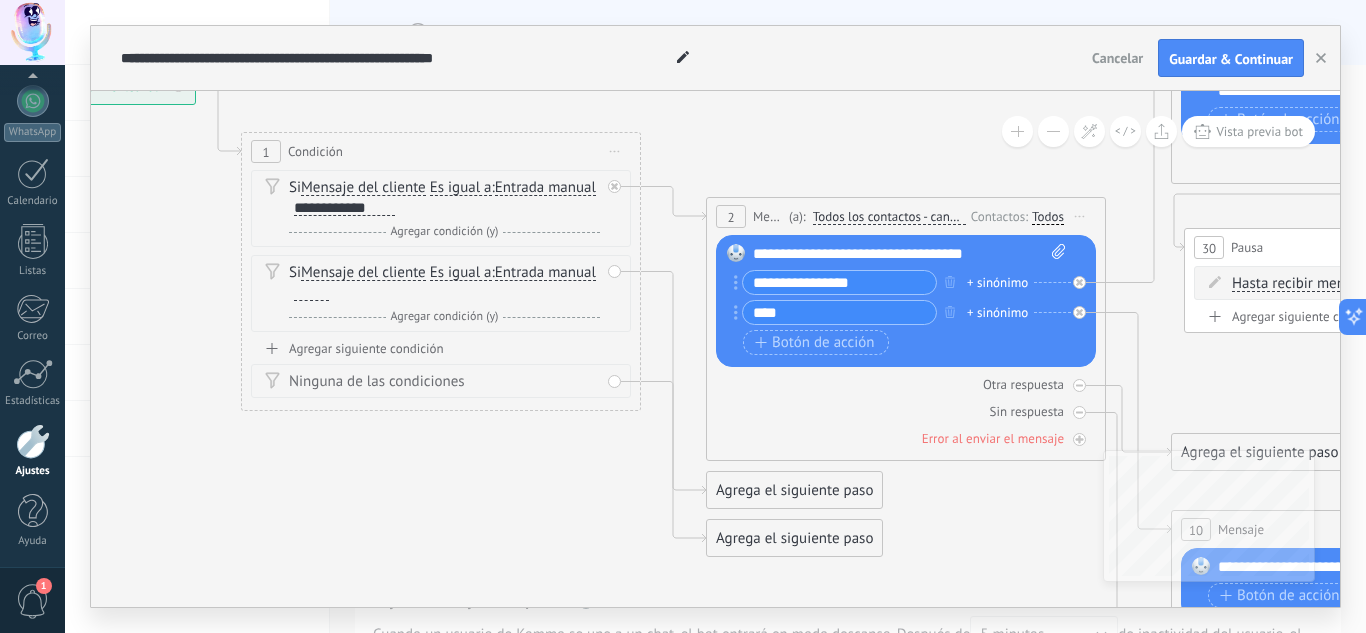 click on "23" 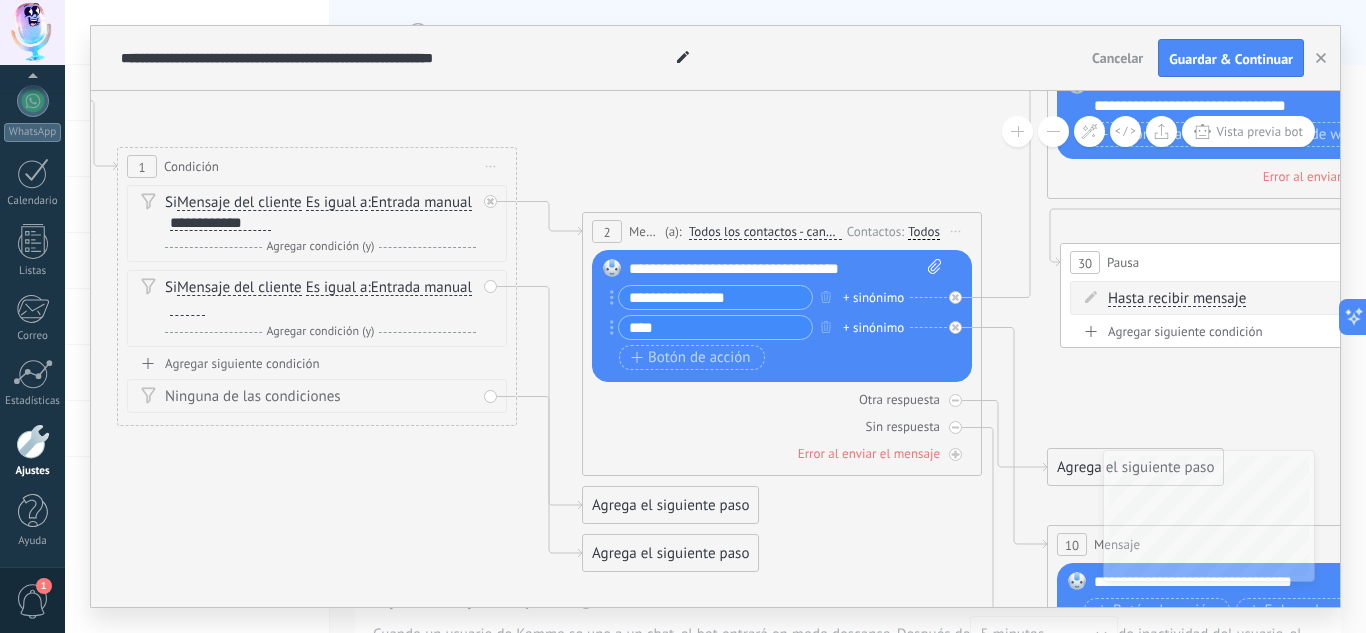 drag, startPoint x: 818, startPoint y: 107, endPoint x: 697, endPoint y: 122, distance: 121.92621 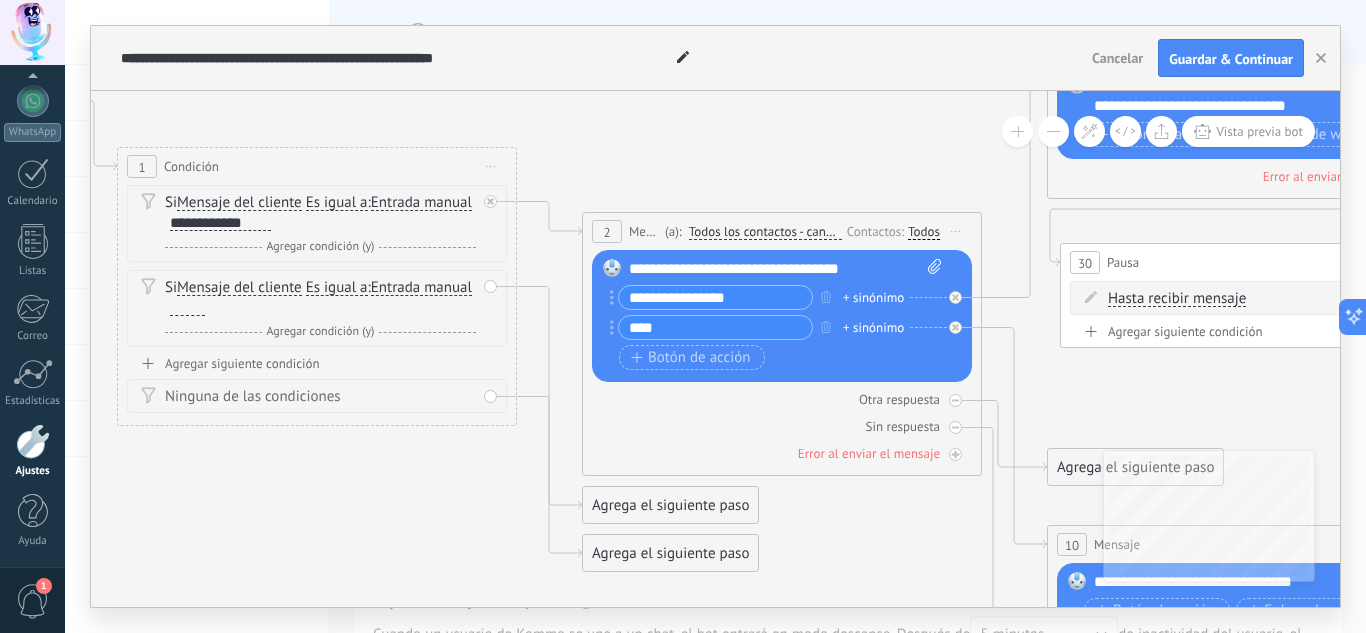 click on "23" 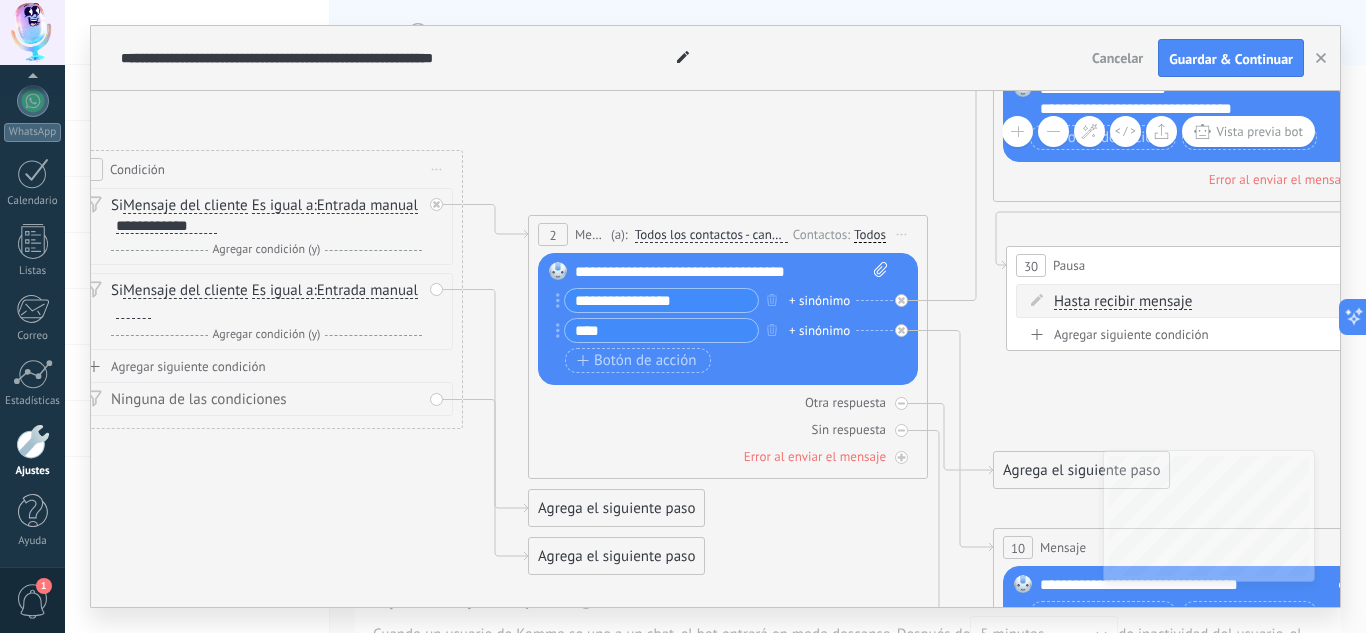 drag, startPoint x: 697, startPoint y: 122, endPoint x: 626, endPoint y: 125, distance: 71.063354 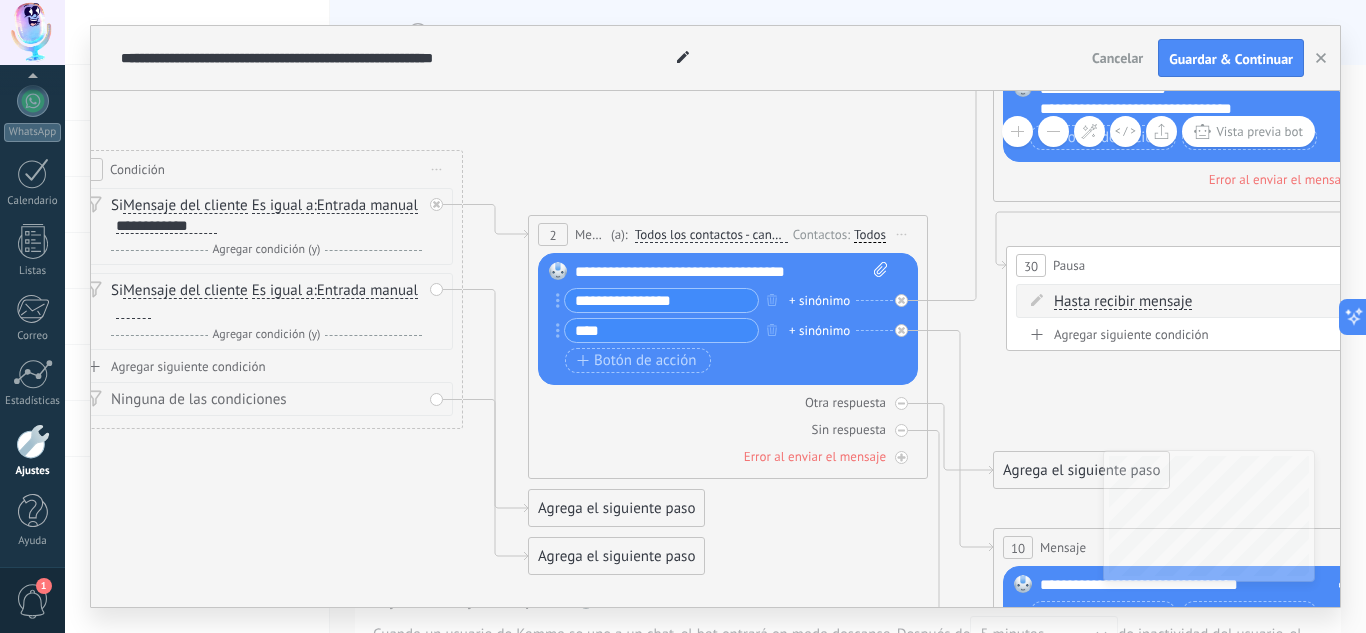 click on "23" 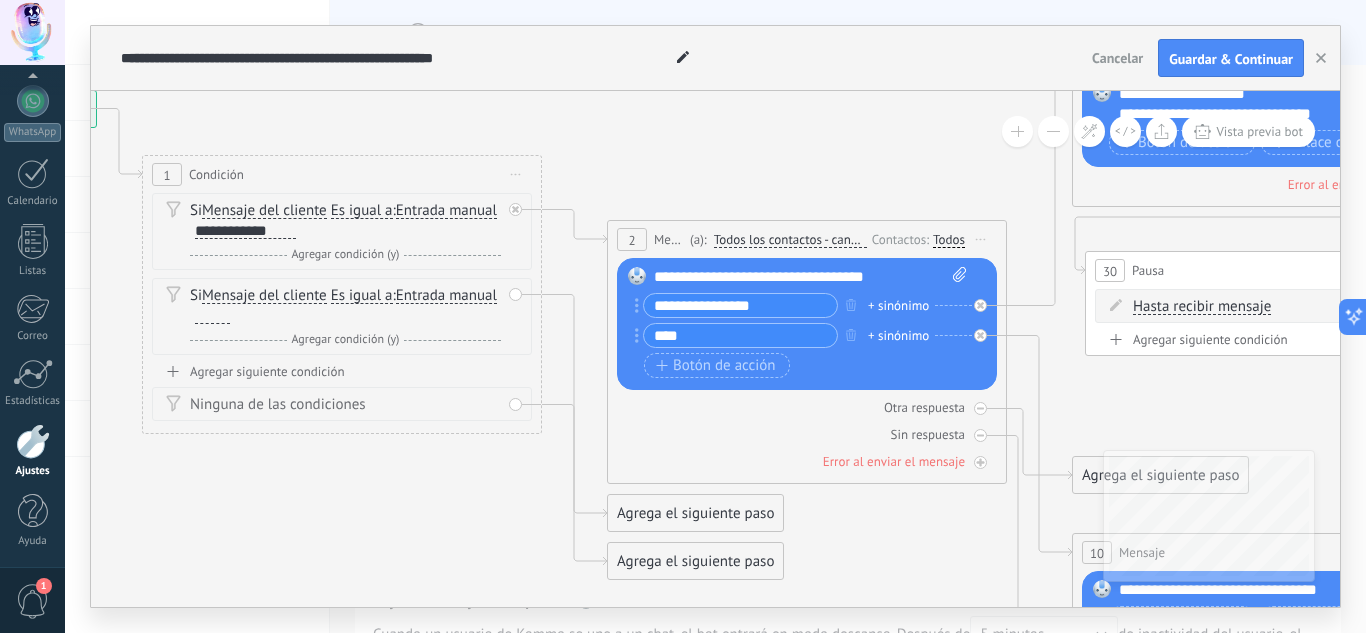 drag, startPoint x: 667, startPoint y: 173, endPoint x: 763, endPoint y: 178, distance: 96.13012 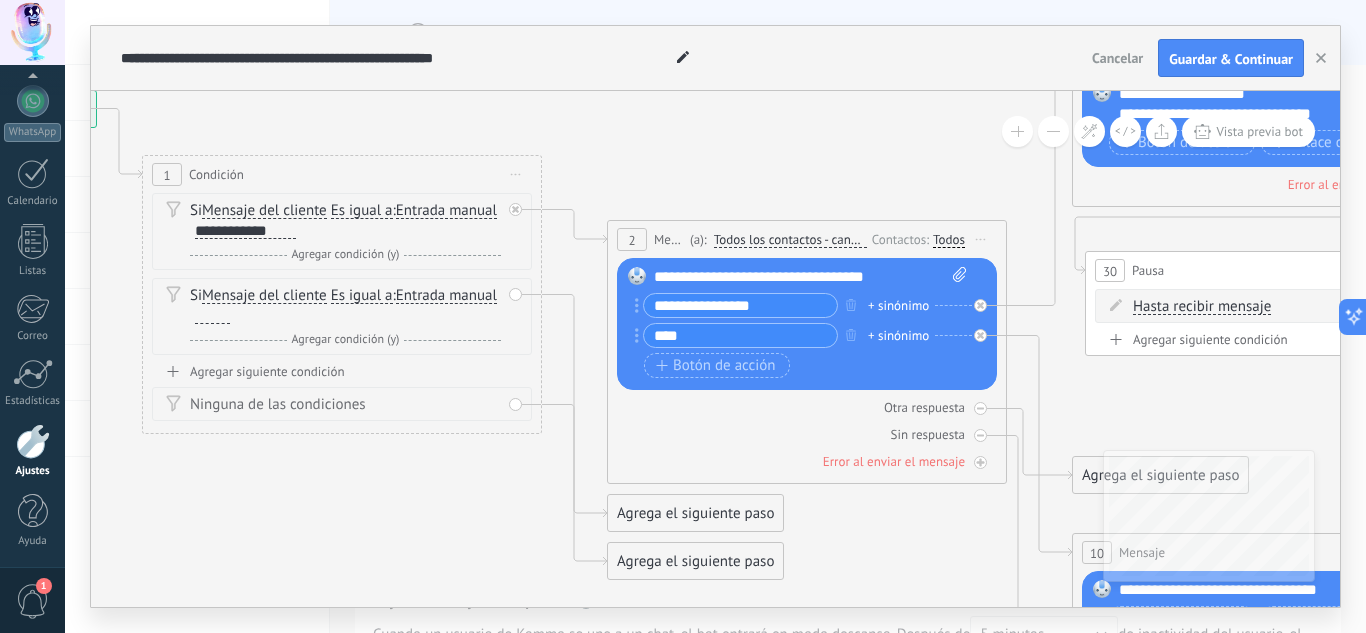 click on "23" 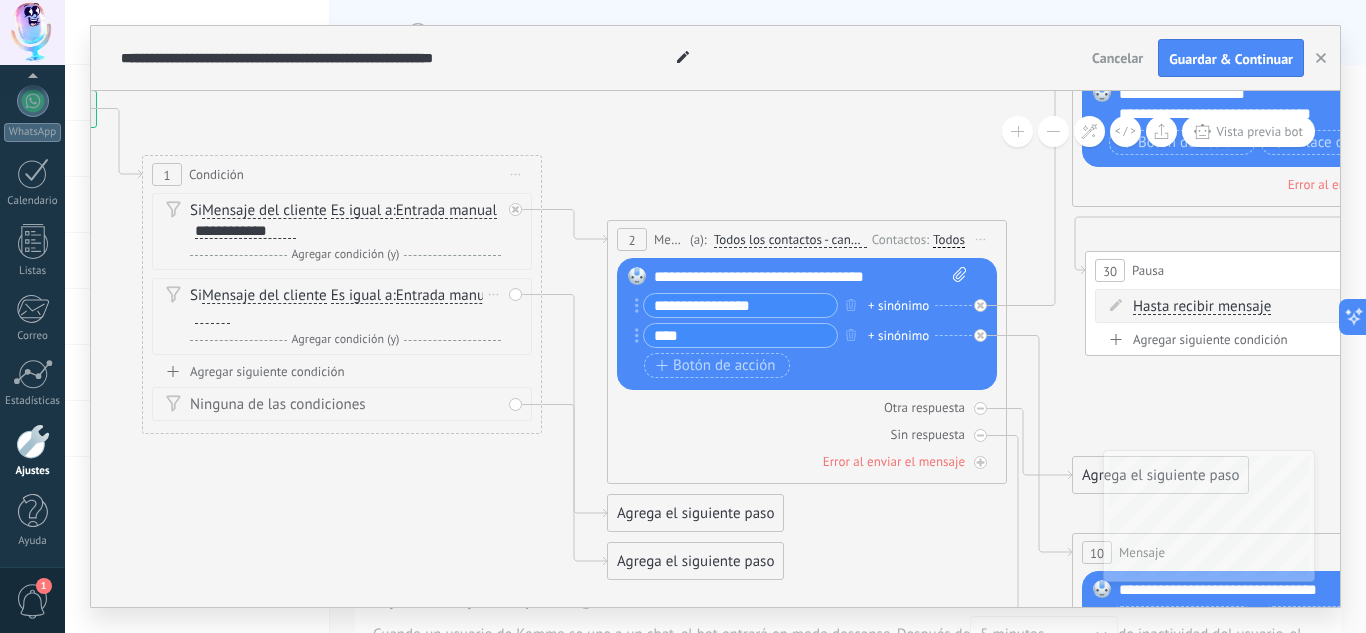 click on "Borrar" at bounding box center (494, 294) 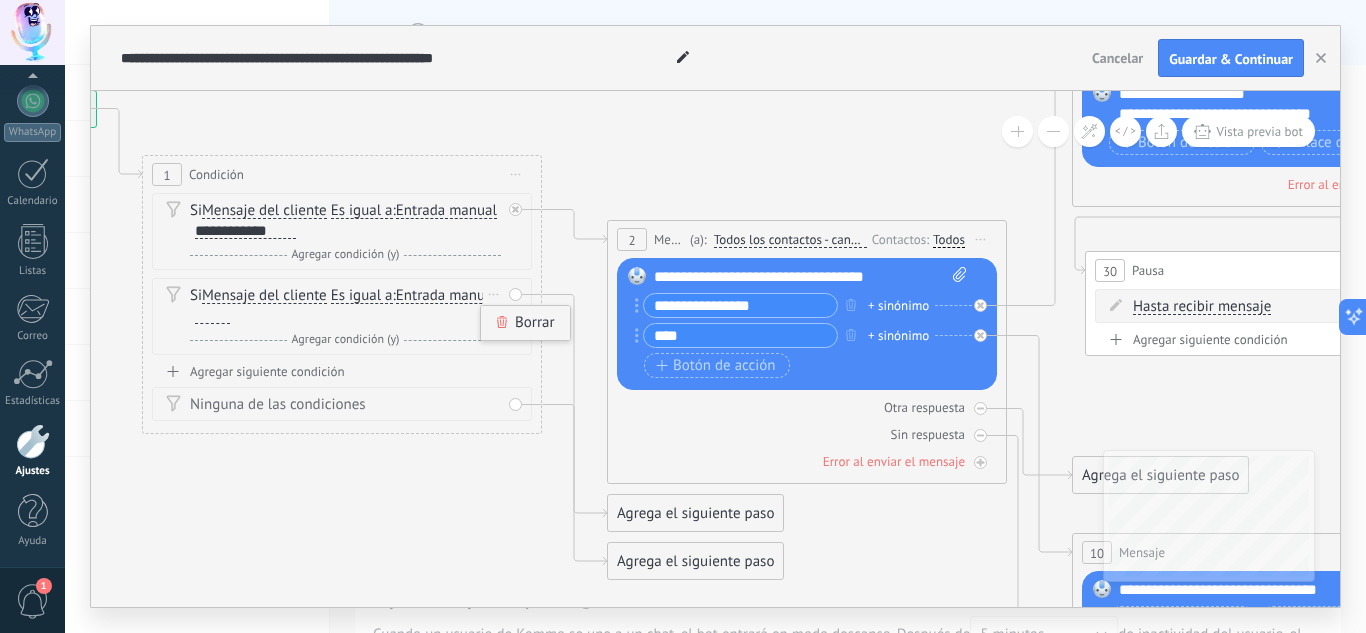 click 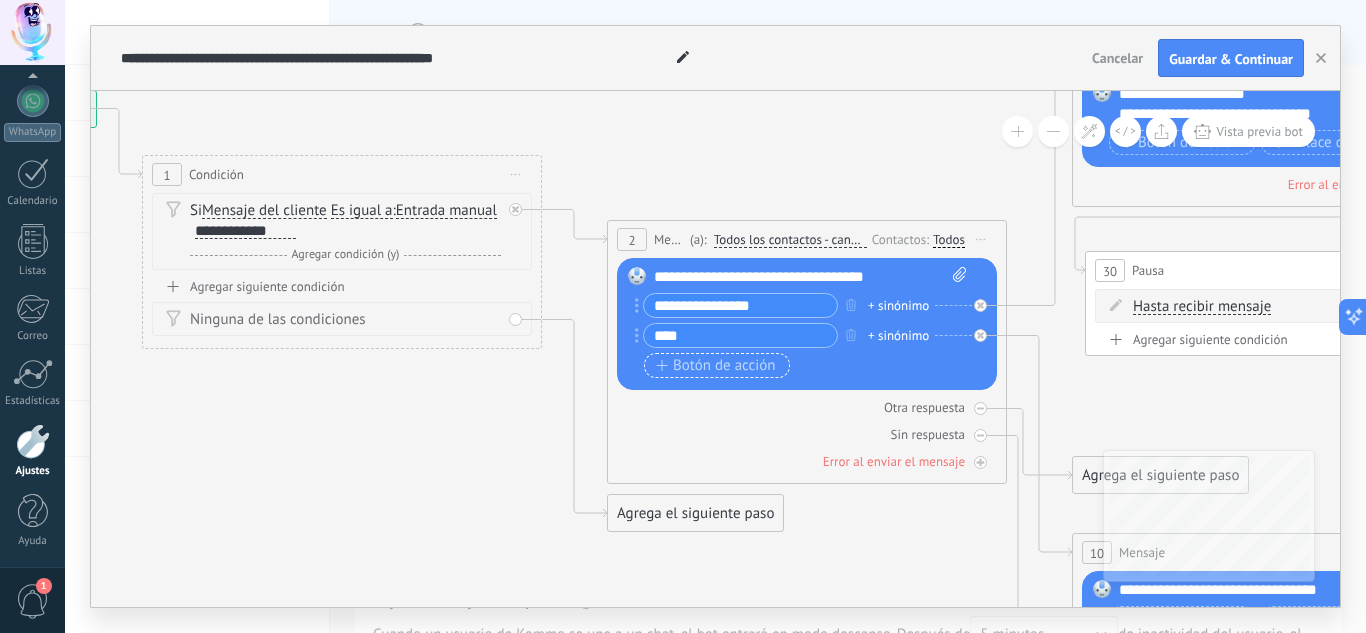 click on "Botón de acción" at bounding box center (716, 366) 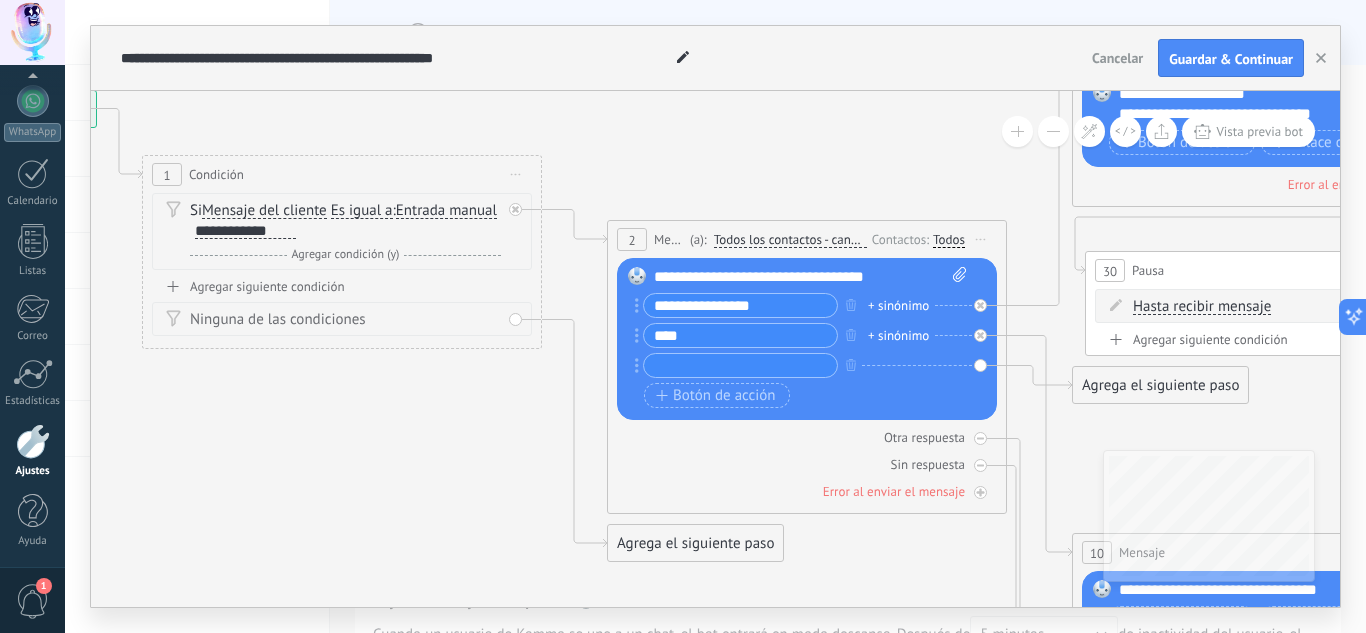 click on "**********" at bounding box center (740, 305) 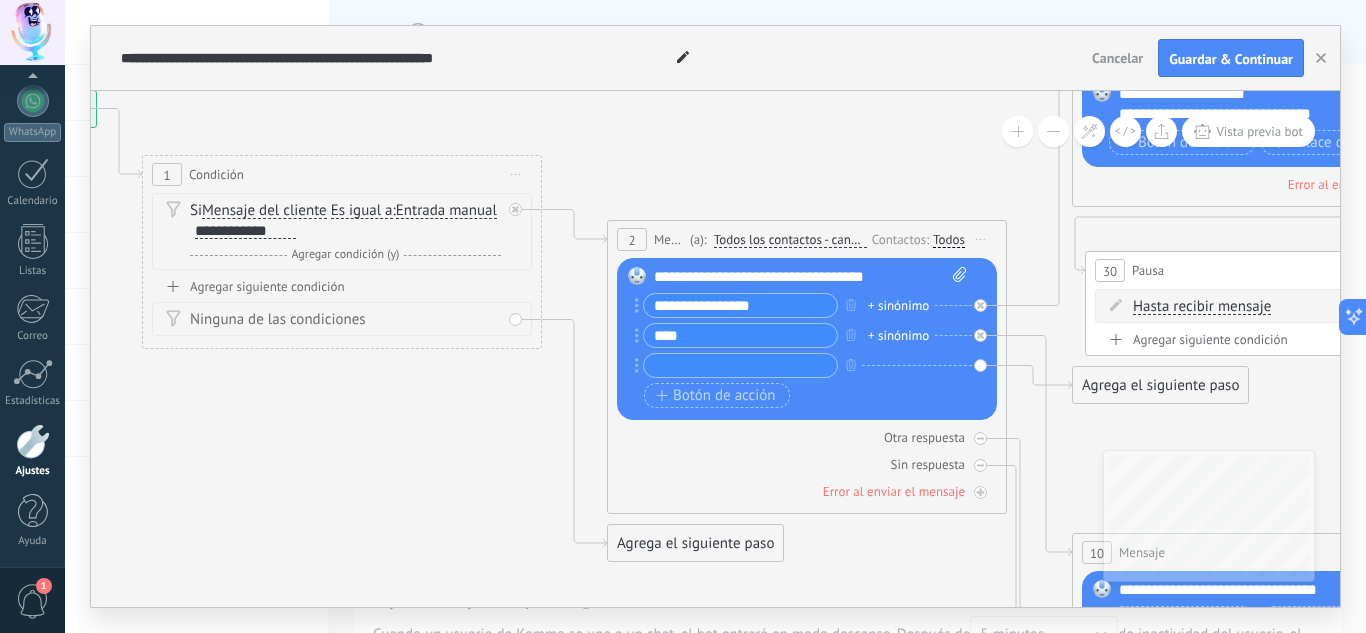 click on "****" at bounding box center (740, 335) 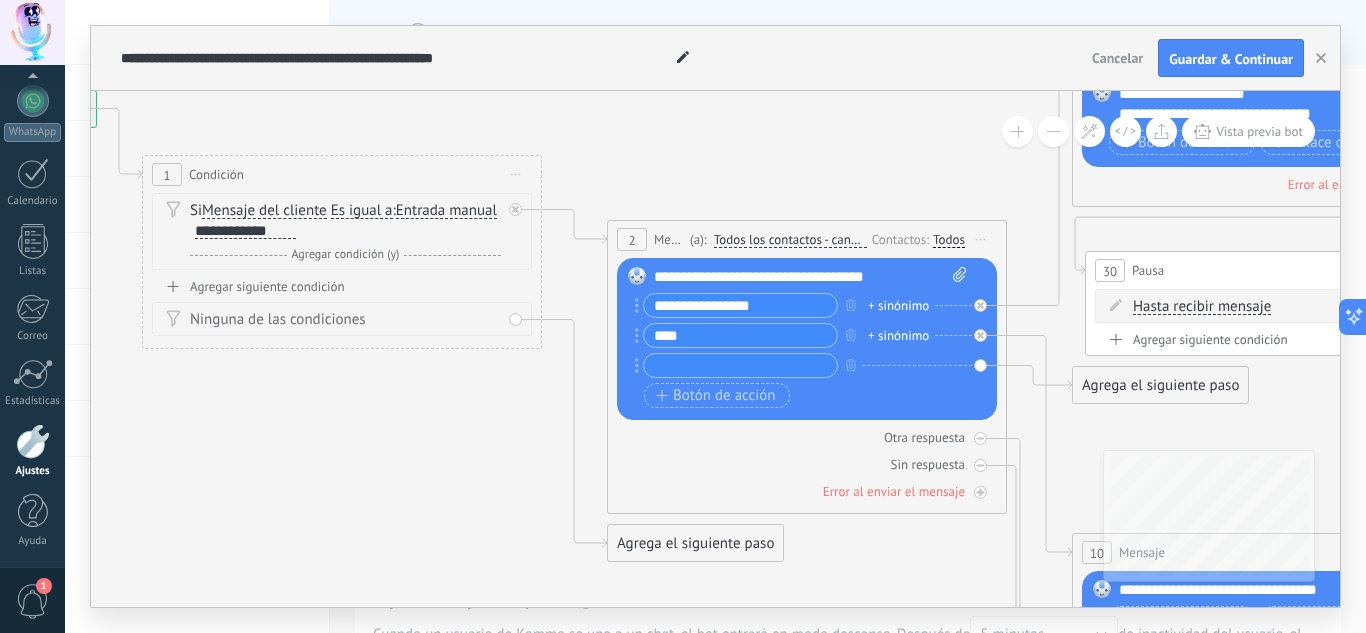 click on "**********" at bounding box center [740, 305] 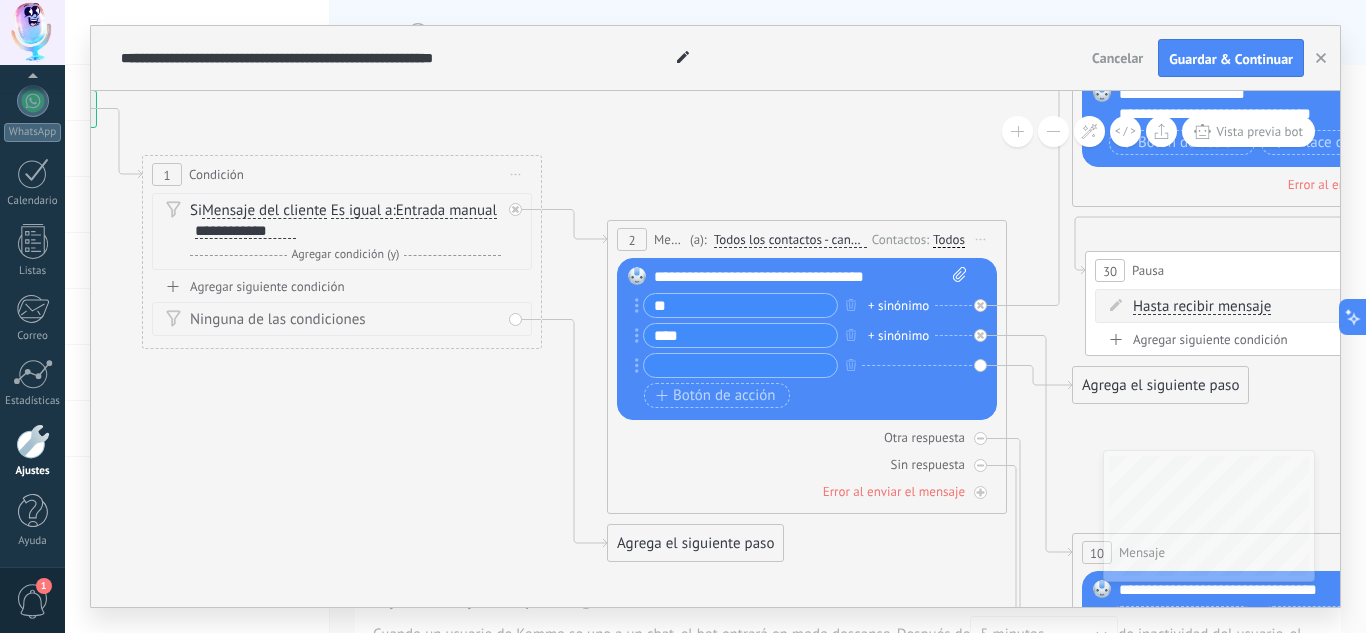 type on "*" 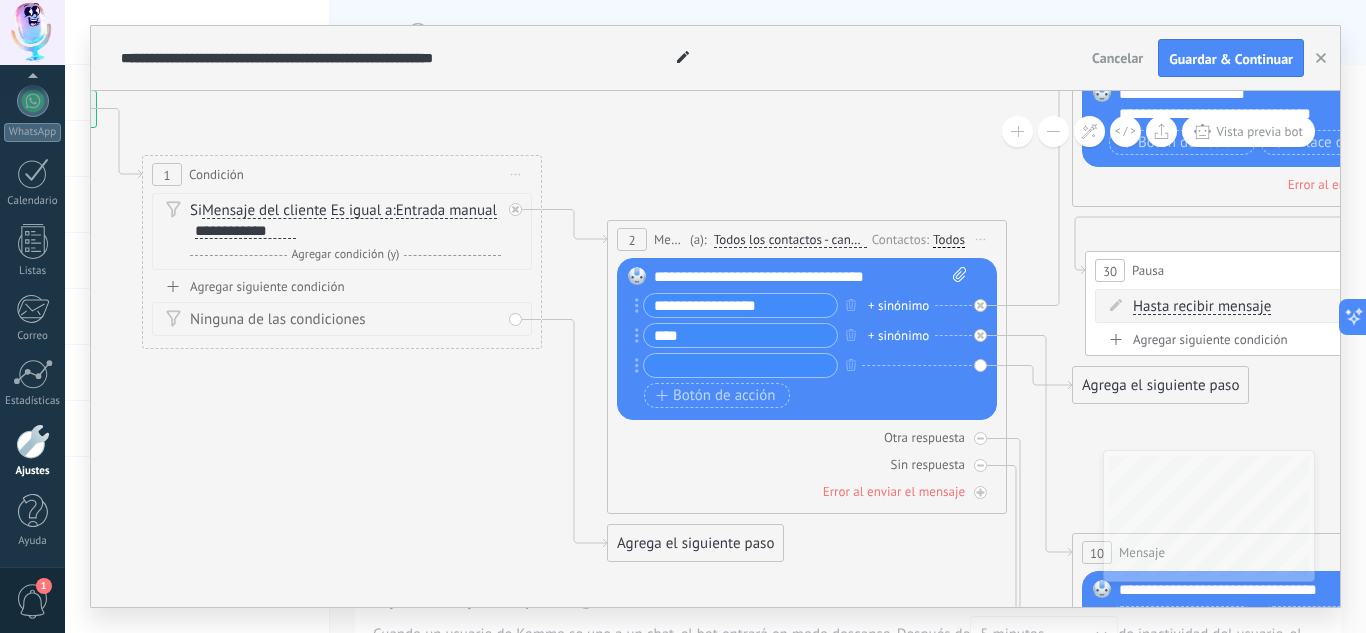 type on "**********" 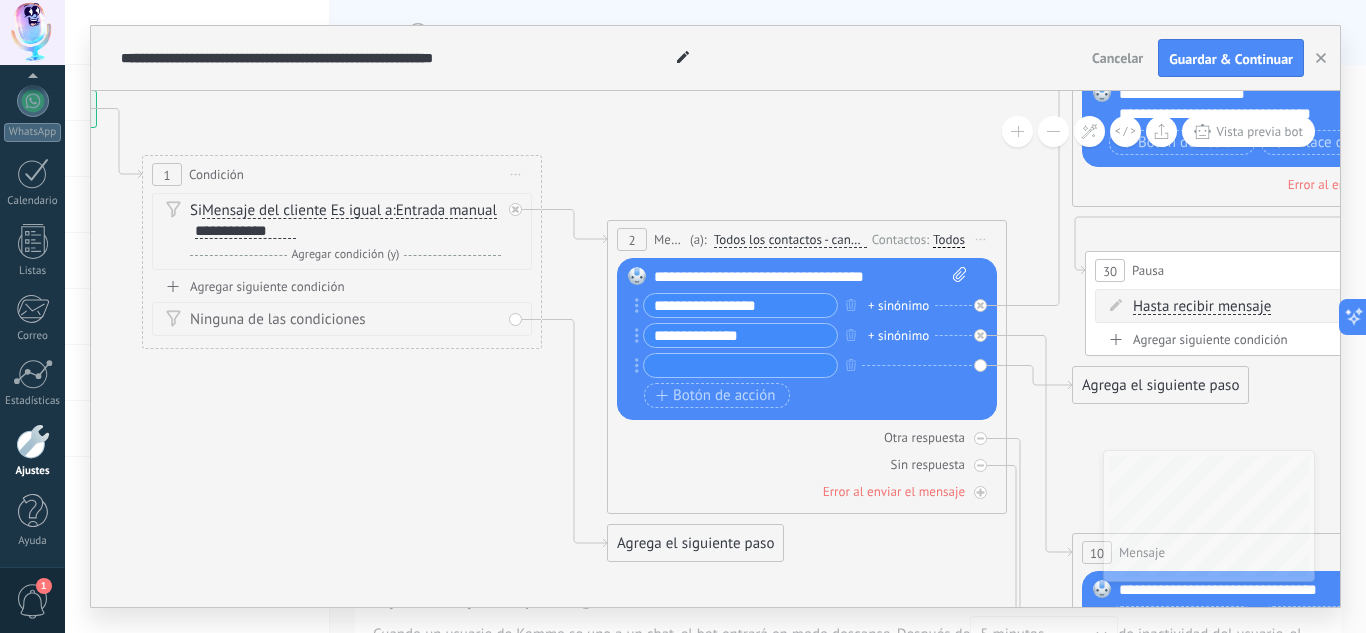 type on "**********" 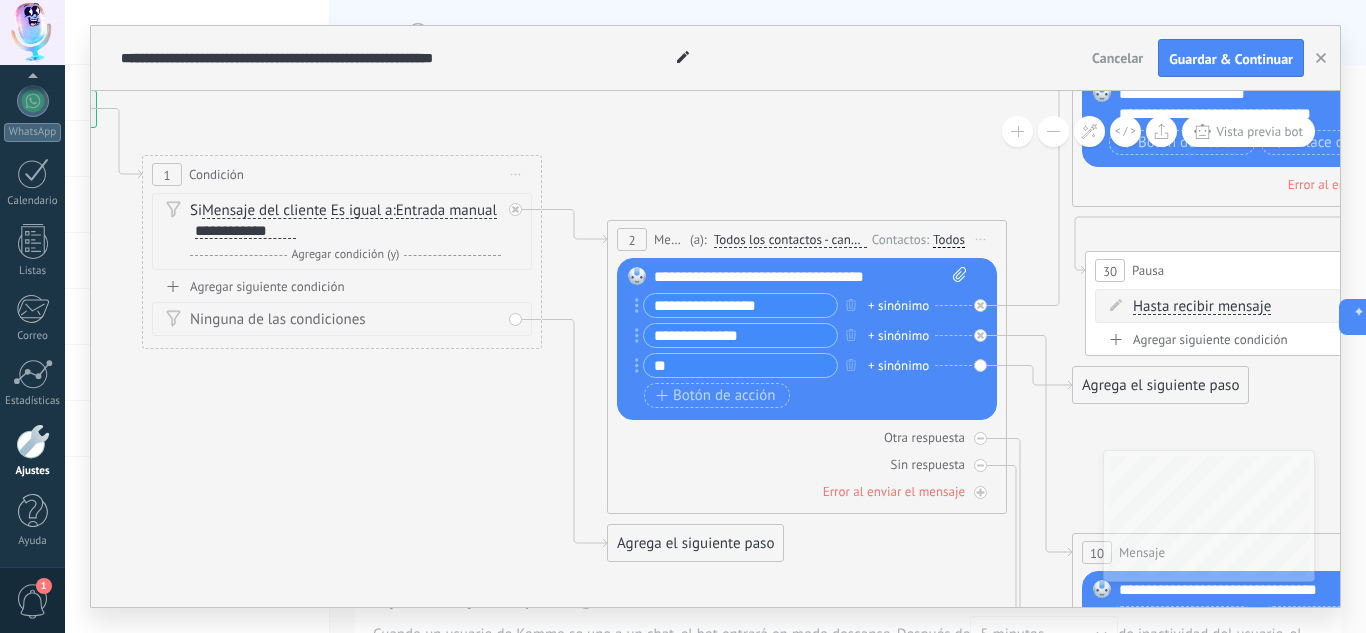 type on "*" 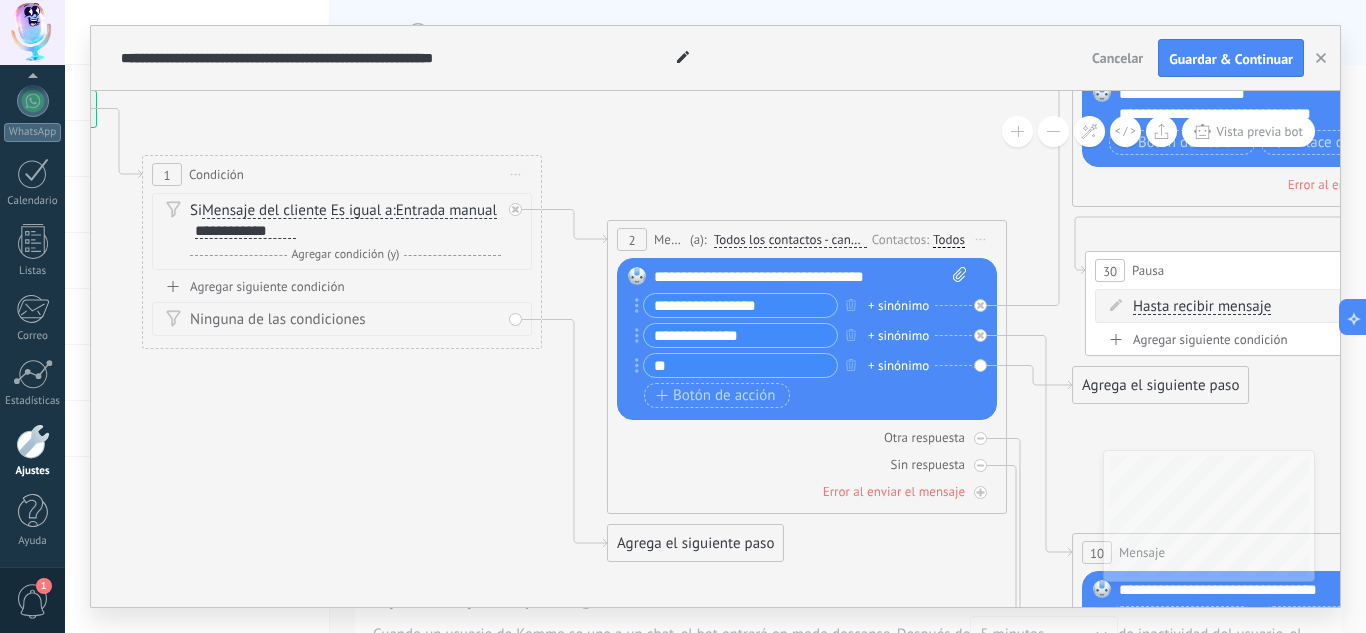 type on "*" 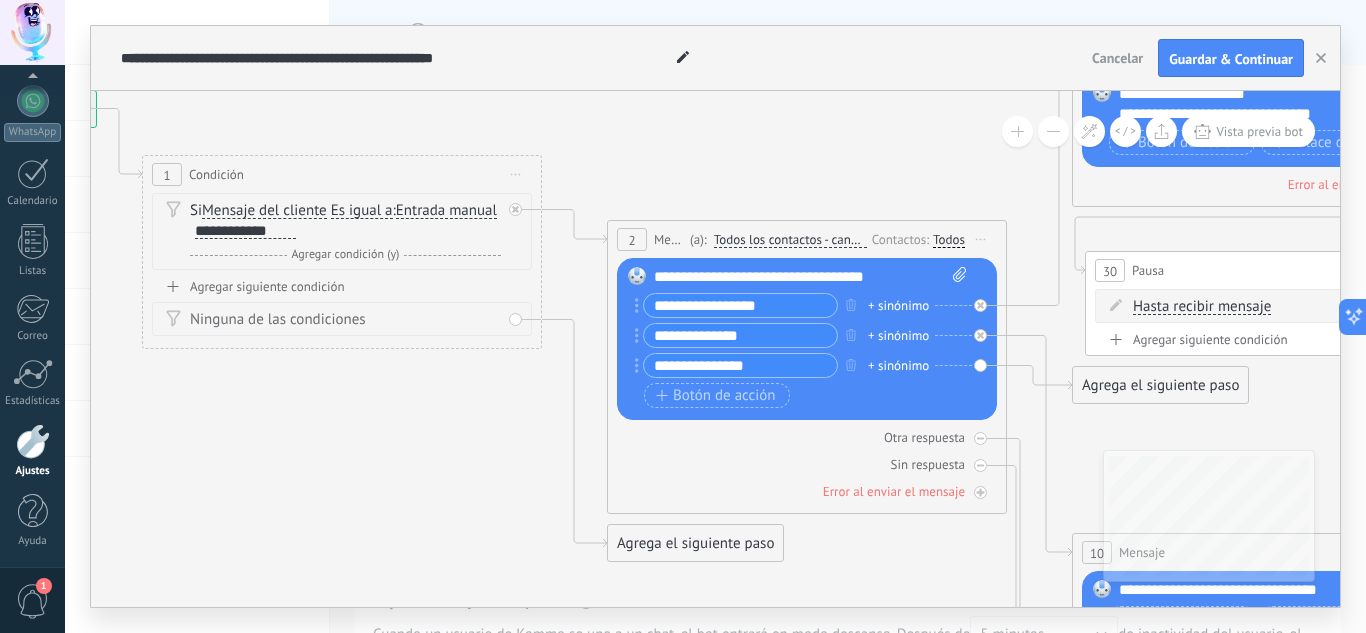type on "**********" 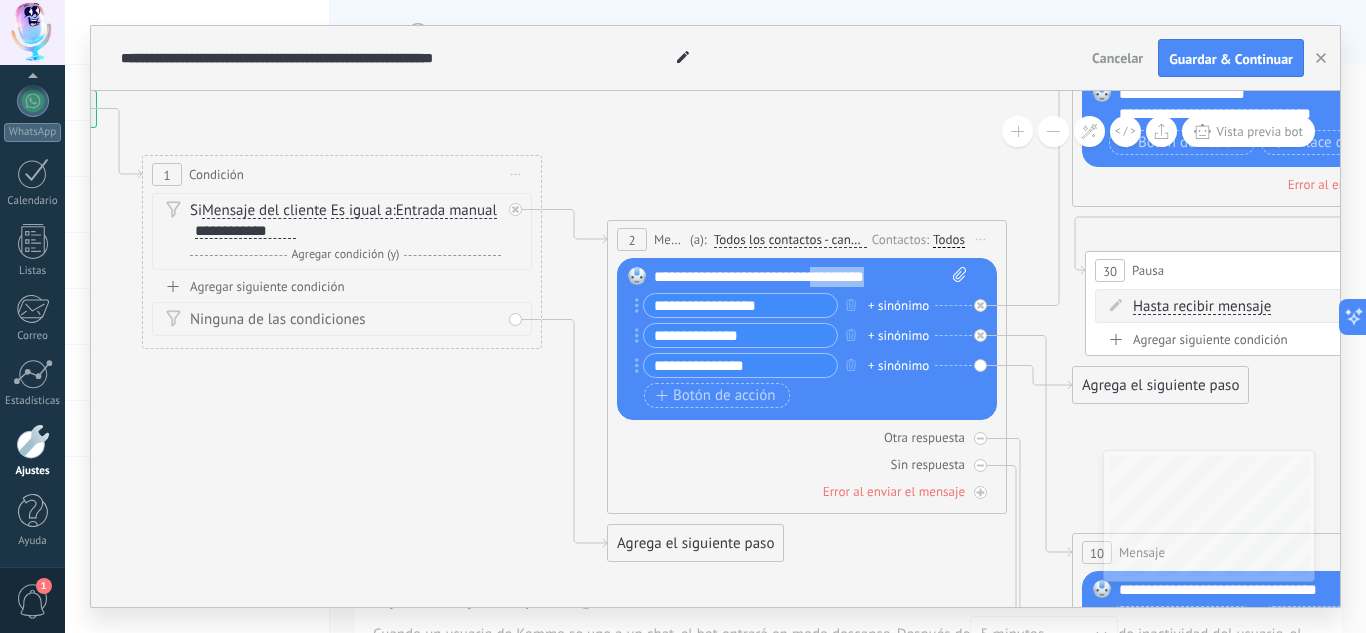 drag, startPoint x: 819, startPoint y: 272, endPoint x: 876, endPoint y: 275, distance: 57.07889 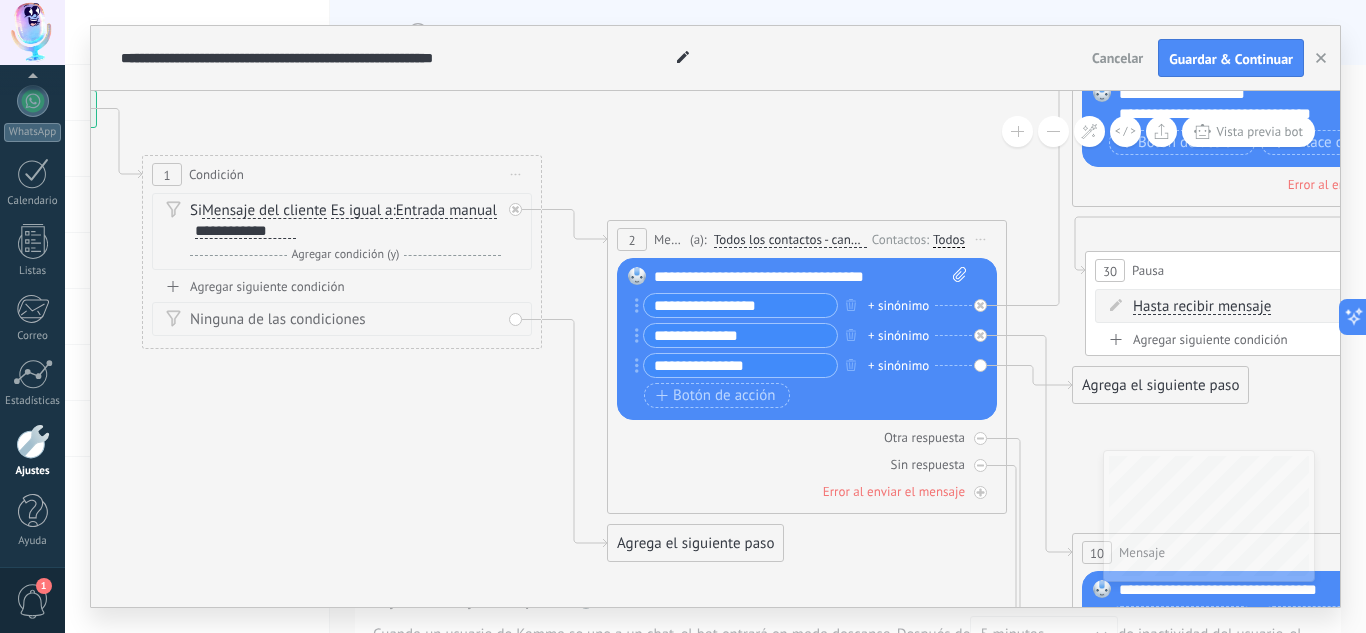 click on "**********" at bounding box center (810, 277) 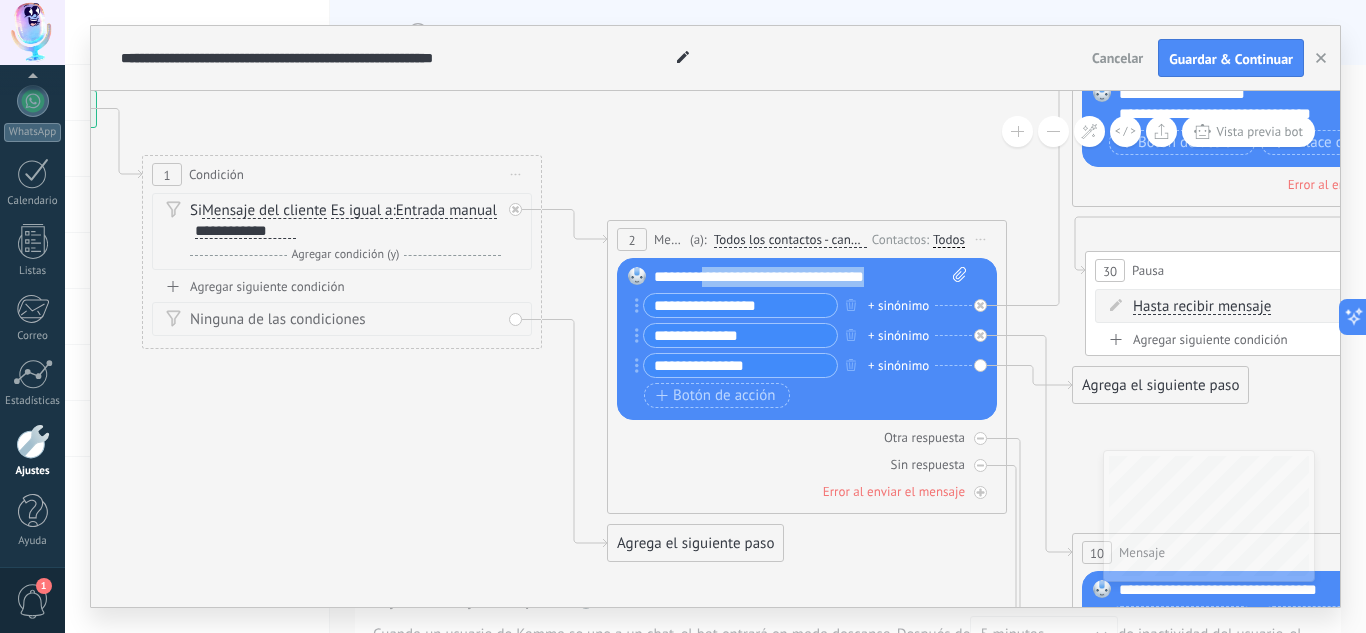 drag, startPoint x: 884, startPoint y: 275, endPoint x: 702, endPoint y: 284, distance: 182.2224 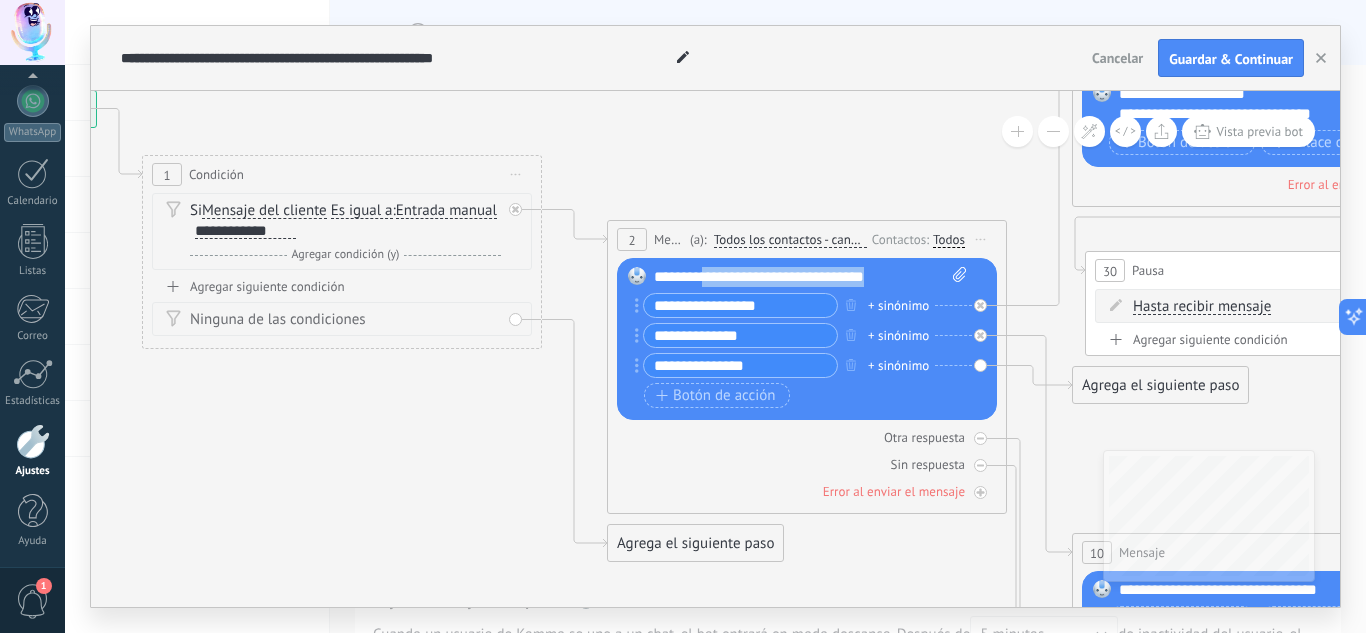 click on "**********" at bounding box center (810, 277) 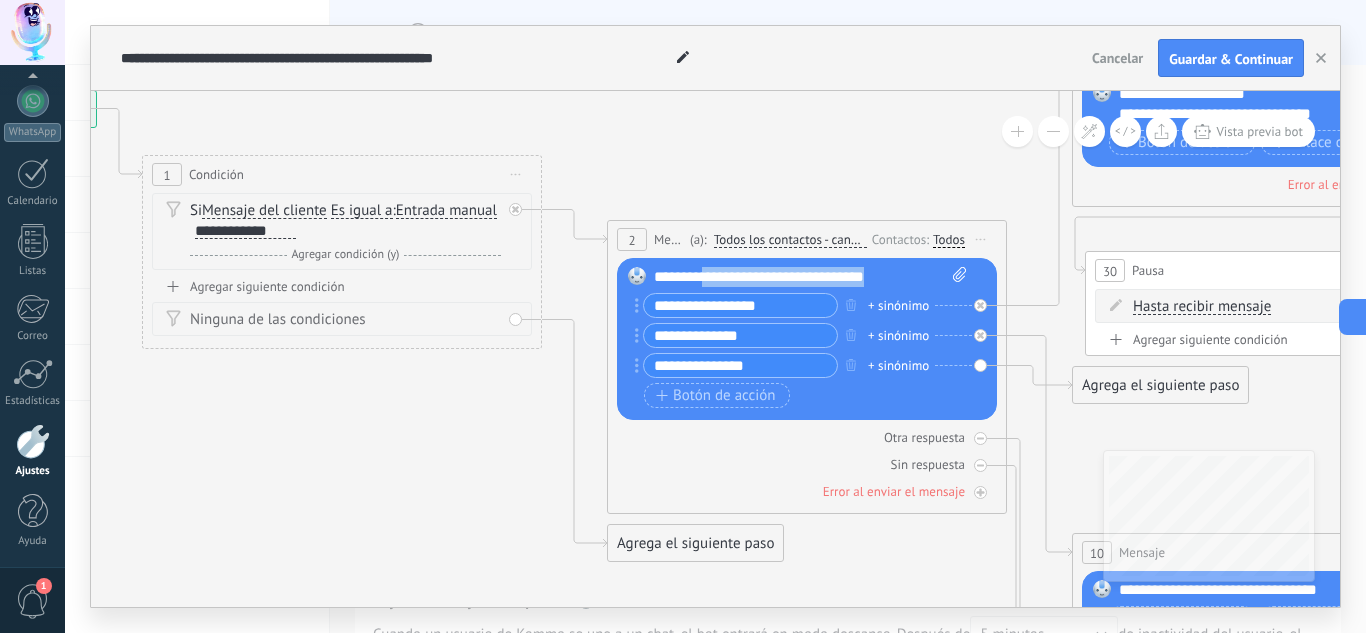 type 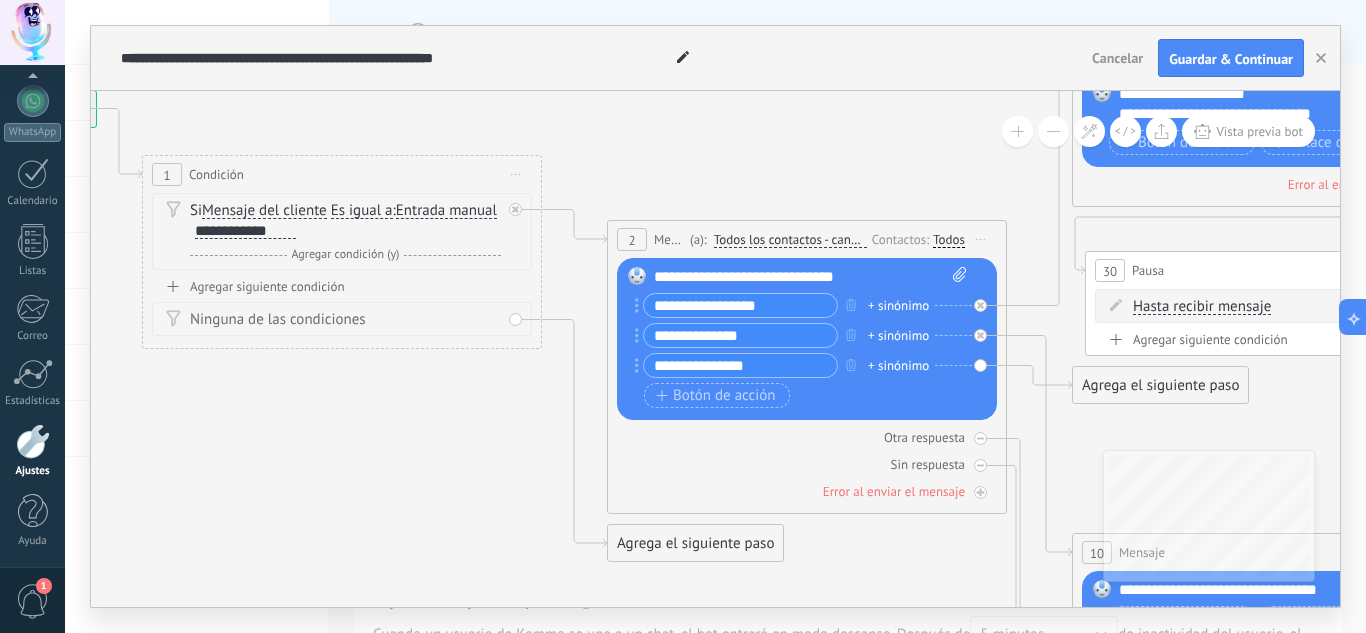 click on "2
Mensaje
*******
(a):
Todos los contactos - canales seleccionados
Todos los contactos - canales seleccionados
Todos los contactos - canal primario
Contacto principal - canales seleccionados
Contacto principal - canal primario
Todos los contactos - canales seleccionados
Todos los contactos - canales seleccionados
Todos los contactos - canal primario" at bounding box center (807, 367) 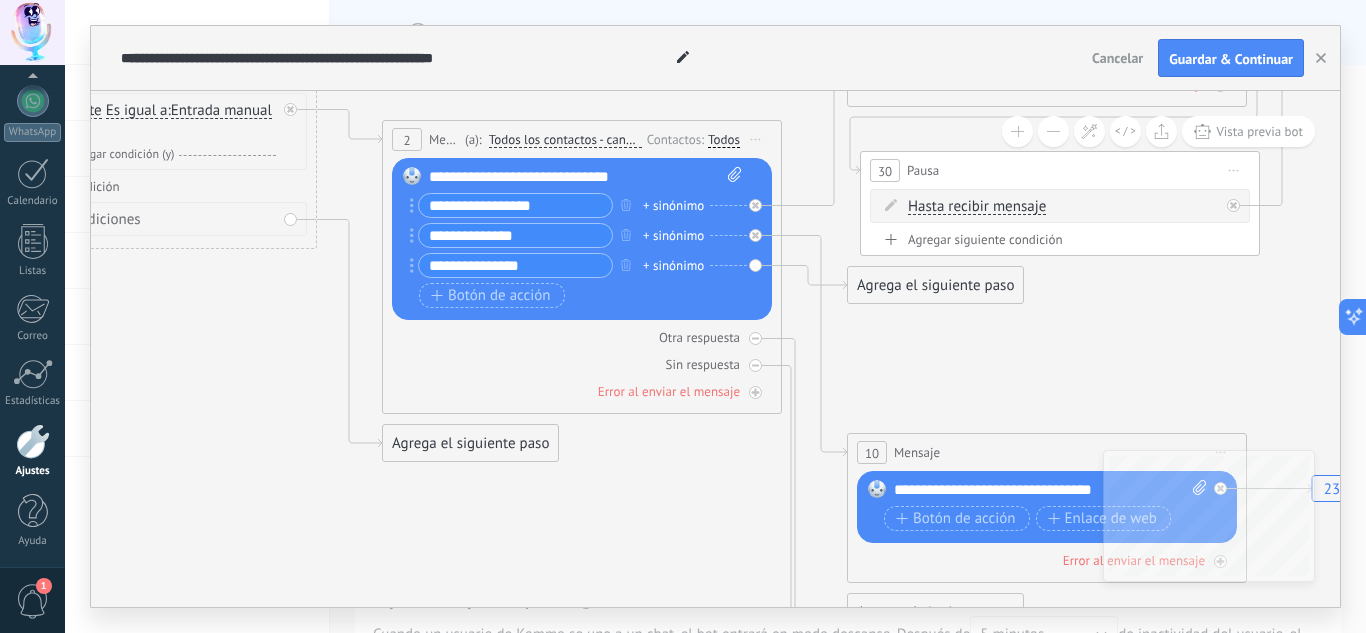 drag, startPoint x: 954, startPoint y: 579, endPoint x: 725, endPoint y: 482, distance: 248.69661 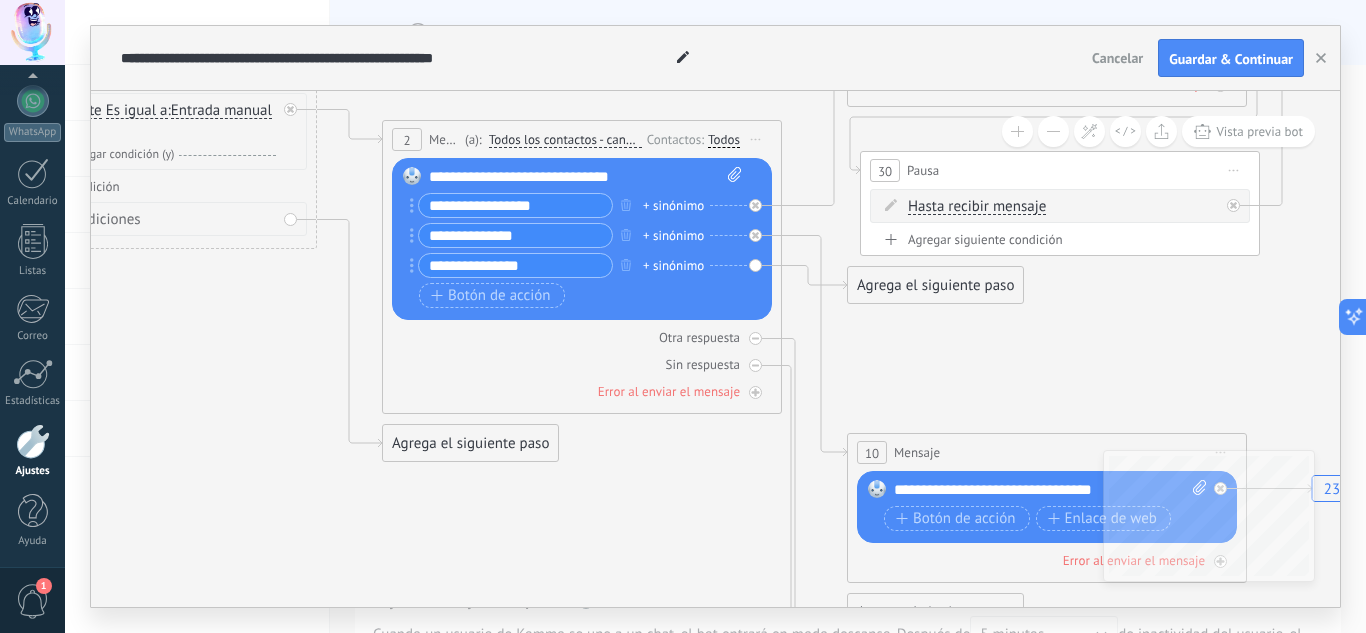click on "23" 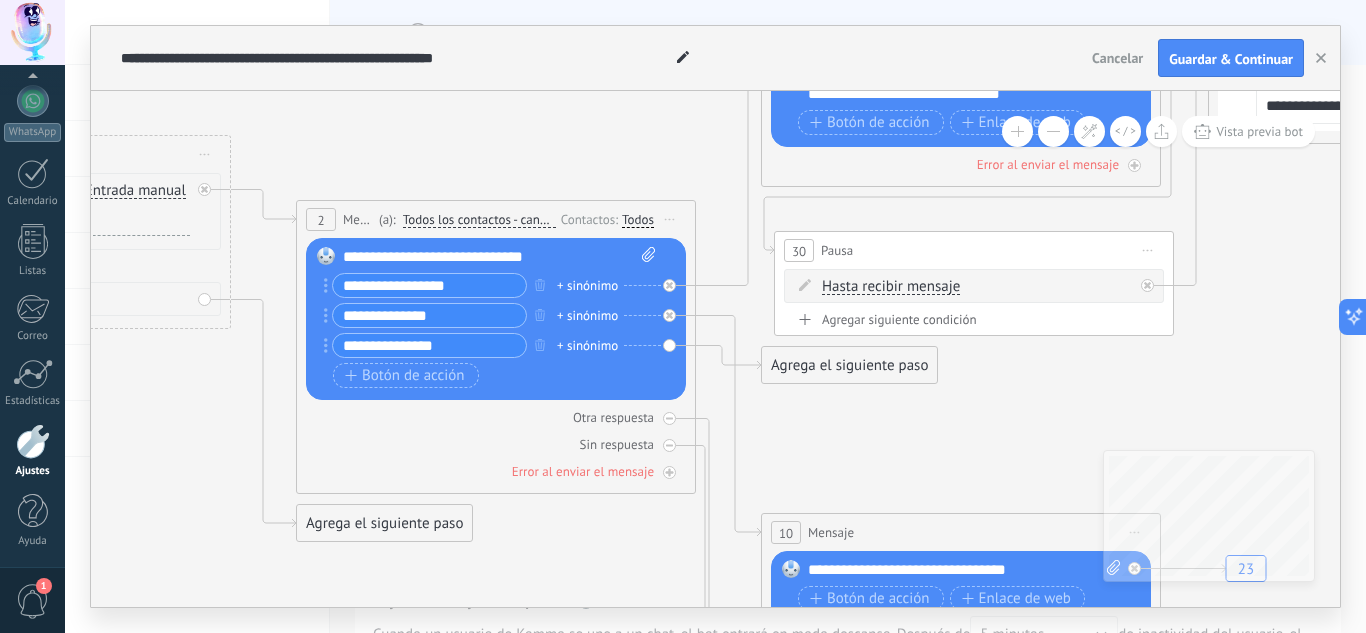 drag, startPoint x: 725, startPoint y: 482, endPoint x: 598, endPoint y: 553, distance: 145.49915 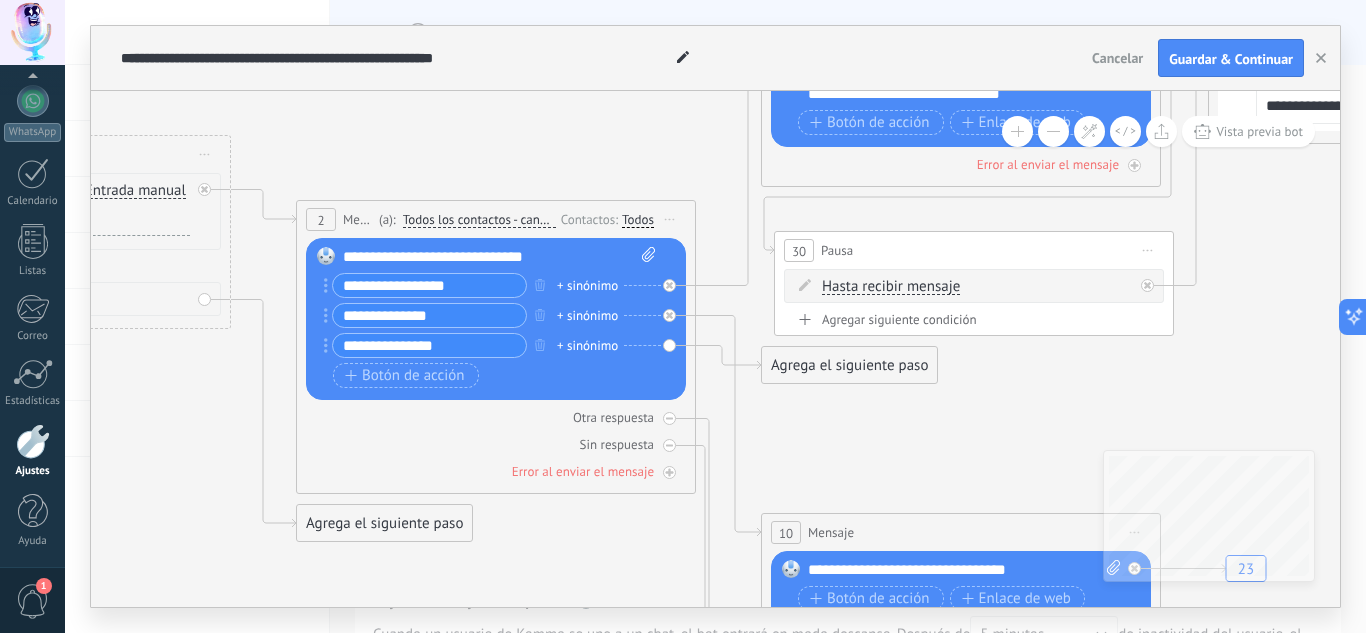 click on "23" 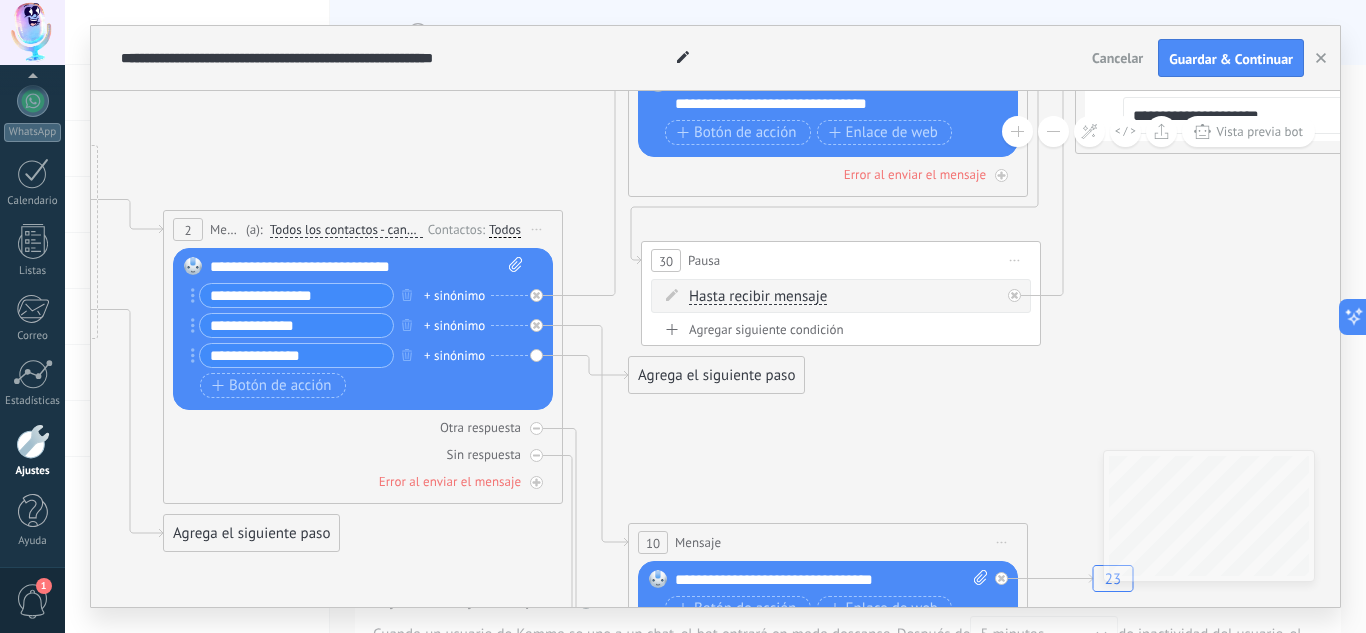 drag, startPoint x: 598, startPoint y: 553, endPoint x: 489, endPoint y: 575, distance: 111.19802 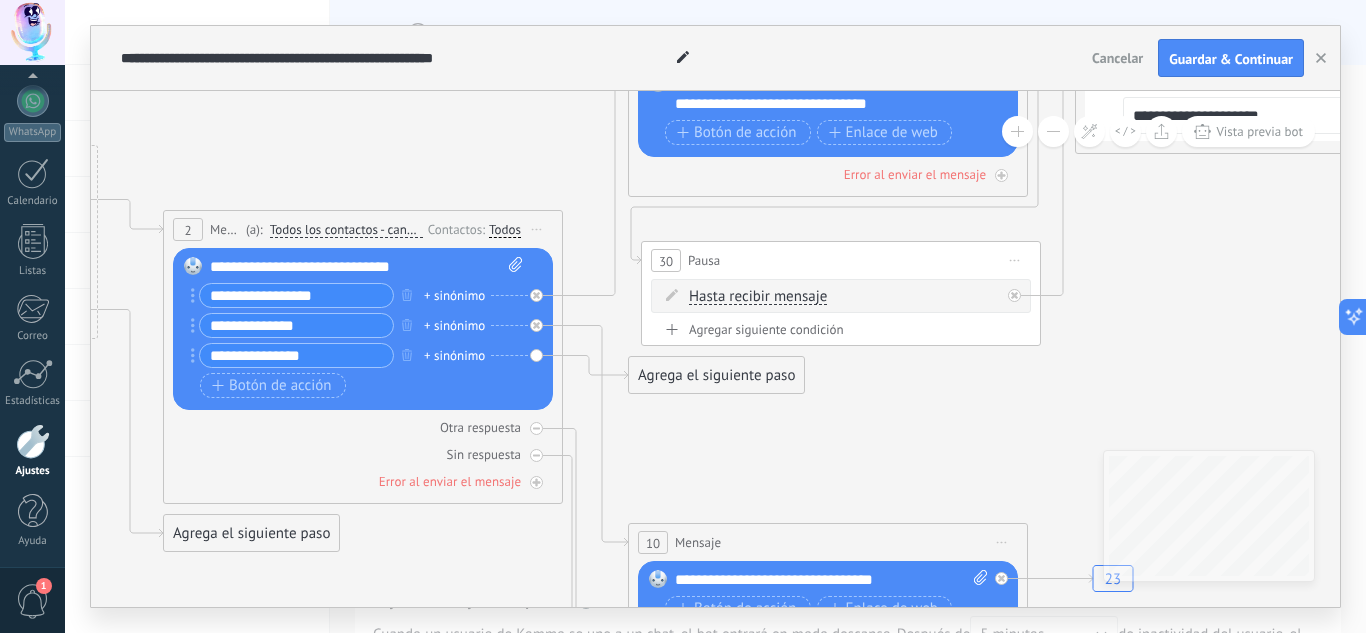 click on "23" 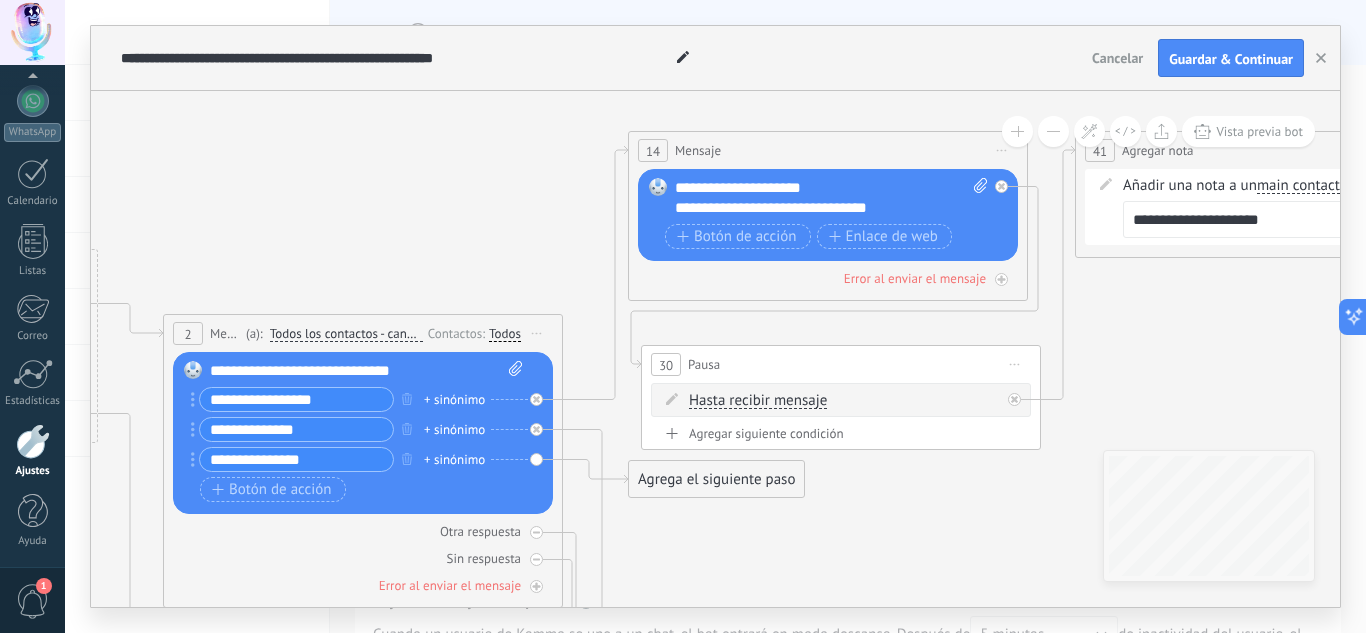 drag, startPoint x: 779, startPoint y: 459, endPoint x: 800, endPoint y: 557, distance: 100.22475 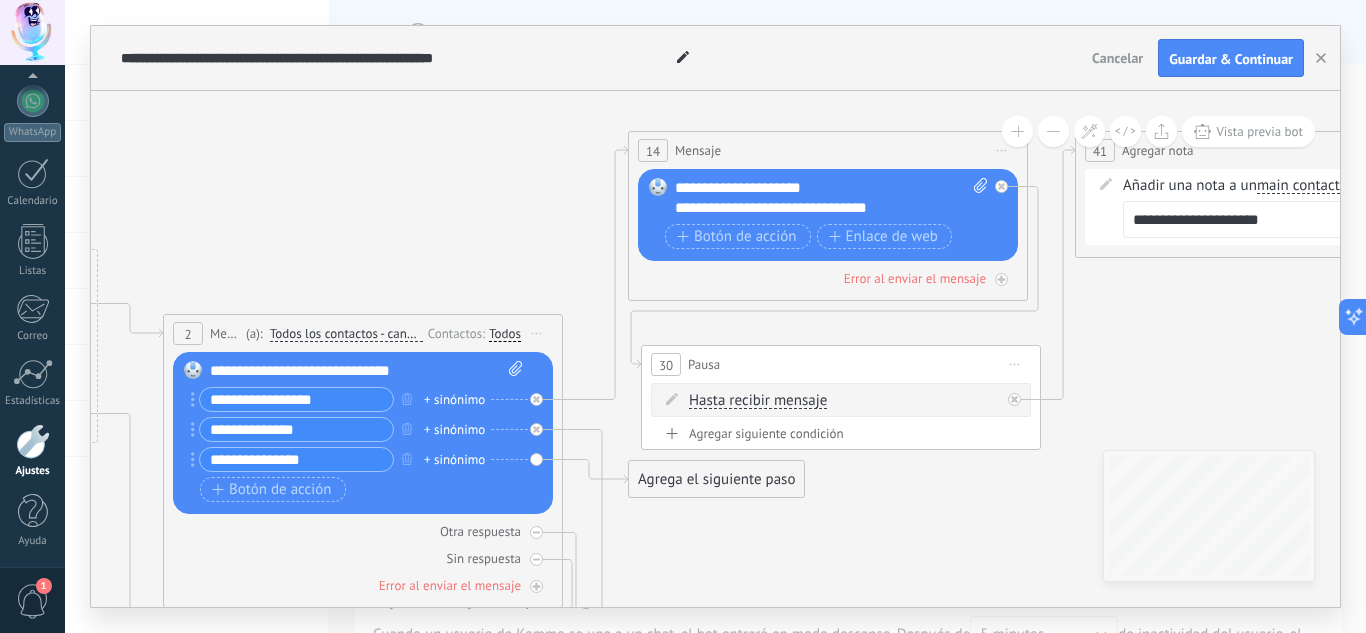 click on "23" 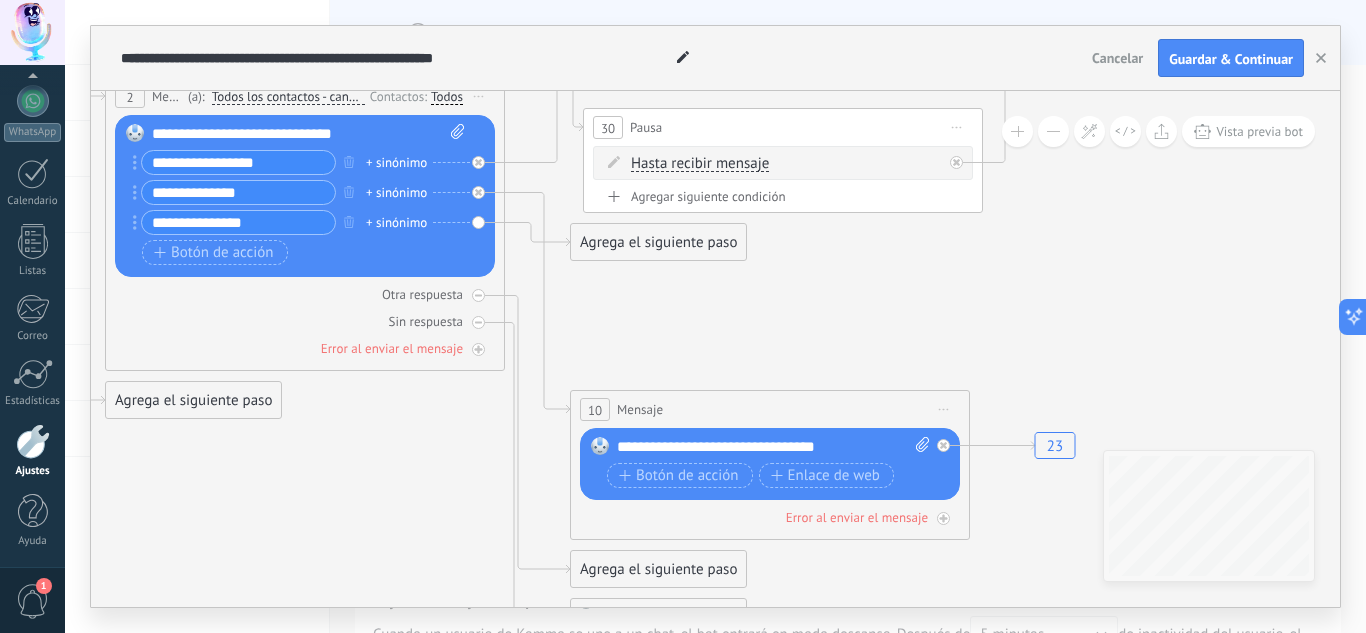 drag, startPoint x: 1093, startPoint y: 470, endPoint x: 1032, endPoint y: 235, distance: 242.78798 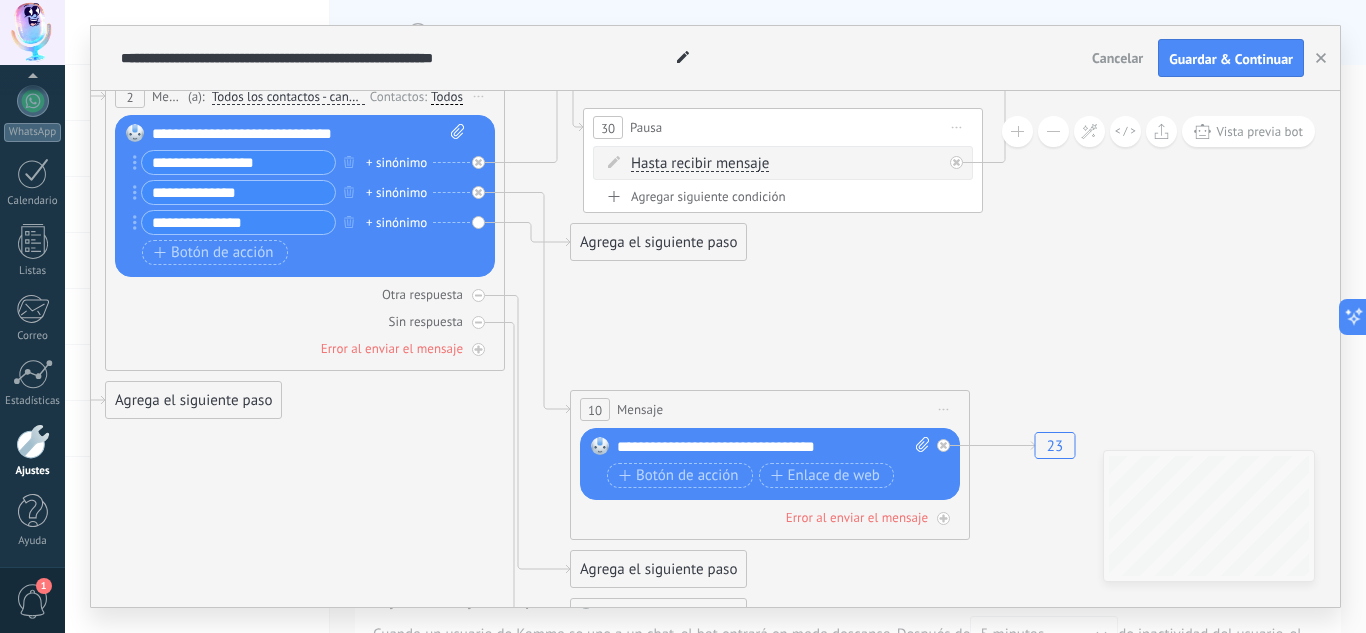 click on "23" 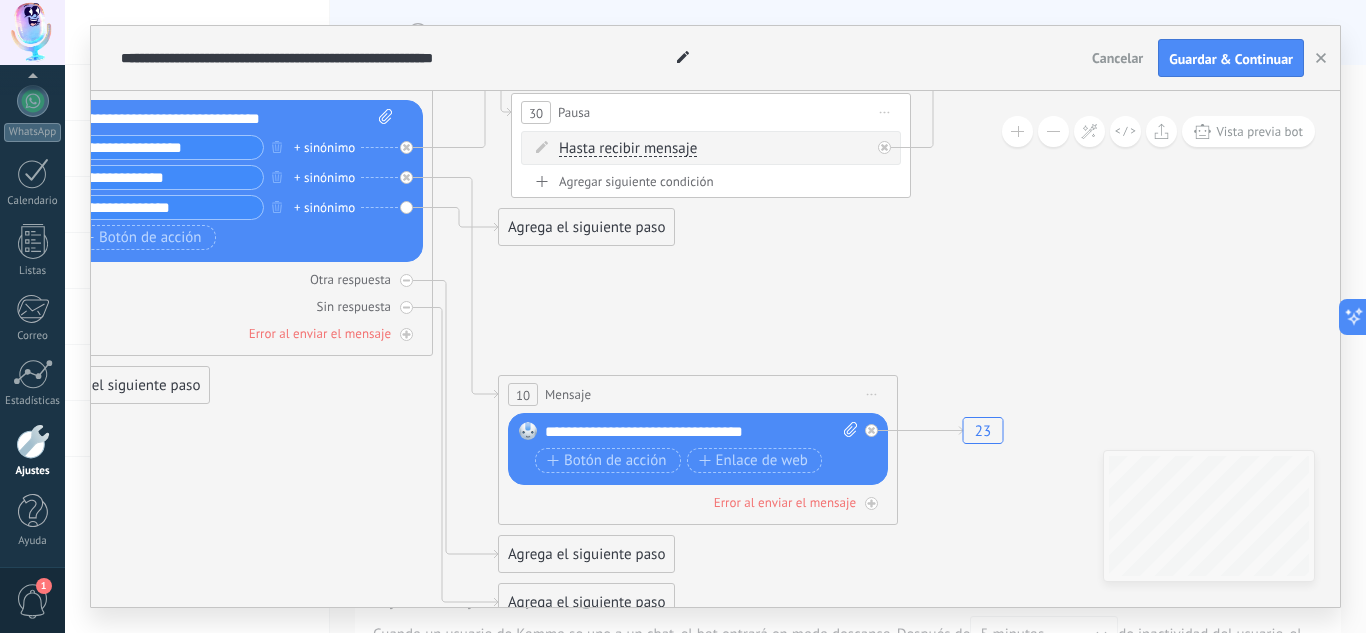drag, startPoint x: 775, startPoint y: 357, endPoint x: 705, endPoint y: 340, distance: 72.03471 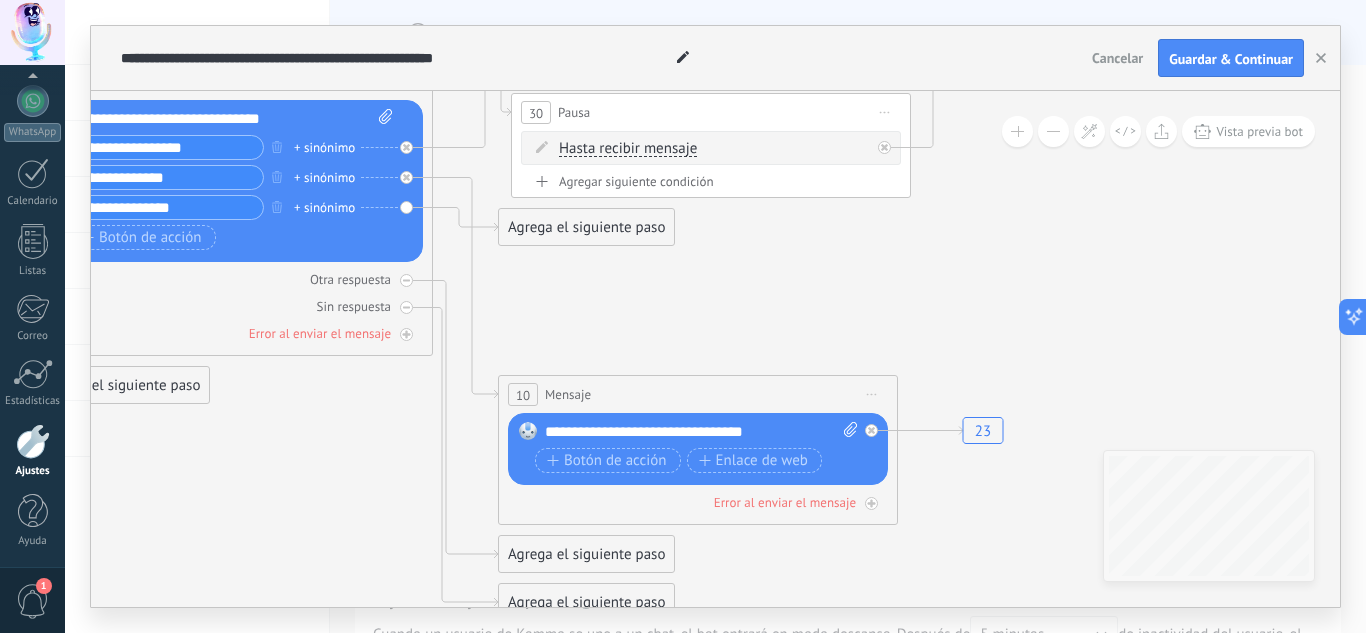 click on "23" 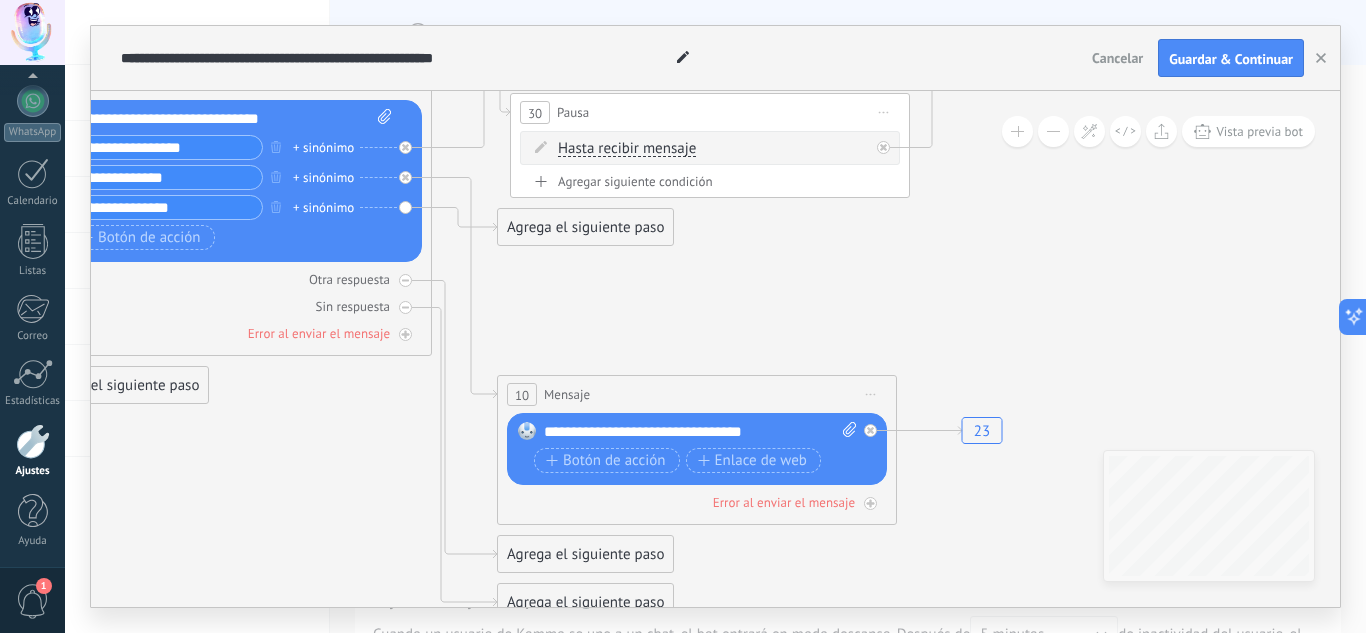 click on "**********" at bounding box center (700, 432) 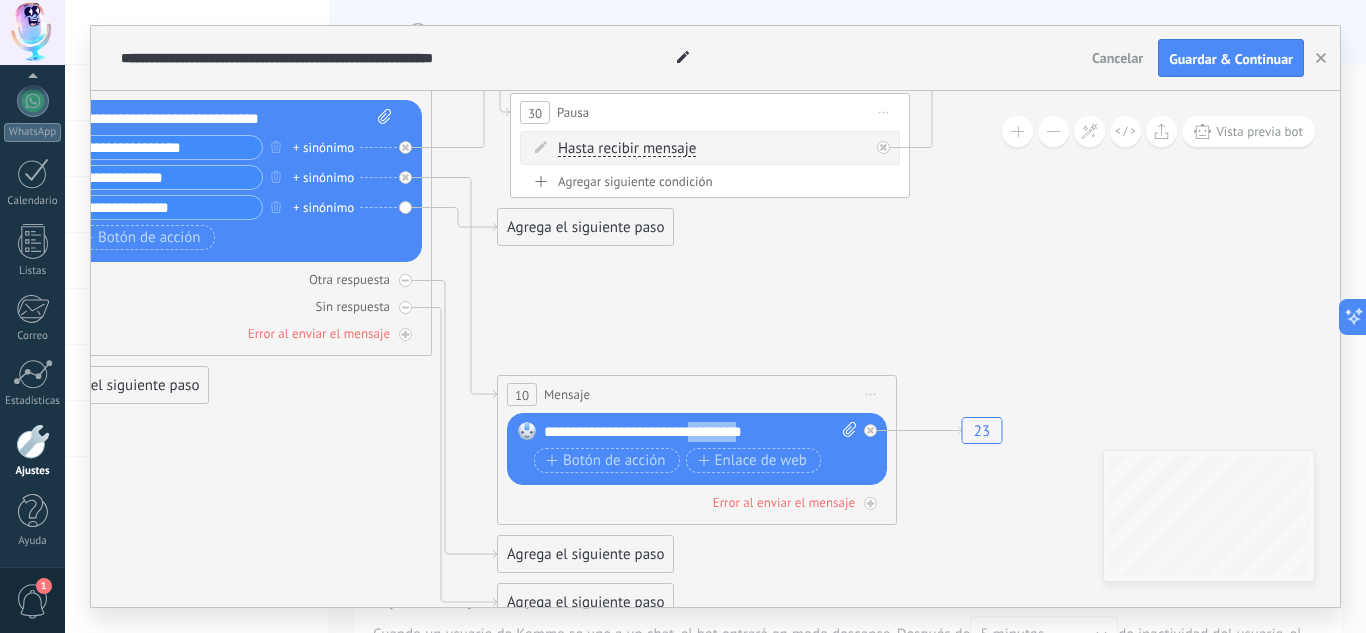 click on "**********" at bounding box center (700, 432) 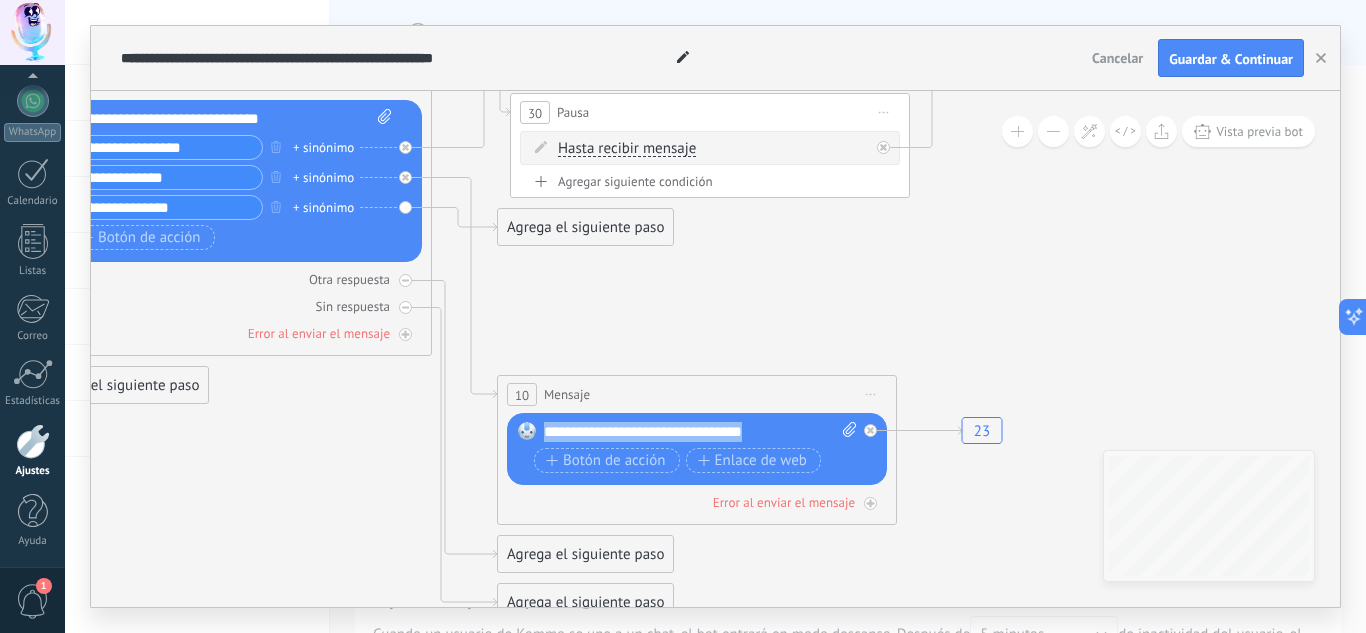 click on "**********" at bounding box center [700, 432] 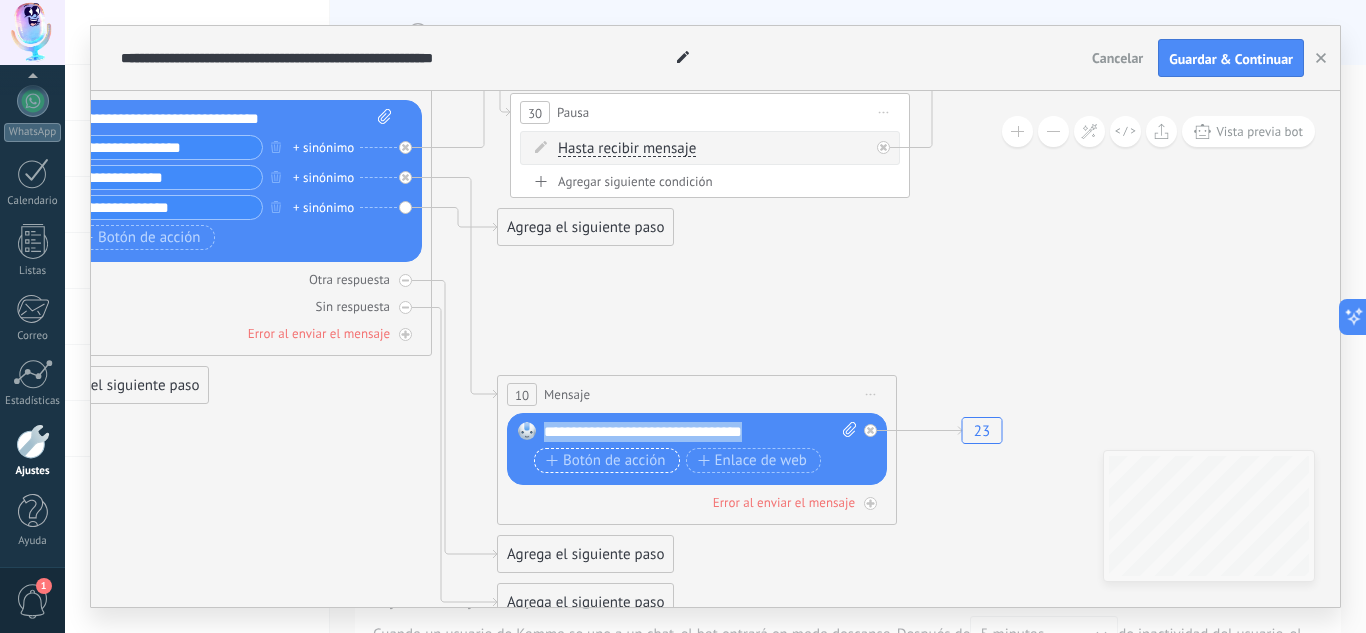 click on "Botón de acción" at bounding box center (606, 461) 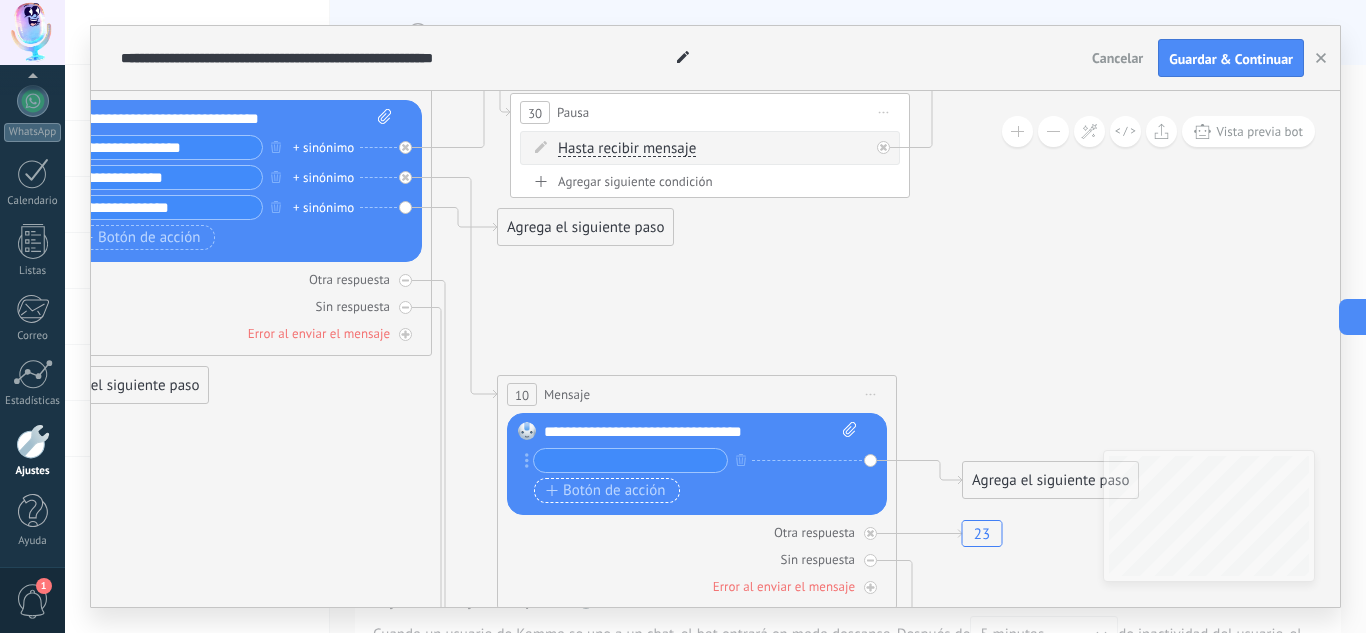 click at bounding box center (630, 460) 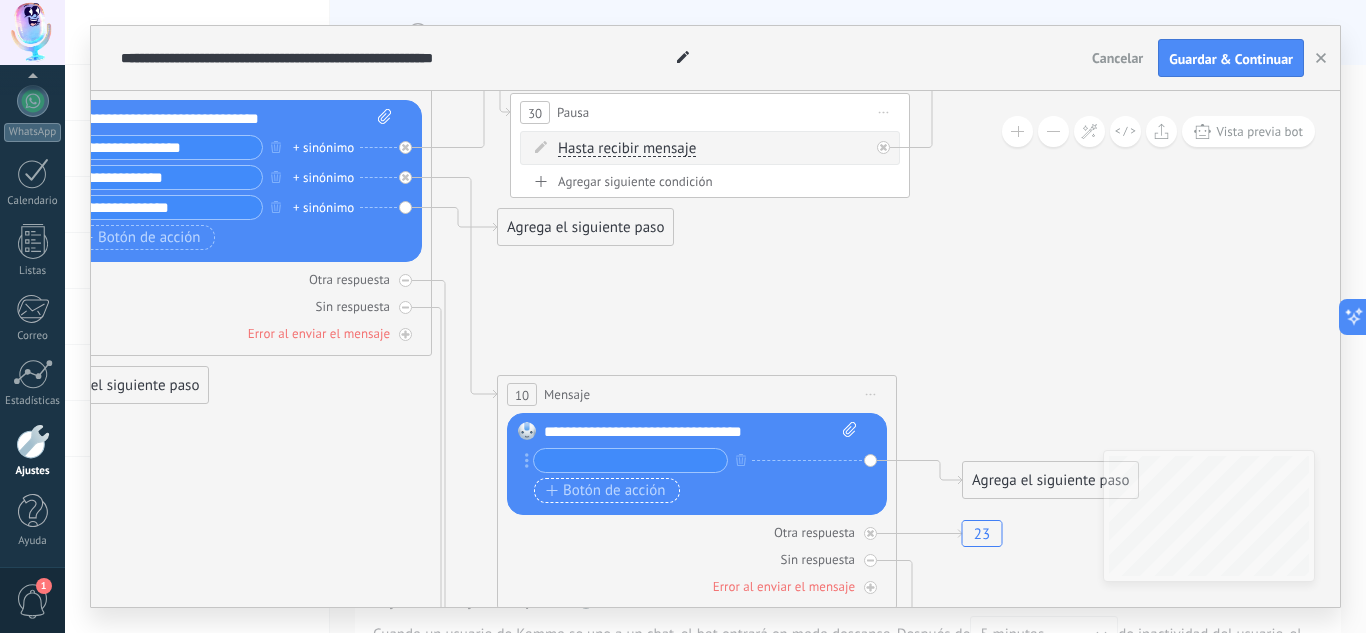 click at bounding box center (630, 460) 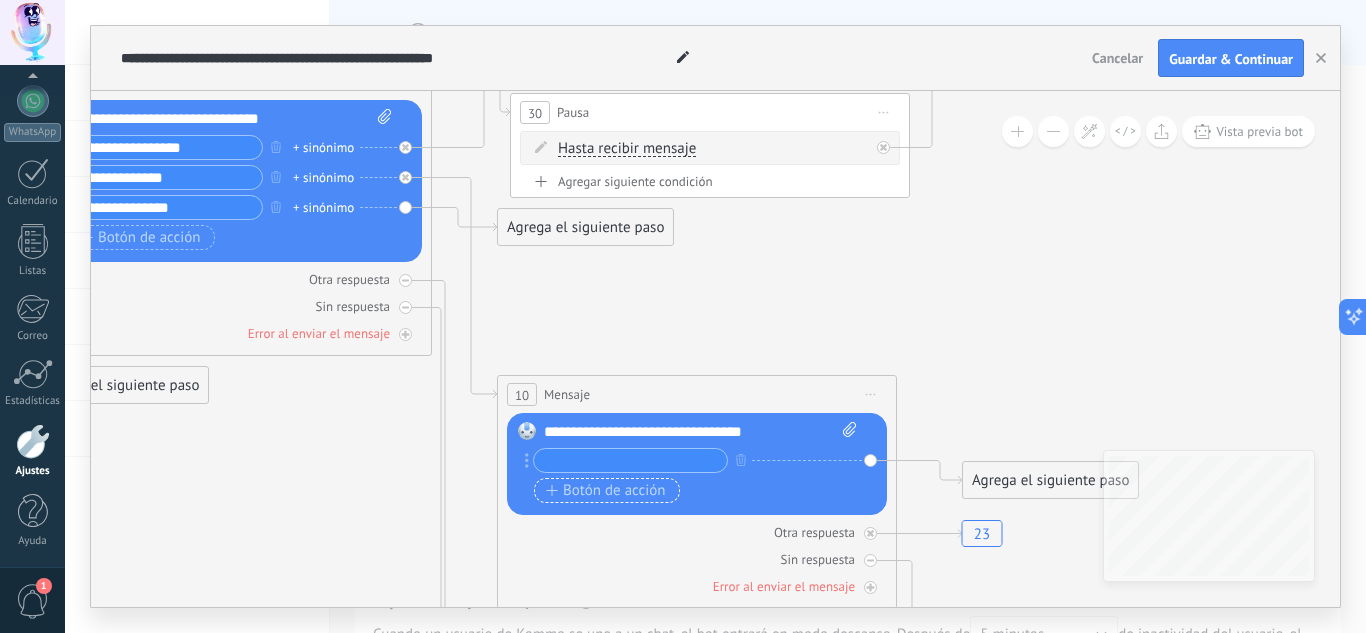 click at bounding box center [630, 460] 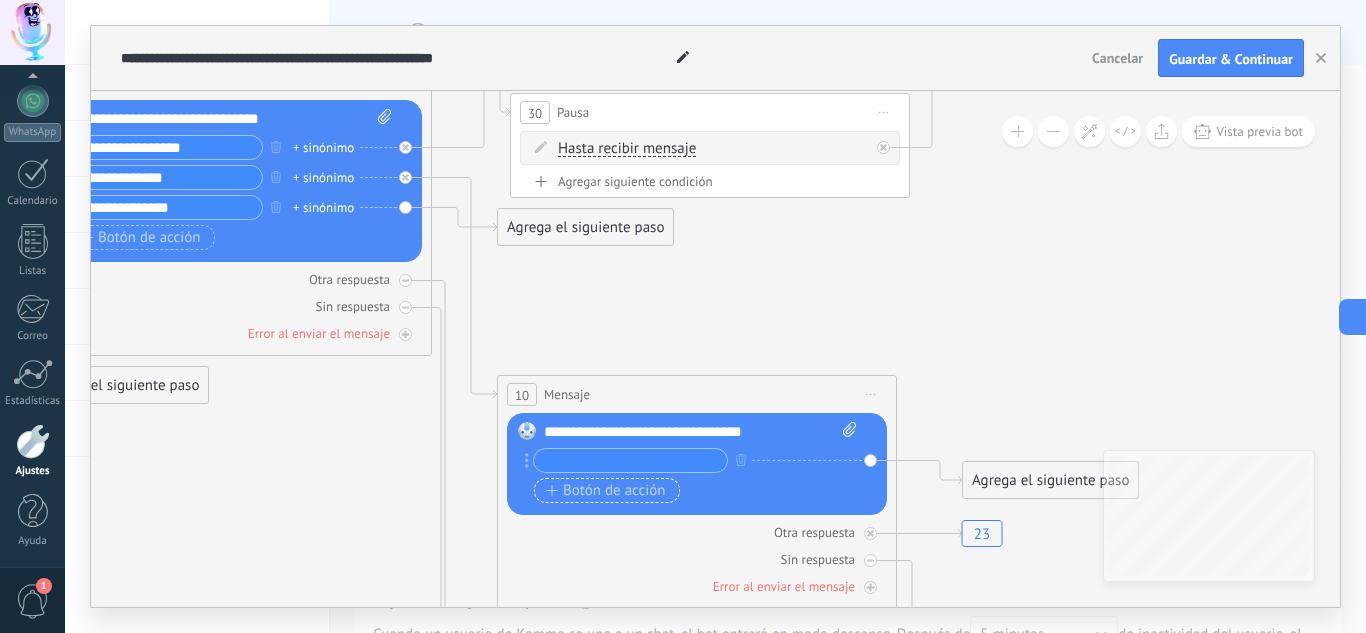 click at bounding box center (630, 460) 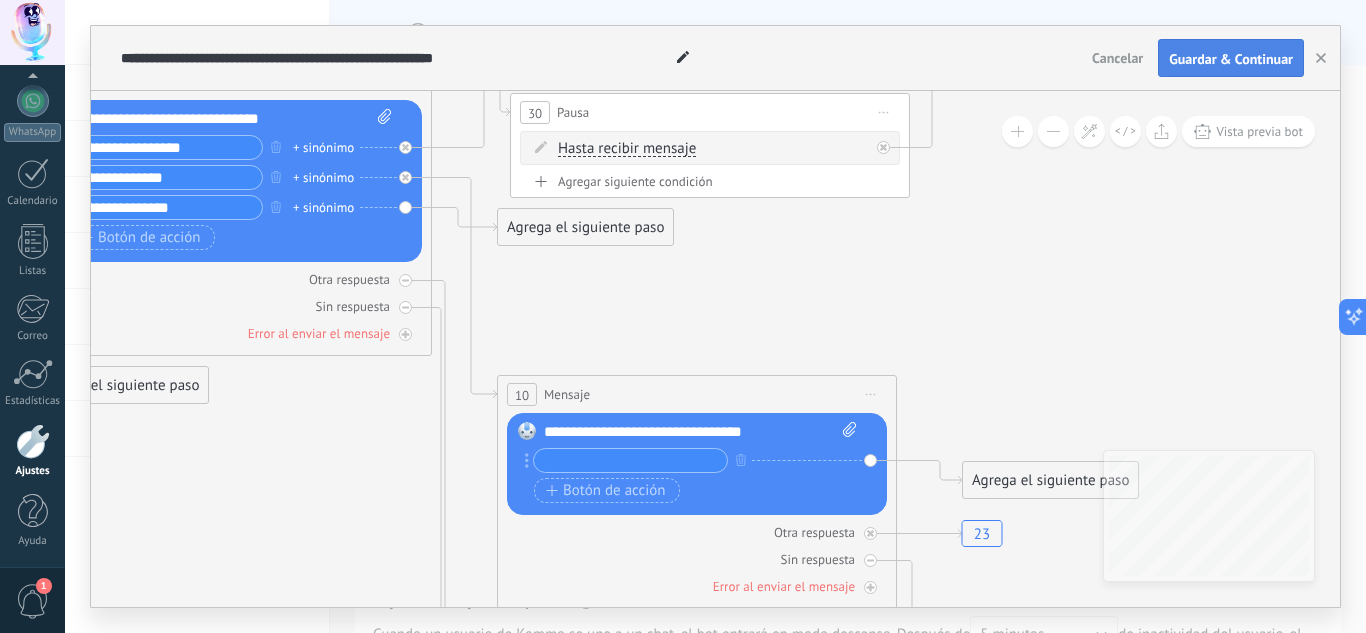 click on "Guardar & Continuar" at bounding box center (1231, 58) 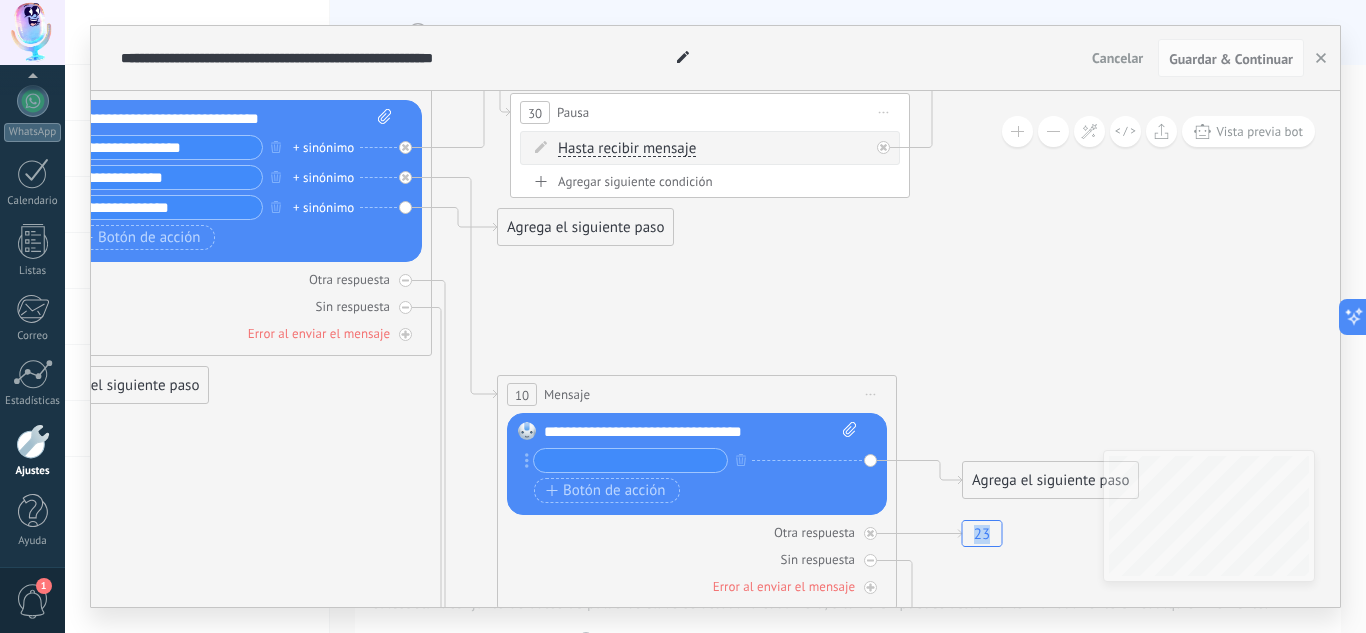 drag, startPoint x: 1365, startPoint y: 126, endPoint x: 1216, endPoint y: 275, distance: 210.71782 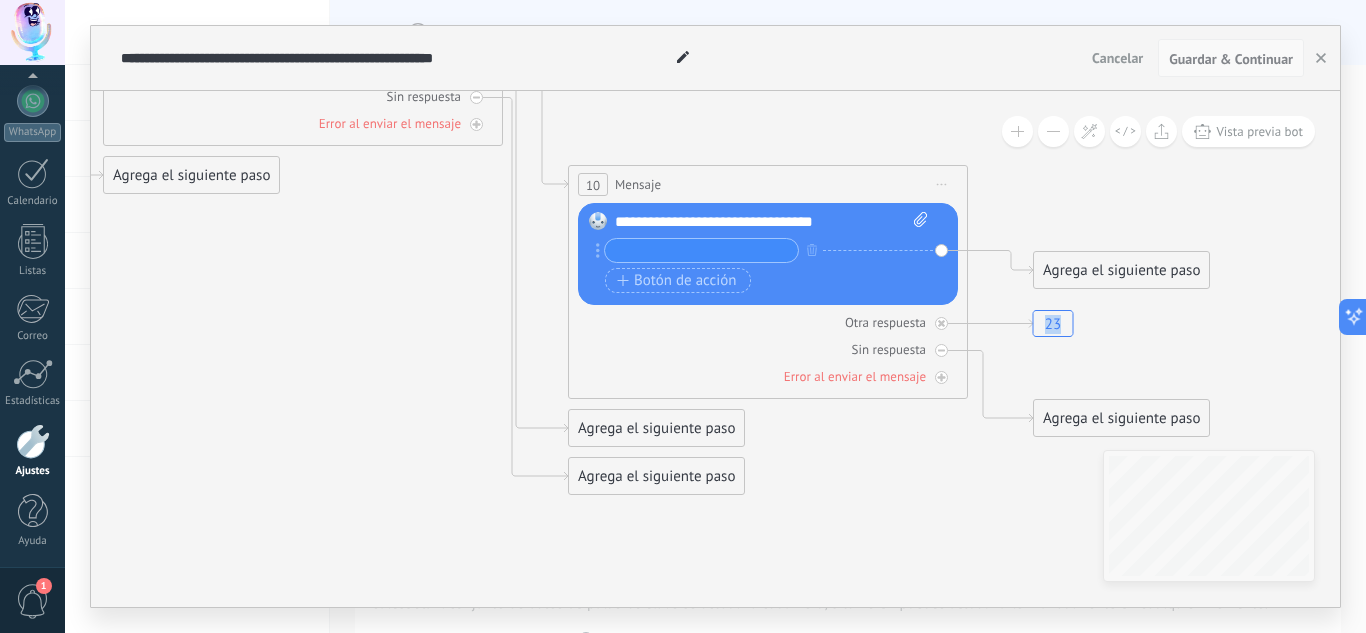 drag, startPoint x: 1216, startPoint y: 275, endPoint x: 1280, endPoint y: 59, distance: 225.28204 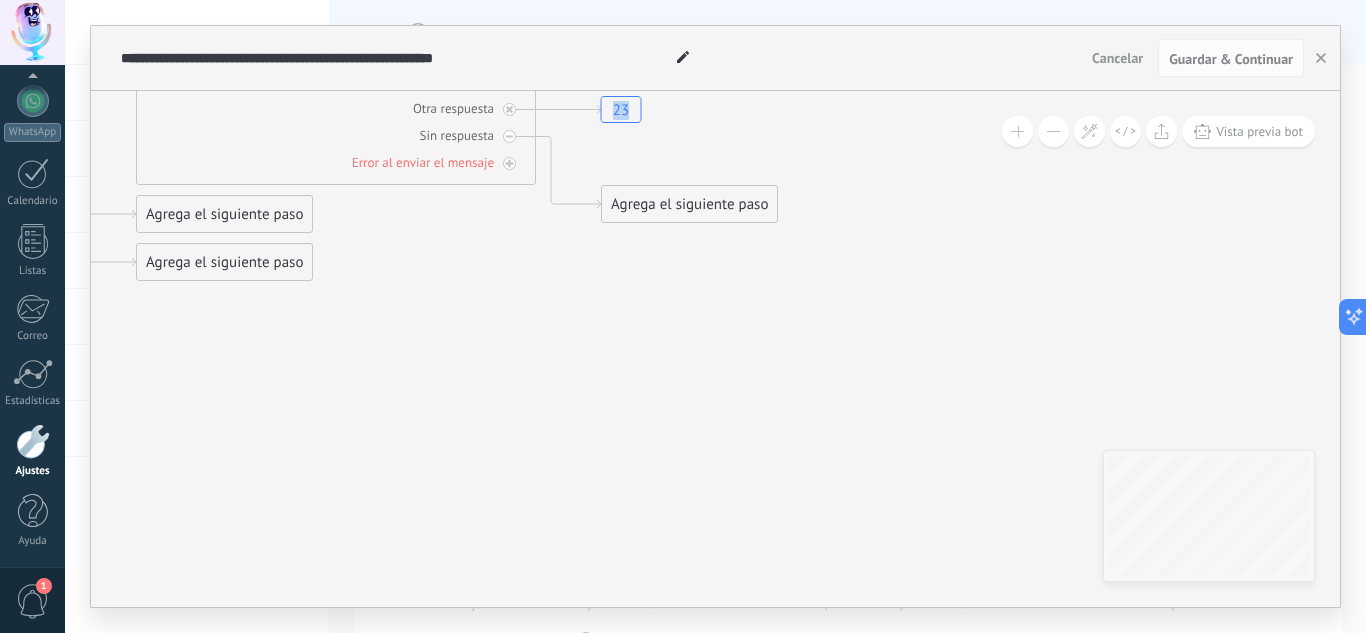 drag, startPoint x: 1020, startPoint y: 362, endPoint x: 594, endPoint y: 154, distance: 474.0675 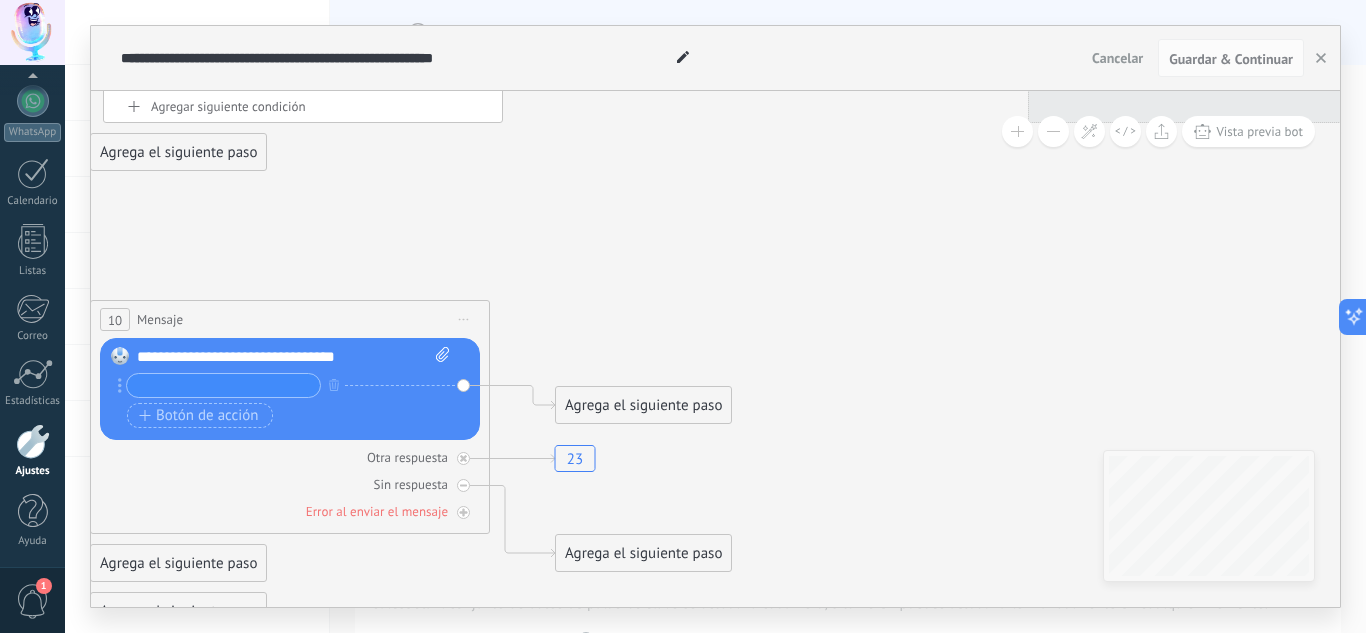 drag, startPoint x: 722, startPoint y: 331, endPoint x: 686, endPoint y: 680, distance: 350.8518 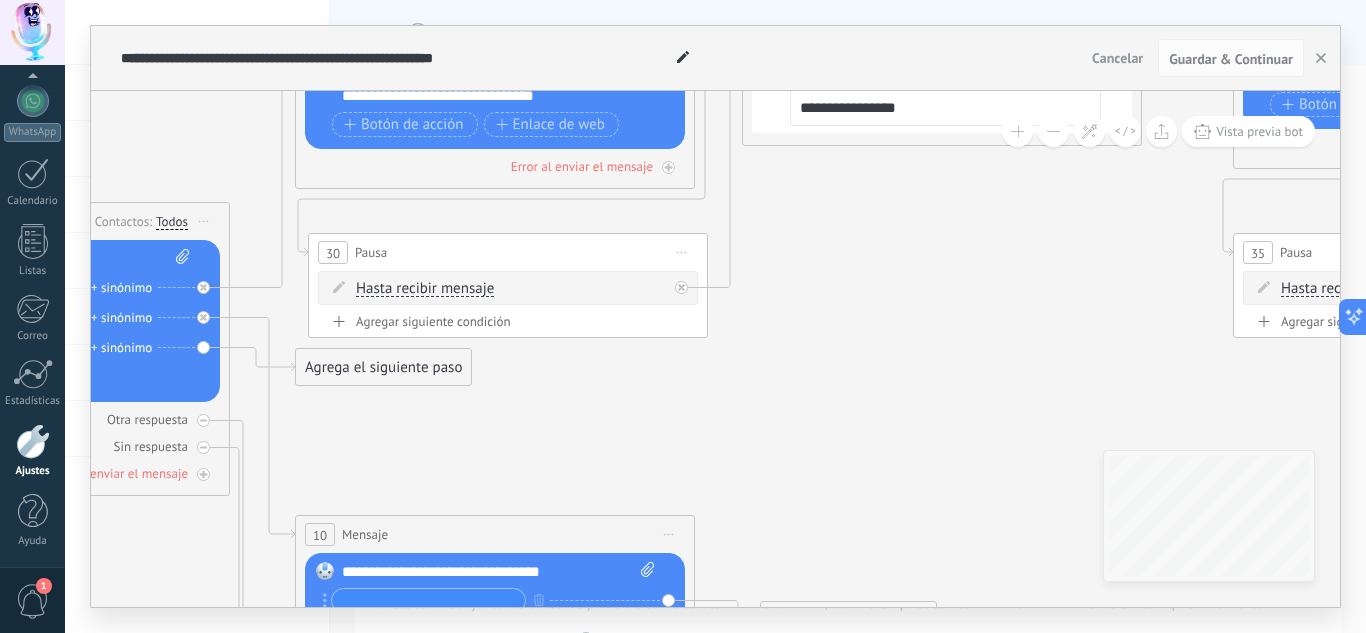 drag, startPoint x: 830, startPoint y: 370, endPoint x: 1028, endPoint y: 588, distance: 294.4962 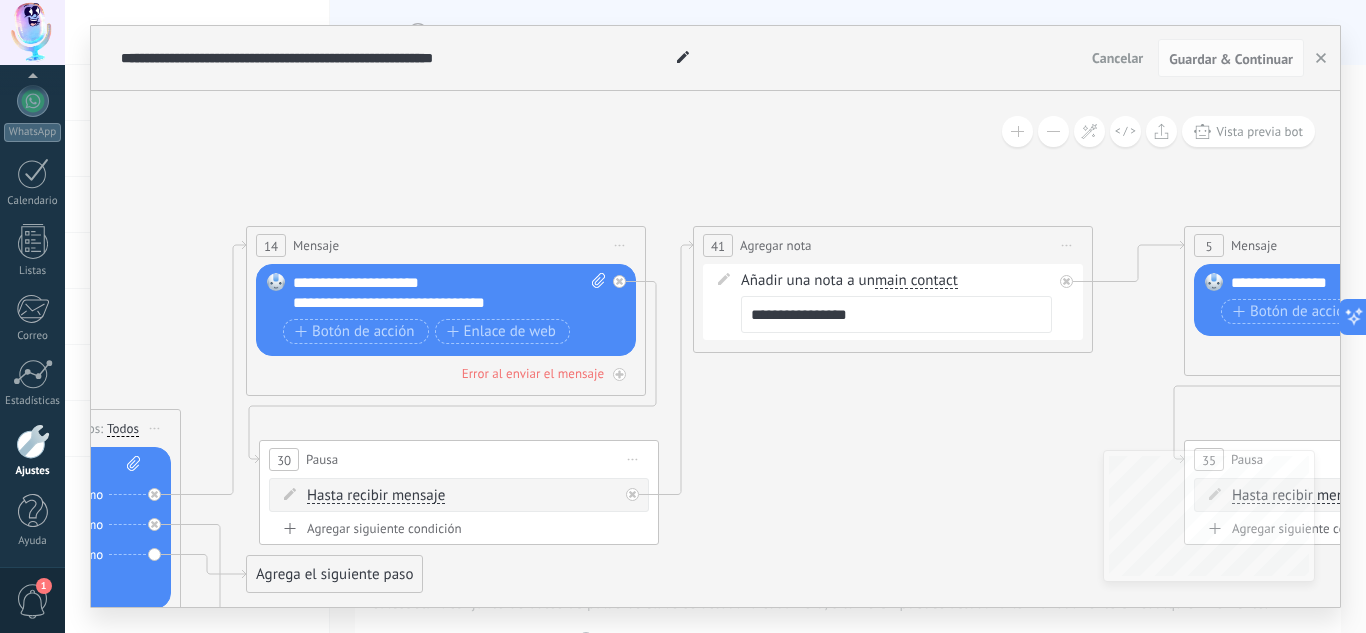 drag, startPoint x: 881, startPoint y: 352, endPoint x: 829, endPoint y: 561, distance: 215.37177 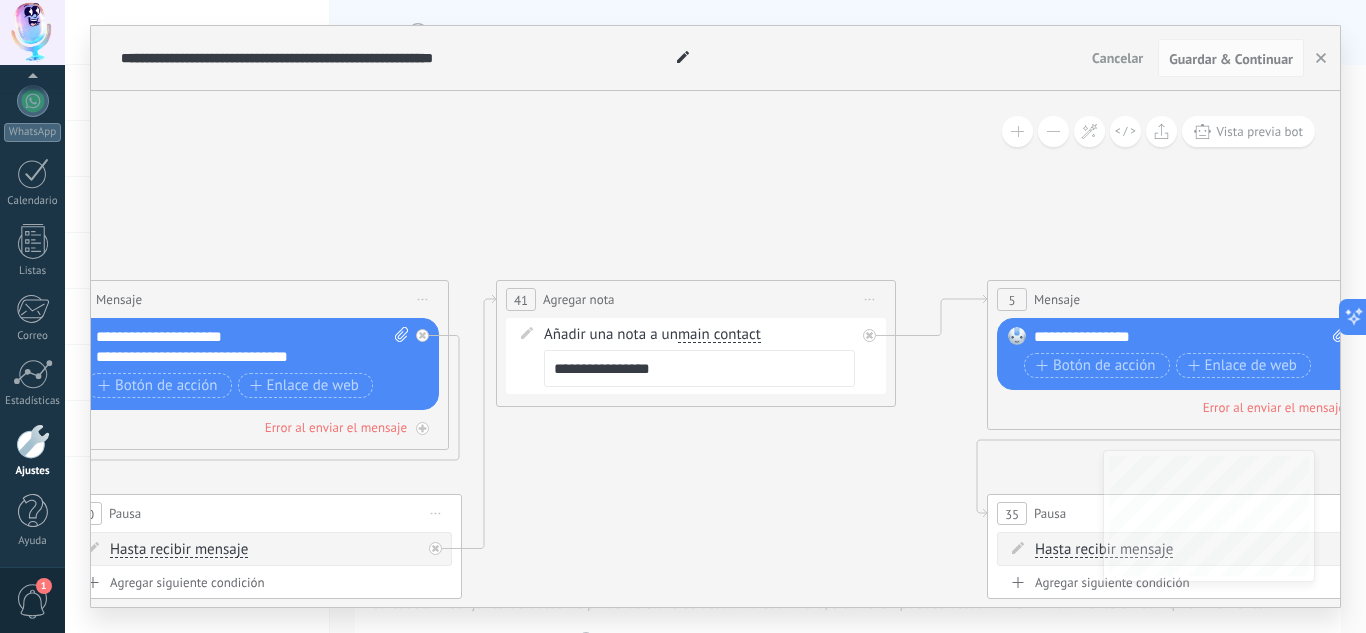 drag, startPoint x: 829, startPoint y: 561, endPoint x: 629, endPoint y: 610, distance: 205.91502 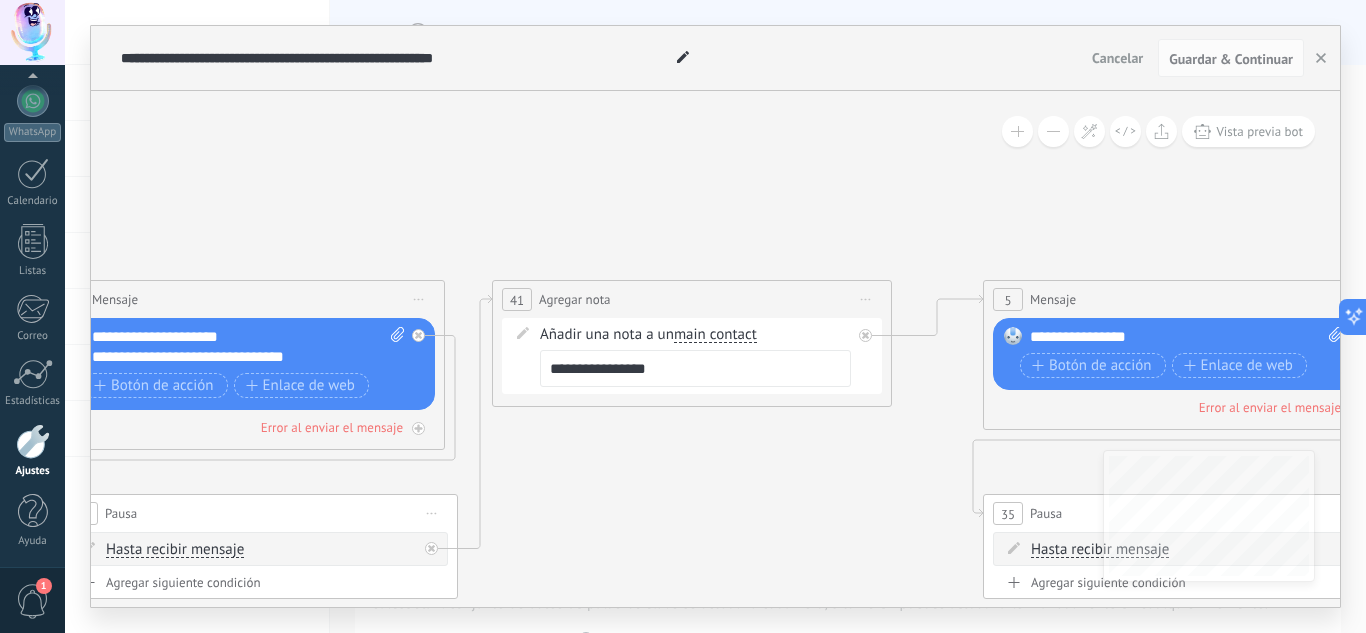 drag, startPoint x: 629, startPoint y: 610, endPoint x: 386, endPoint y: 459, distance: 286.0944 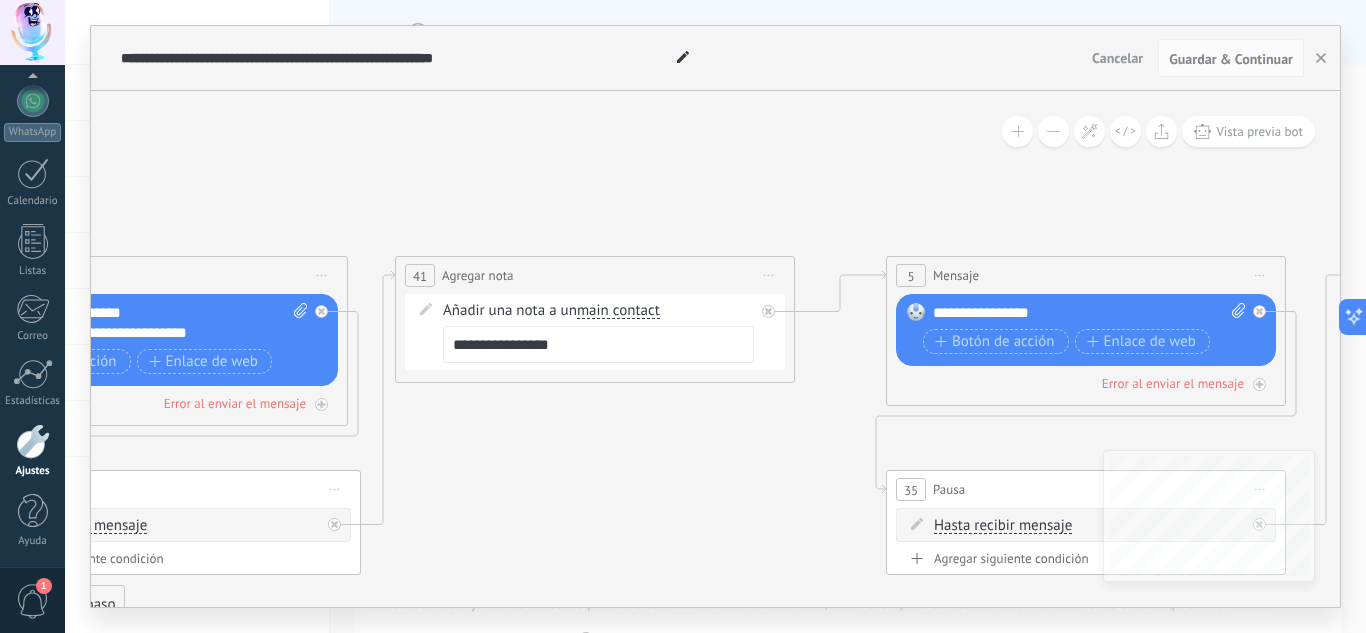 drag, startPoint x: 708, startPoint y: 450, endPoint x: 354, endPoint y: 362, distance: 364.7739 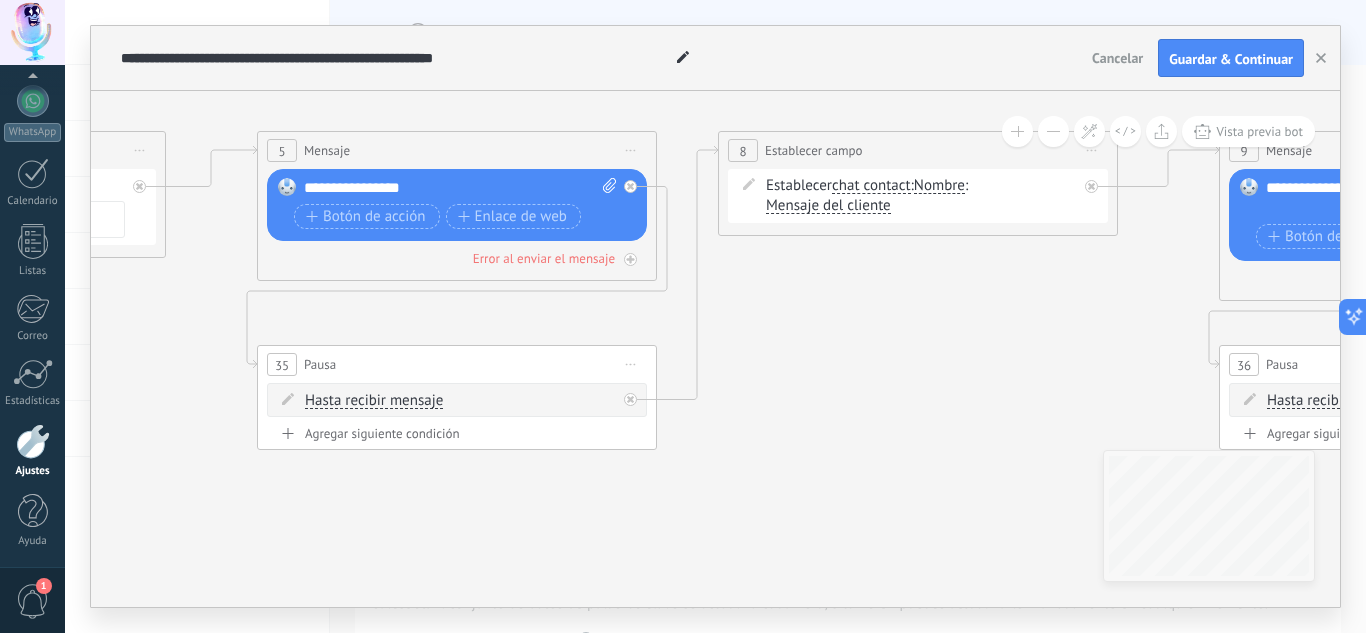 drag, startPoint x: 751, startPoint y: 542, endPoint x: 372, endPoint y: 481, distance: 383.8776 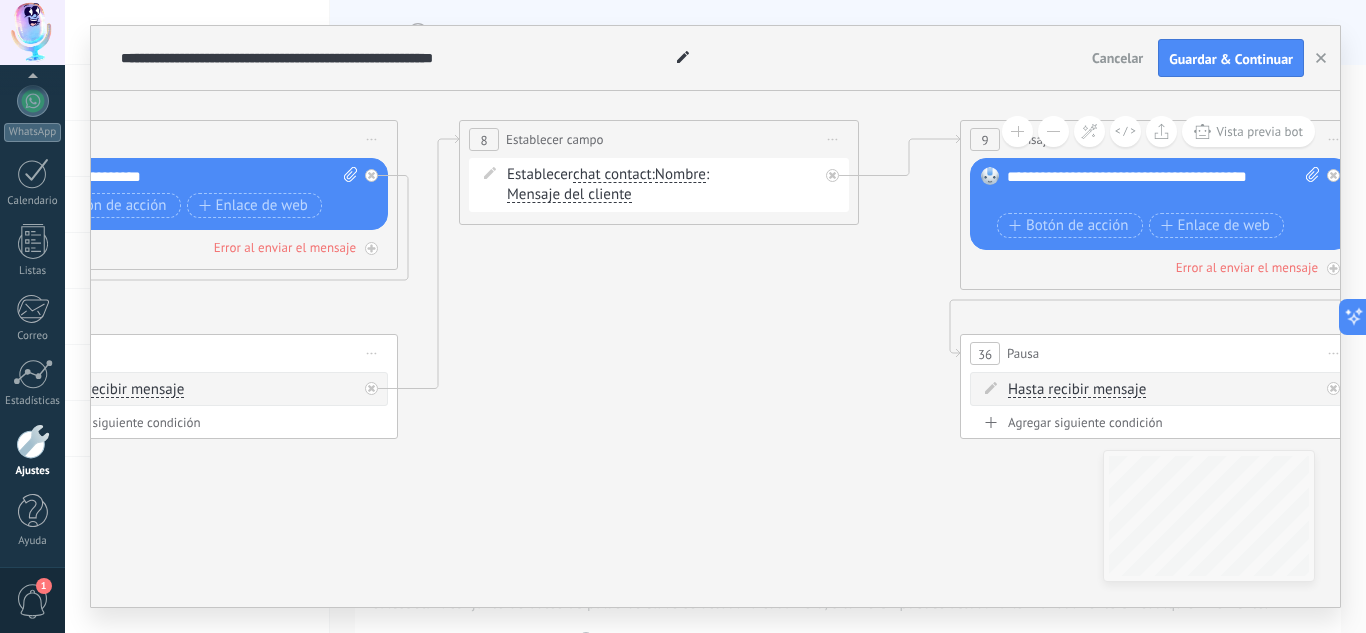 drag, startPoint x: 946, startPoint y: 401, endPoint x: 640, endPoint y: 383, distance: 306.52896 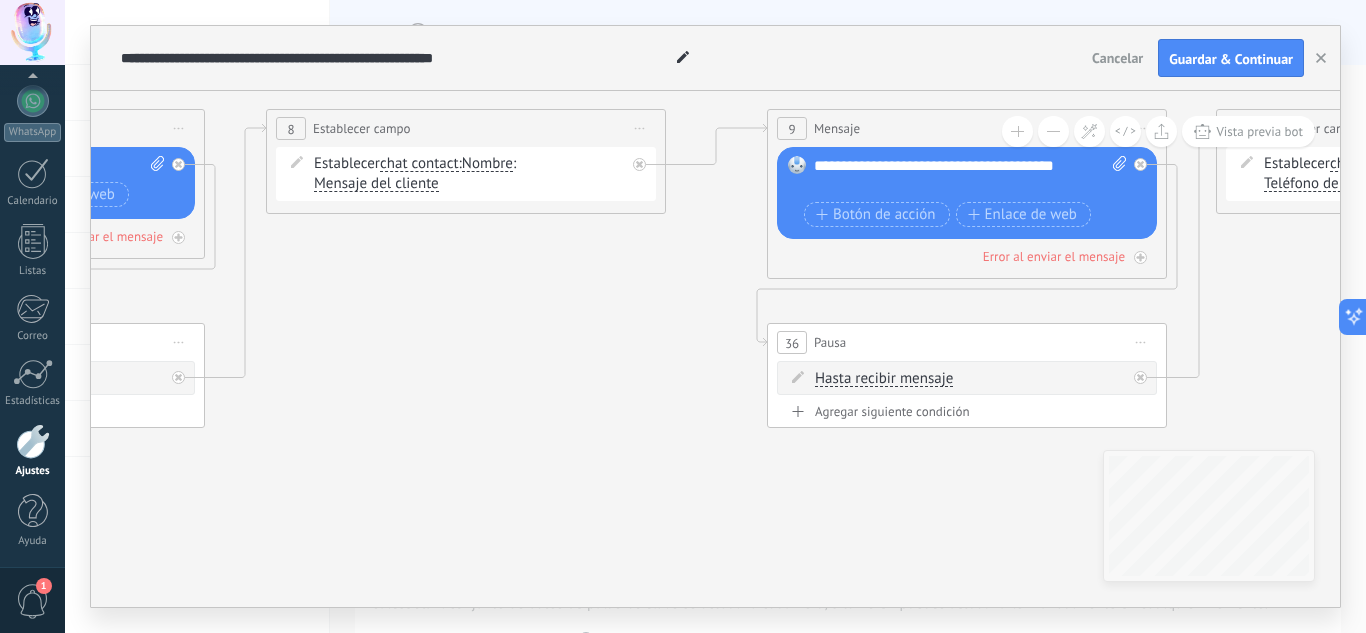 drag, startPoint x: 521, startPoint y: 346, endPoint x: 382, endPoint y: 342, distance: 139.05754 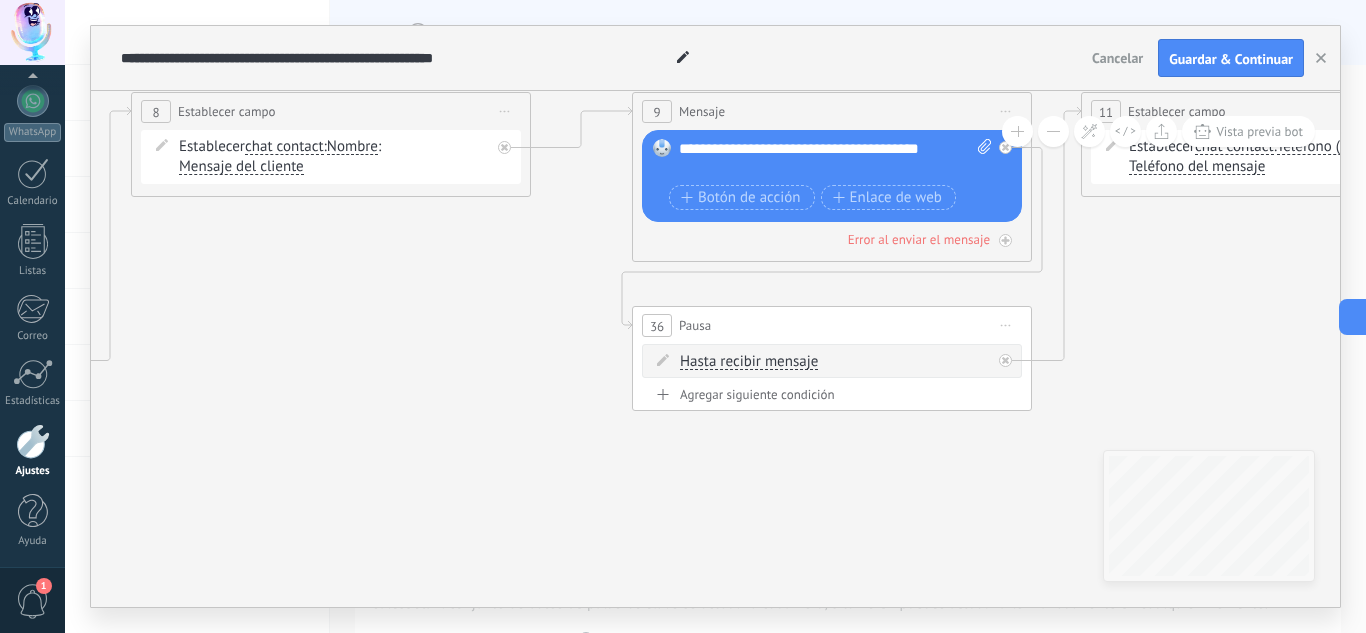 drag, startPoint x: 663, startPoint y: 507, endPoint x: 527, endPoint y: 489, distance: 137.186 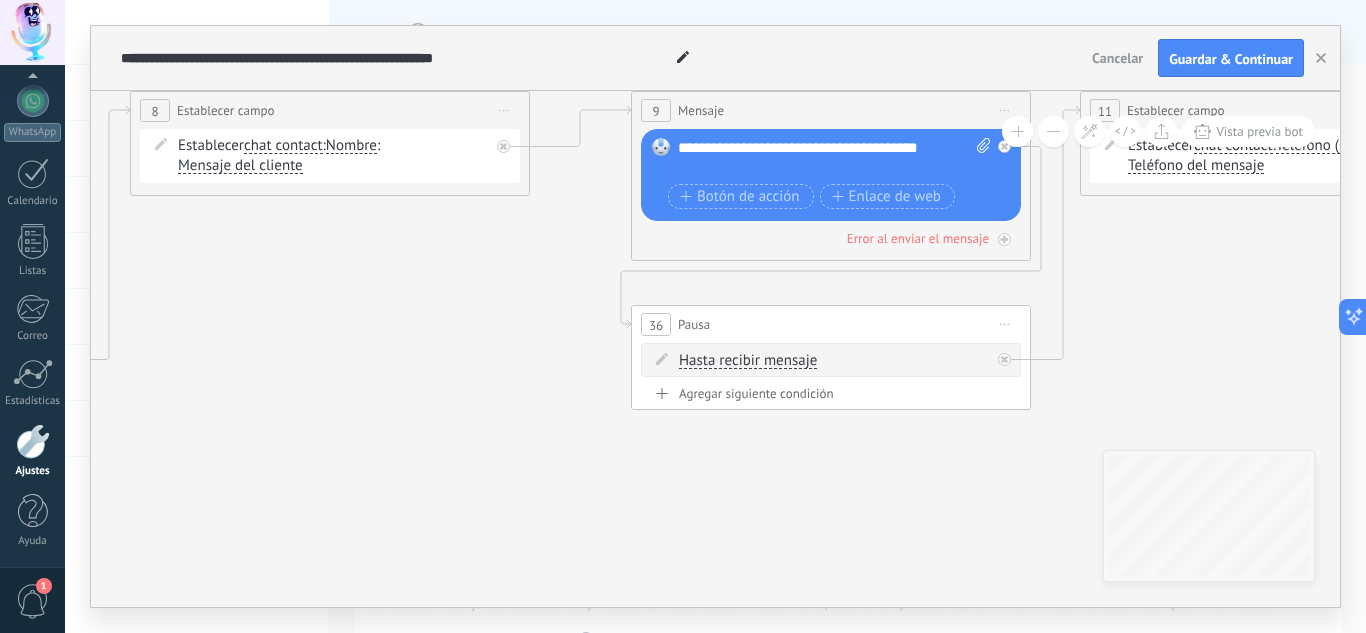 drag, startPoint x: 961, startPoint y: 366, endPoint x: 789, endPoint y: 511, distance: 224.96445 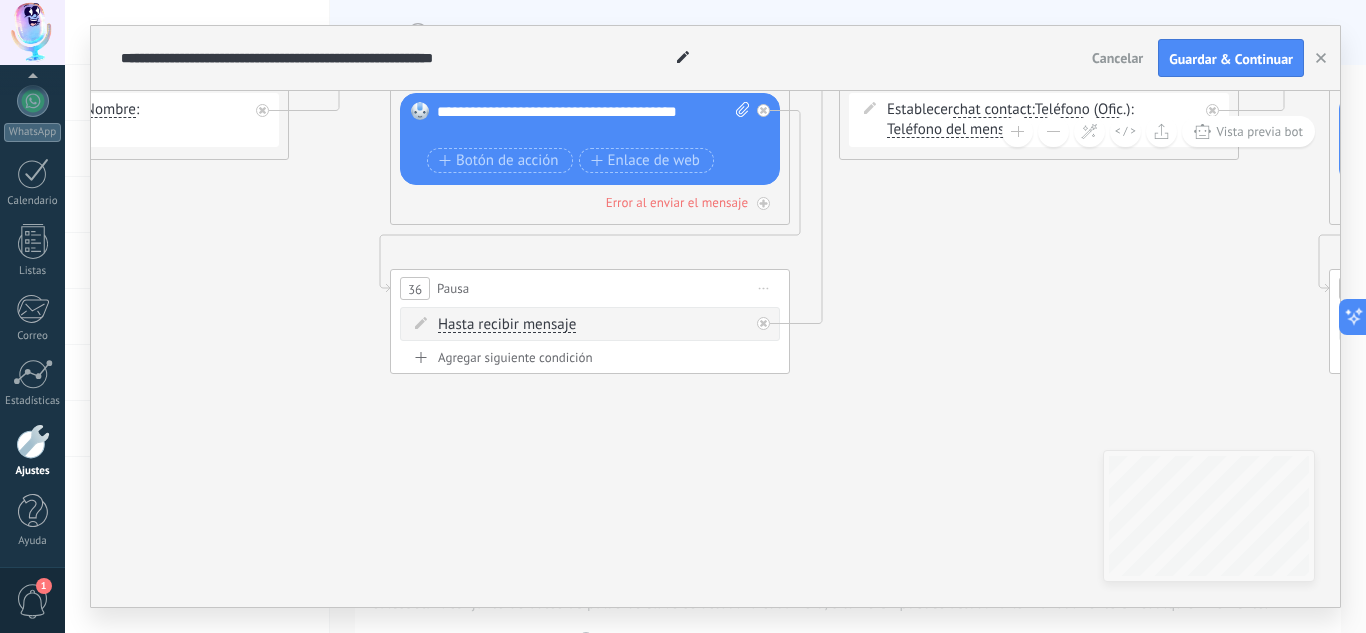 drag, startPoint x: 789, startPoint y: 511, endPoint x: 536, endPoint y: 479, distance: 255.01569 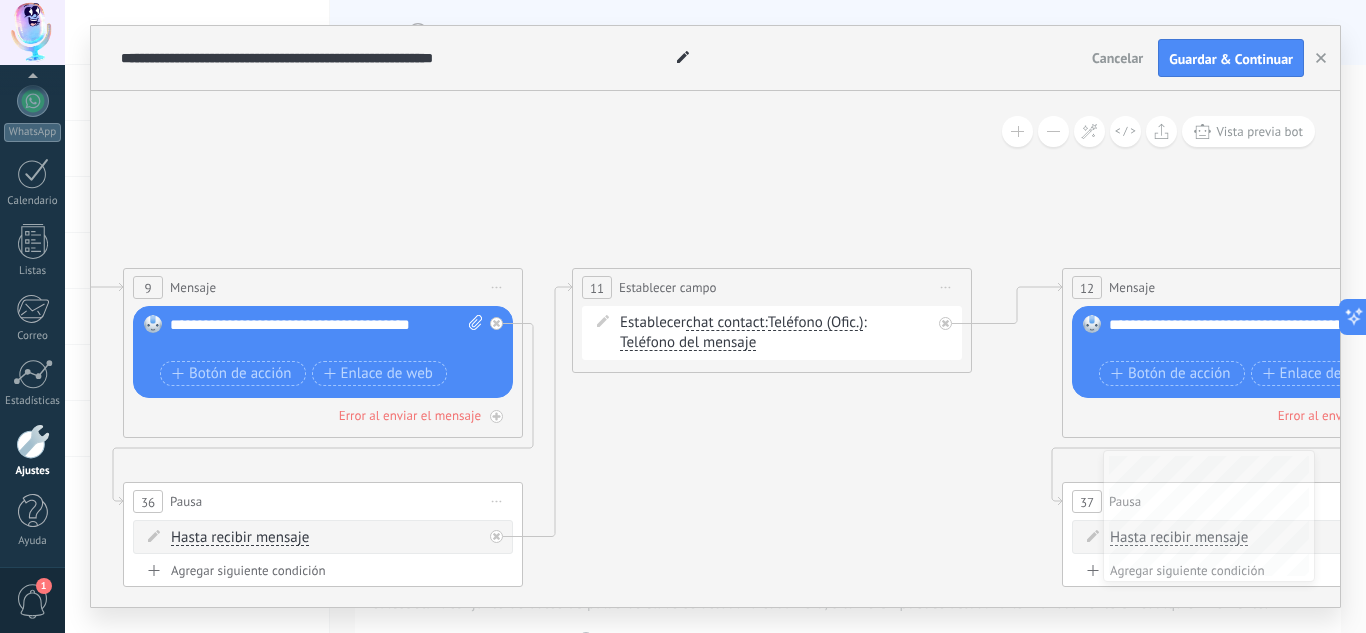 drag, startPoint x: 962, startPoint y: 257, endPoint x: 707, endPoint y: 466, distance: 329.70593 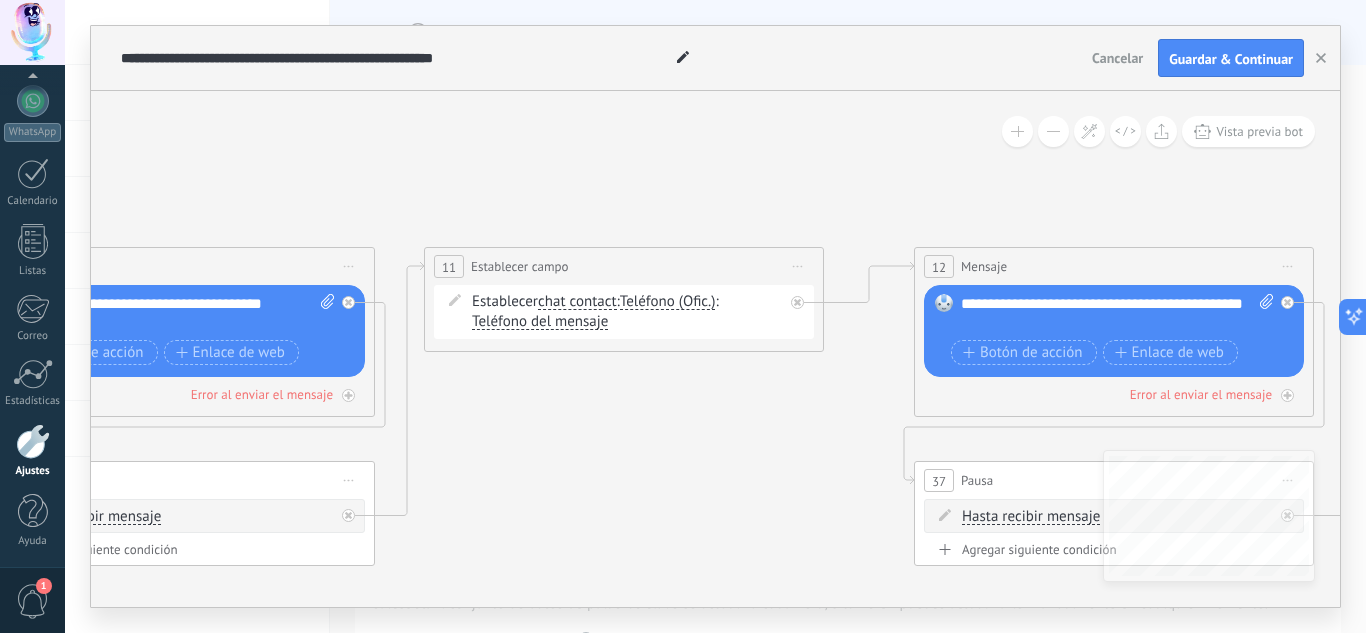drag, startPoint x: 625, startPoint y: 443, endPoint x: 477, endPoint y: 422, distance: 149.48244 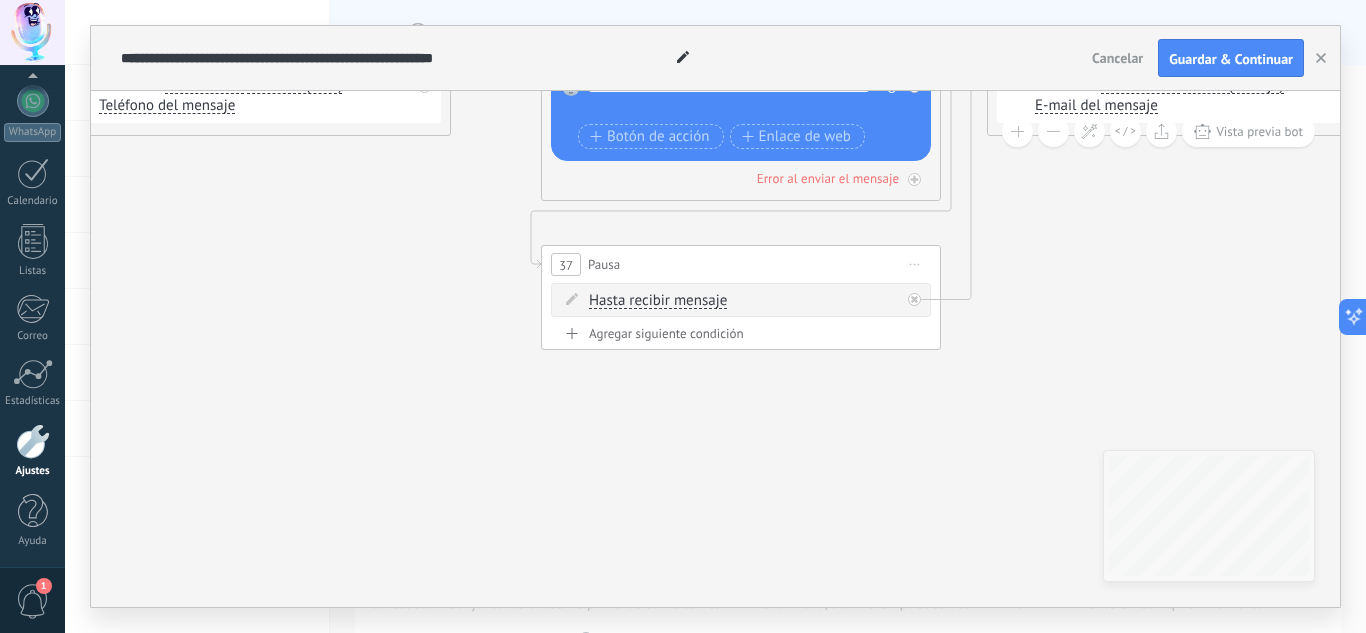 drag, startPoint x: 769, startPoint y: 500, endPoint x: 388, endPoint y: 286, distance: 436.98627 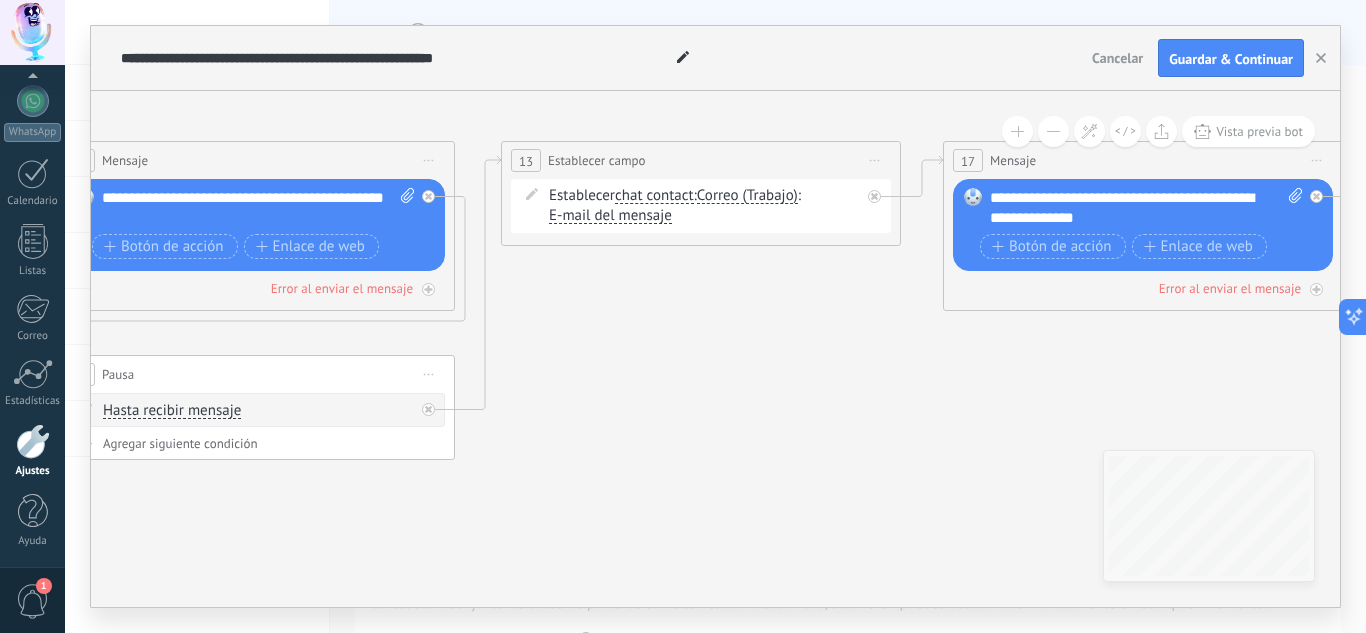 drag, startPoint x: 1120, startPoint y: 253, endPoint x: 621, endPoint y: 369, distance: 512.3056 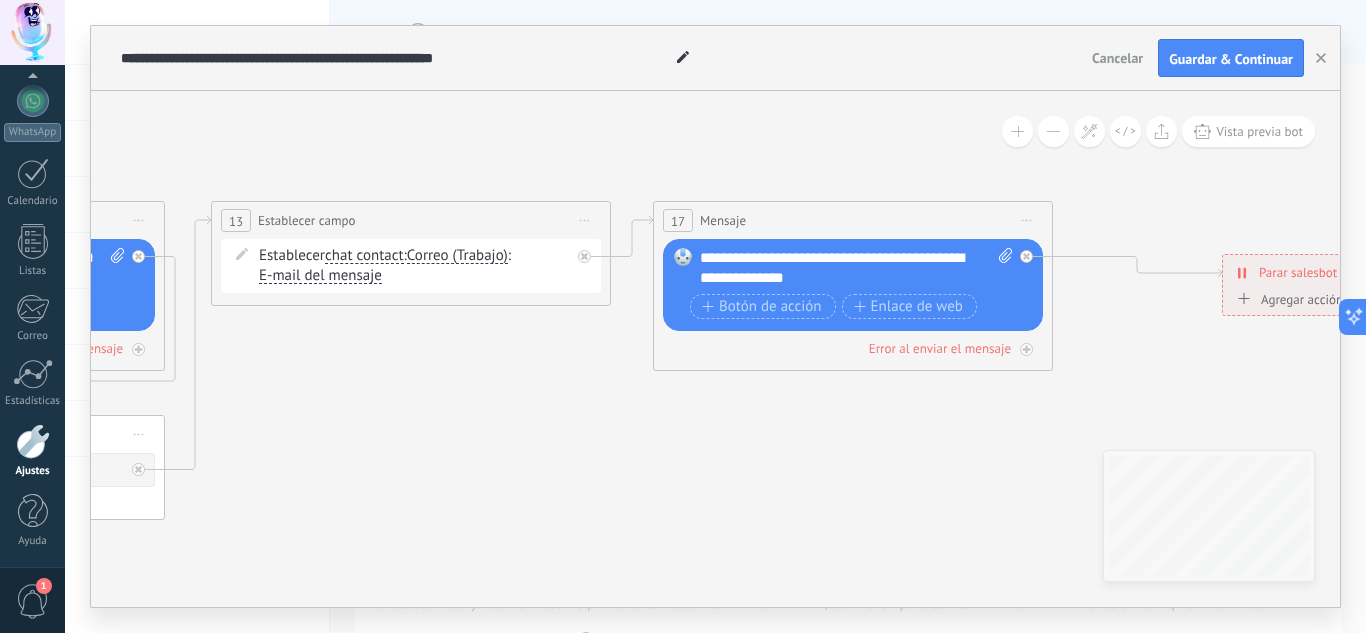 drag, startPoint x: 1026, startPoint y: 400, endPoint x: 724, endPoint y: 454, distance: 306.78983 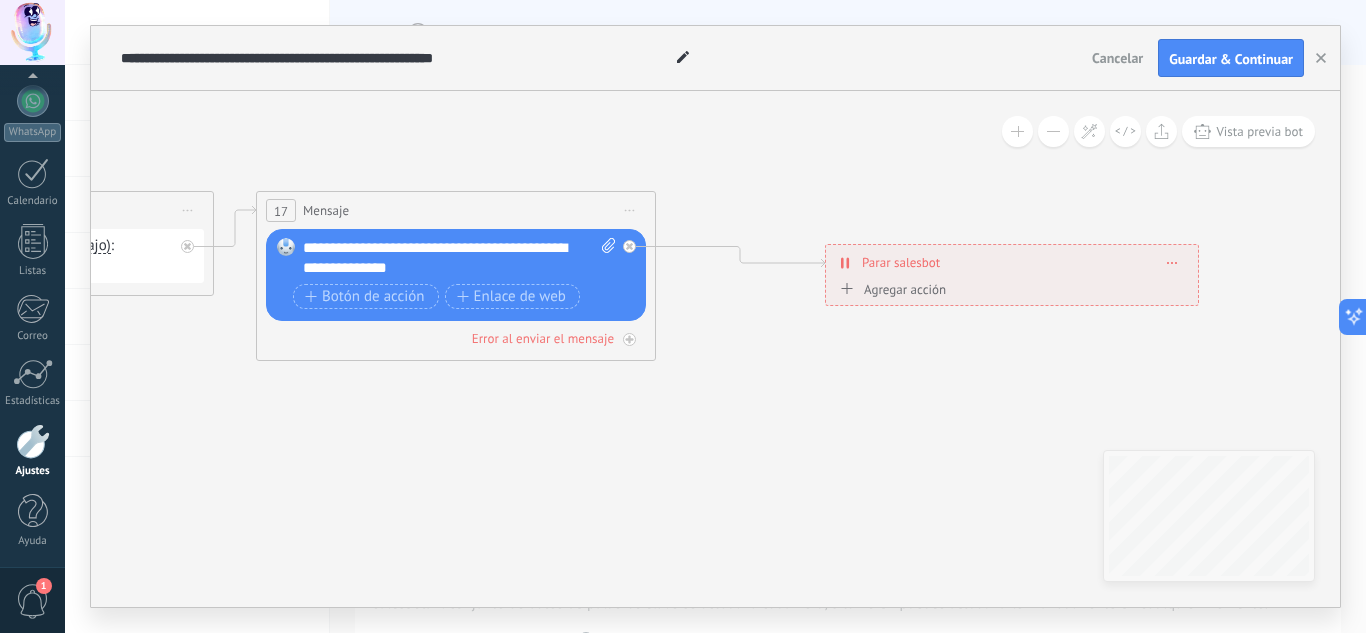 drag, startPoint x: 1007, startPoint y: 427, endPoint x: 631, endPoint y: 416, distance: 376.16086 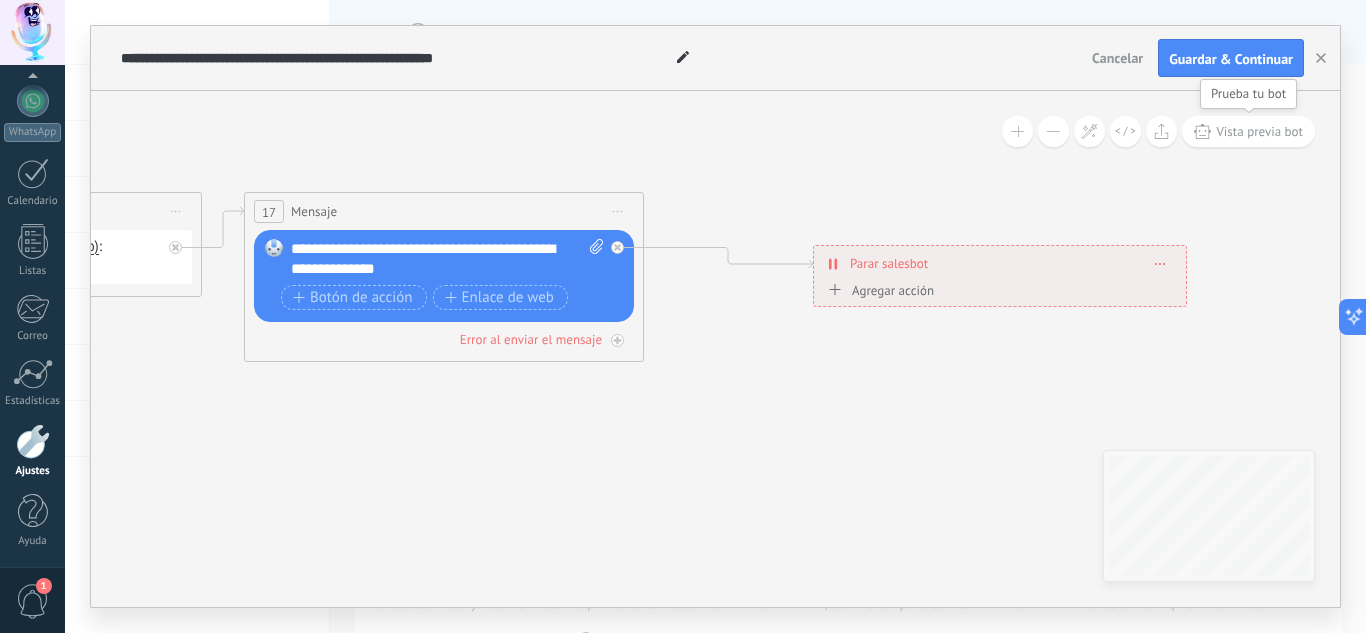 click on "Vista previa bot" at bounding box center [1259, 131] 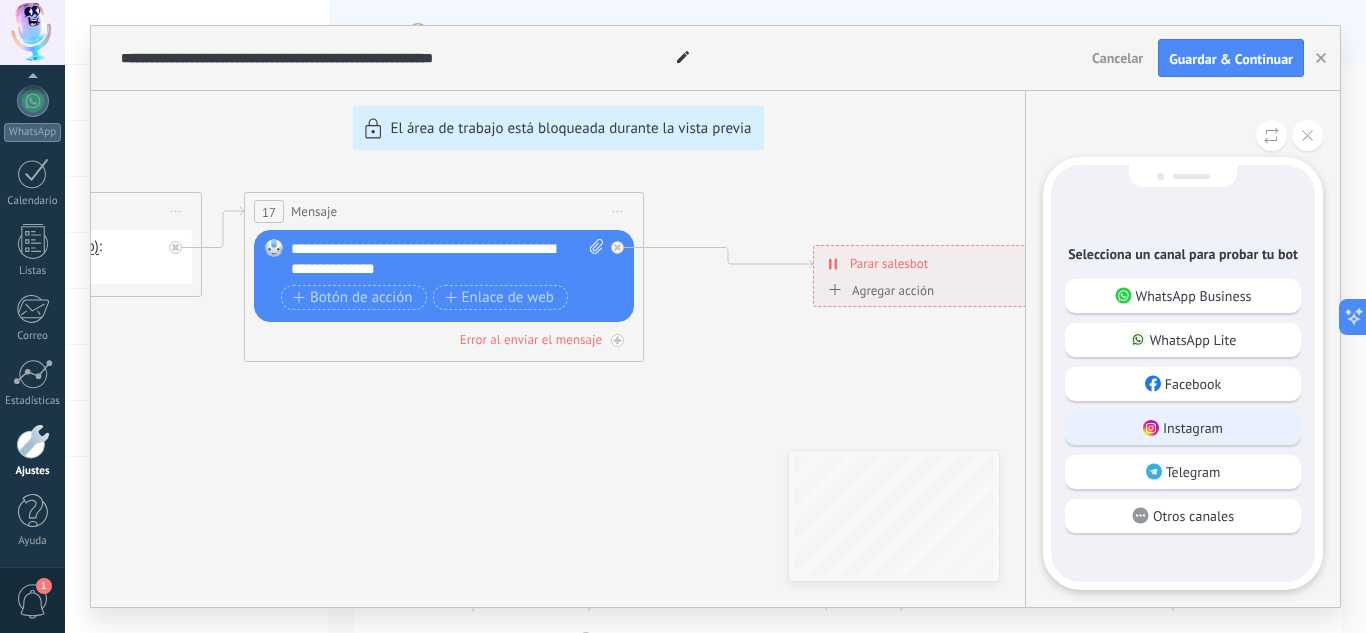 click on "Instagram" at bounding box center [1183, 428] 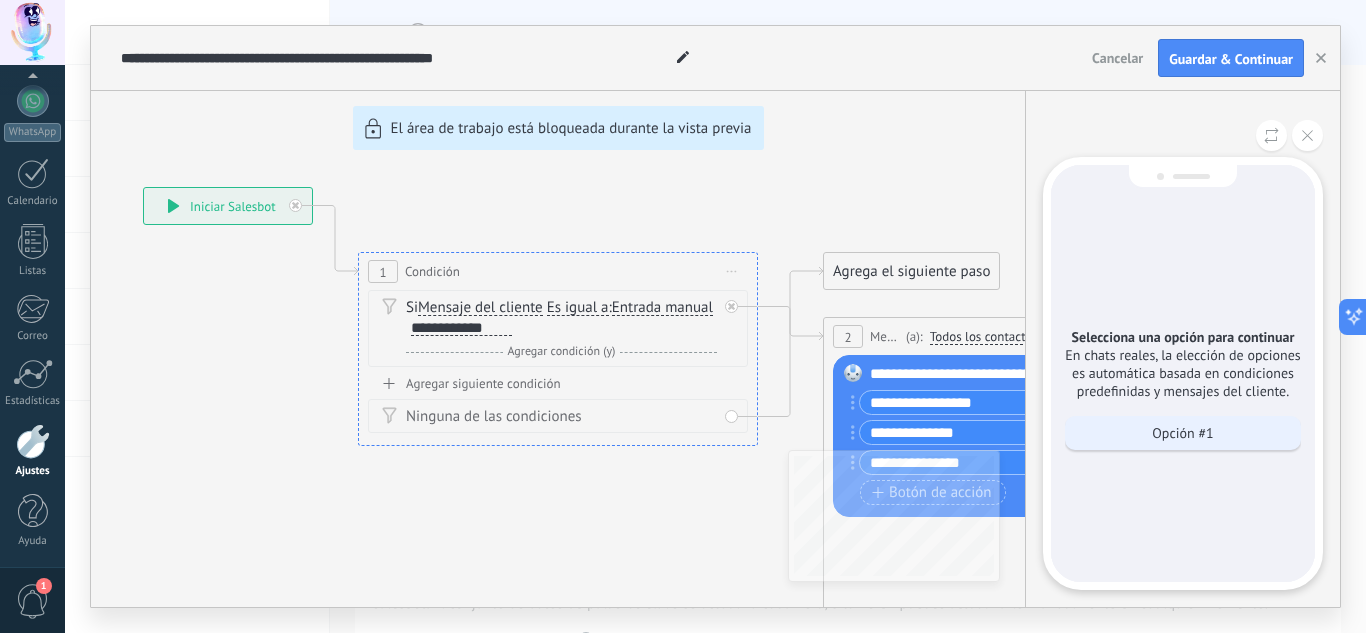 click on "Opción #1" at bounding box center (1182, 433) 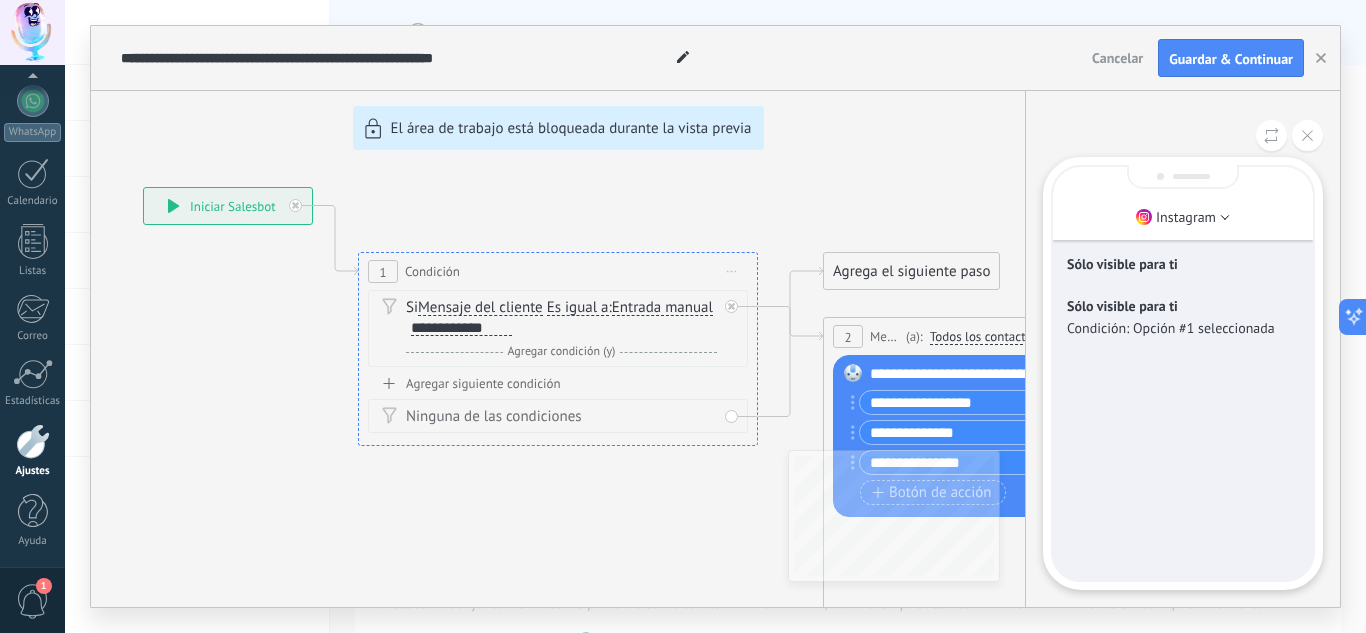 click on "Sólo visible para ti Sólo visible para ti Condición: Opción #1 seleccionada" at bounding box center [1183, 373] 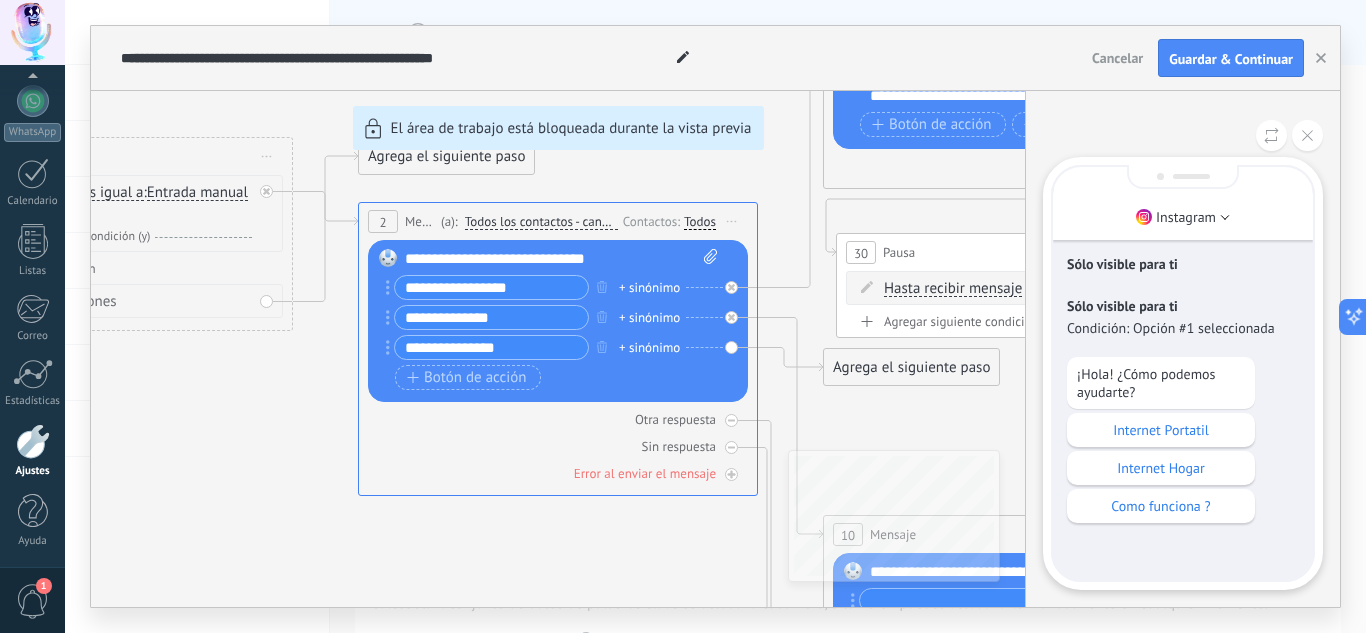 click on "Internet Portatil" at bounding box center (1161, 430) 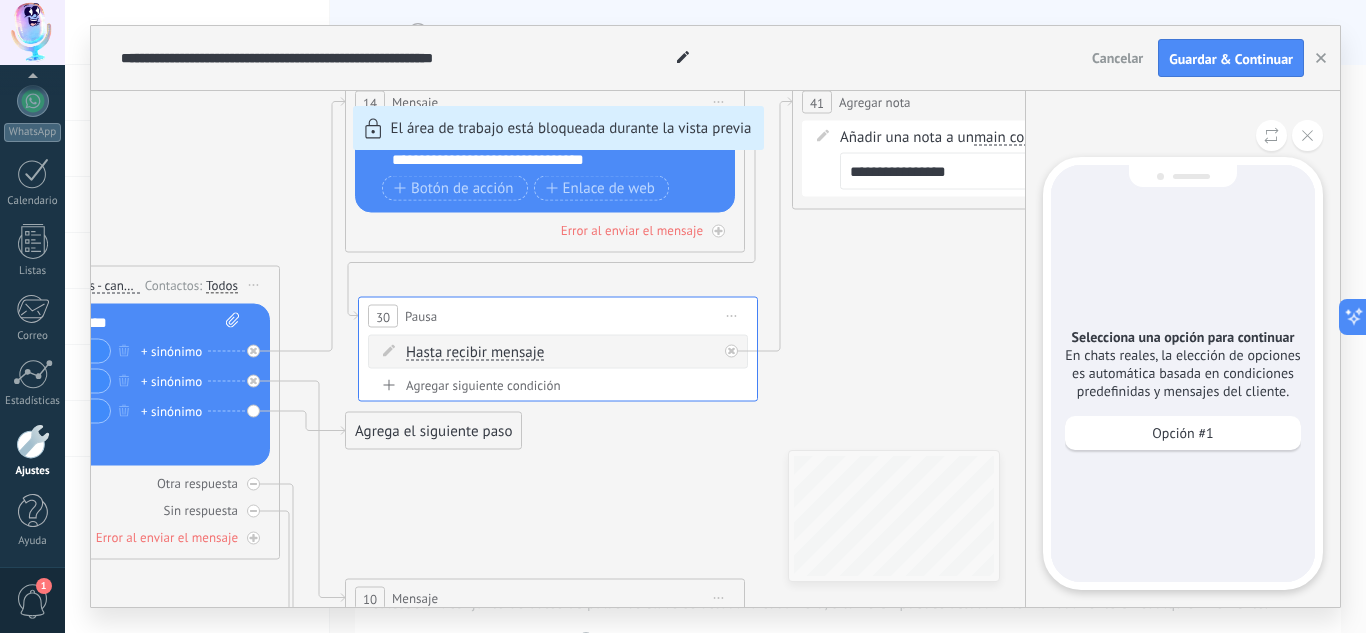 drag, startPoint x: 899, startPoint y: 337, endPoint x: 910, endPoint y: 382, distance: 46.32494 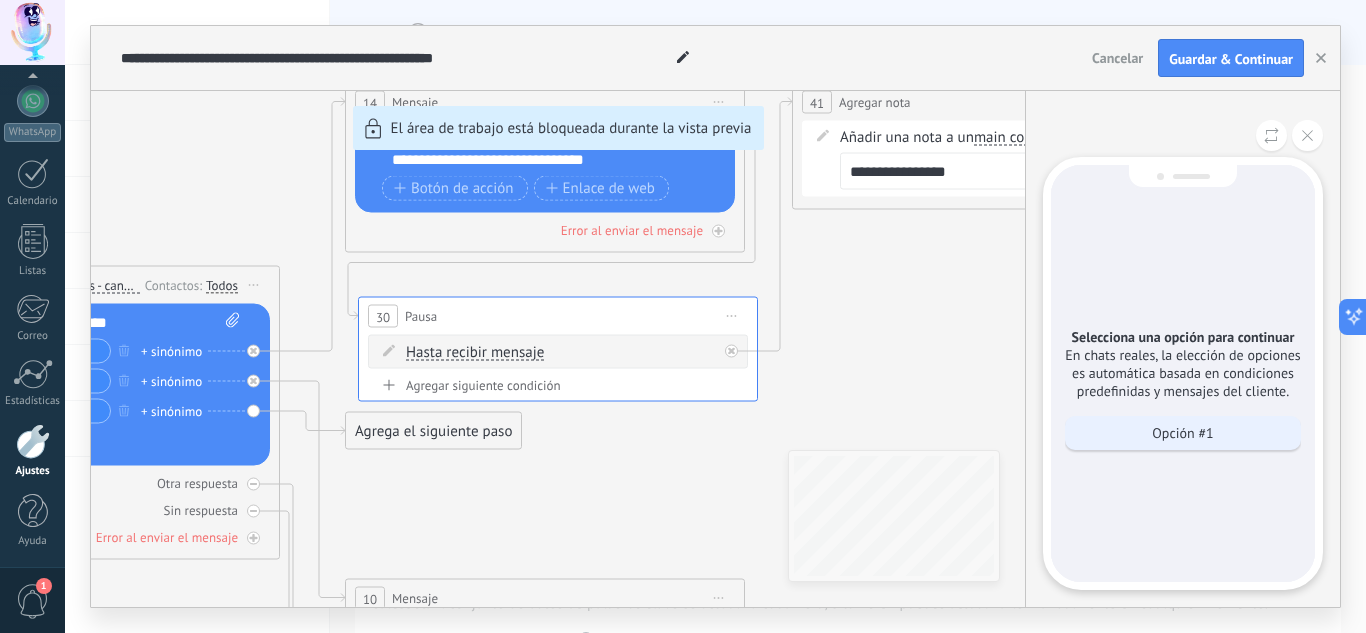 click on "Opción #1" at bounding box center [1182, 433] 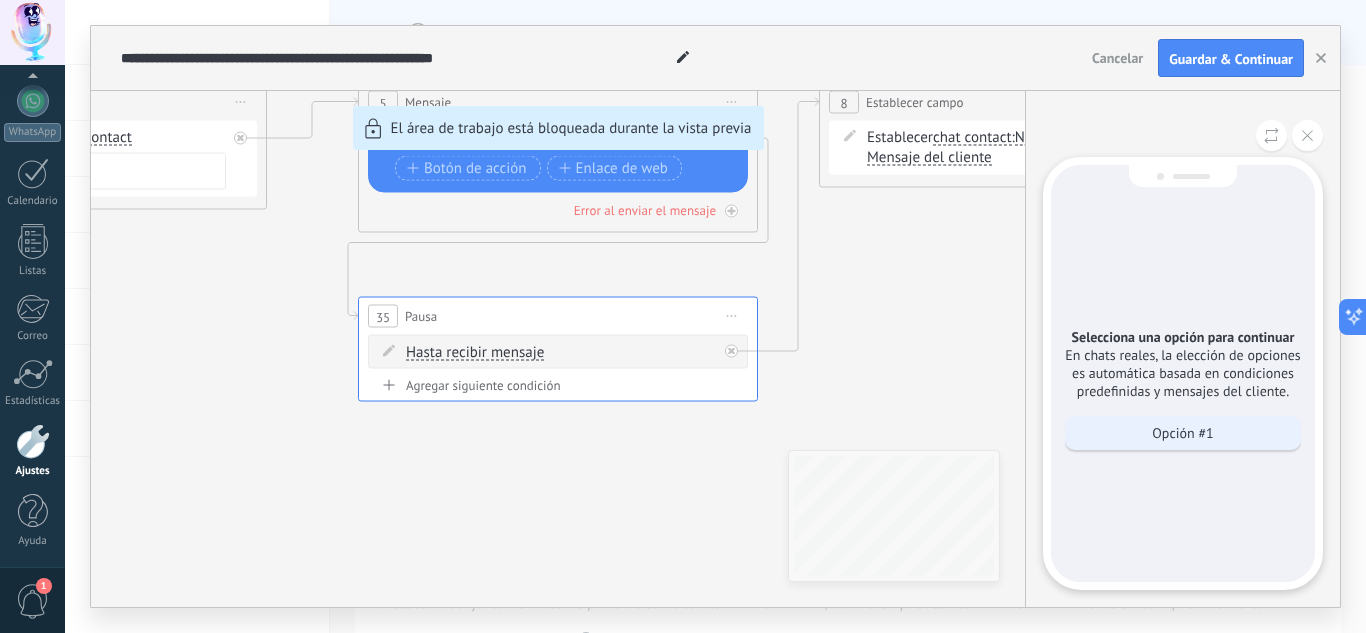 click on "Opción #1" at bounding box center [1182, 433] 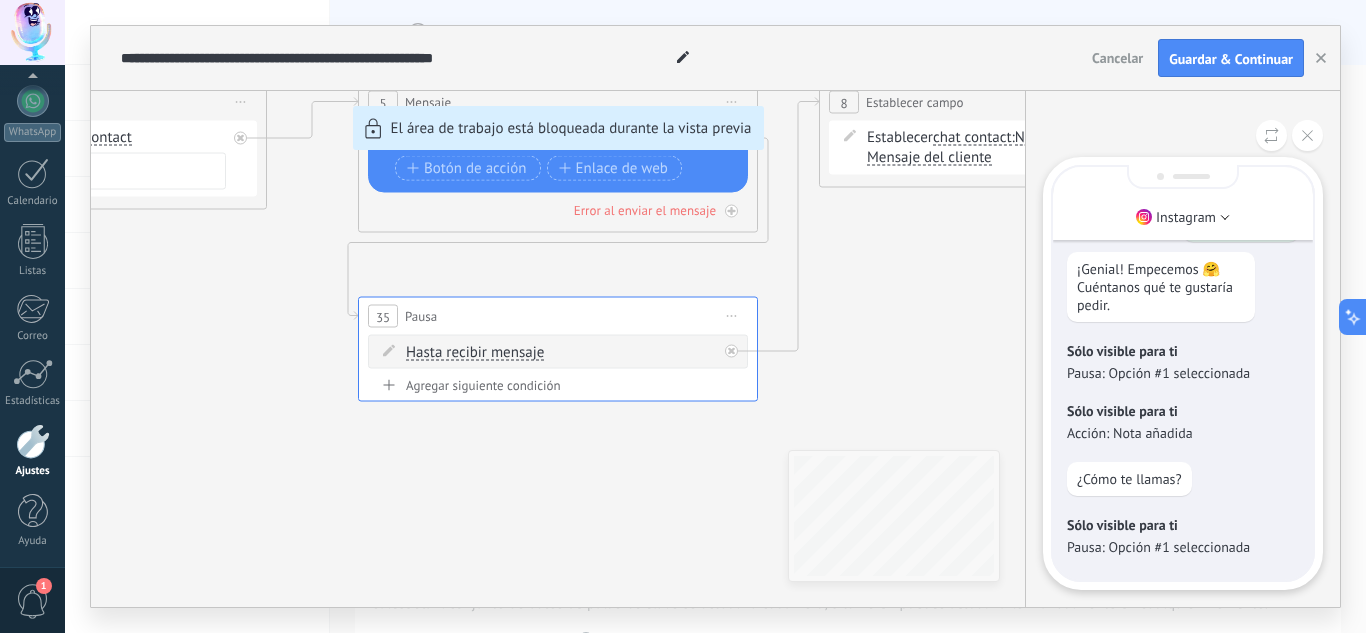 click on "Acción: Nota añadida" at bounding box center (1183, 433) 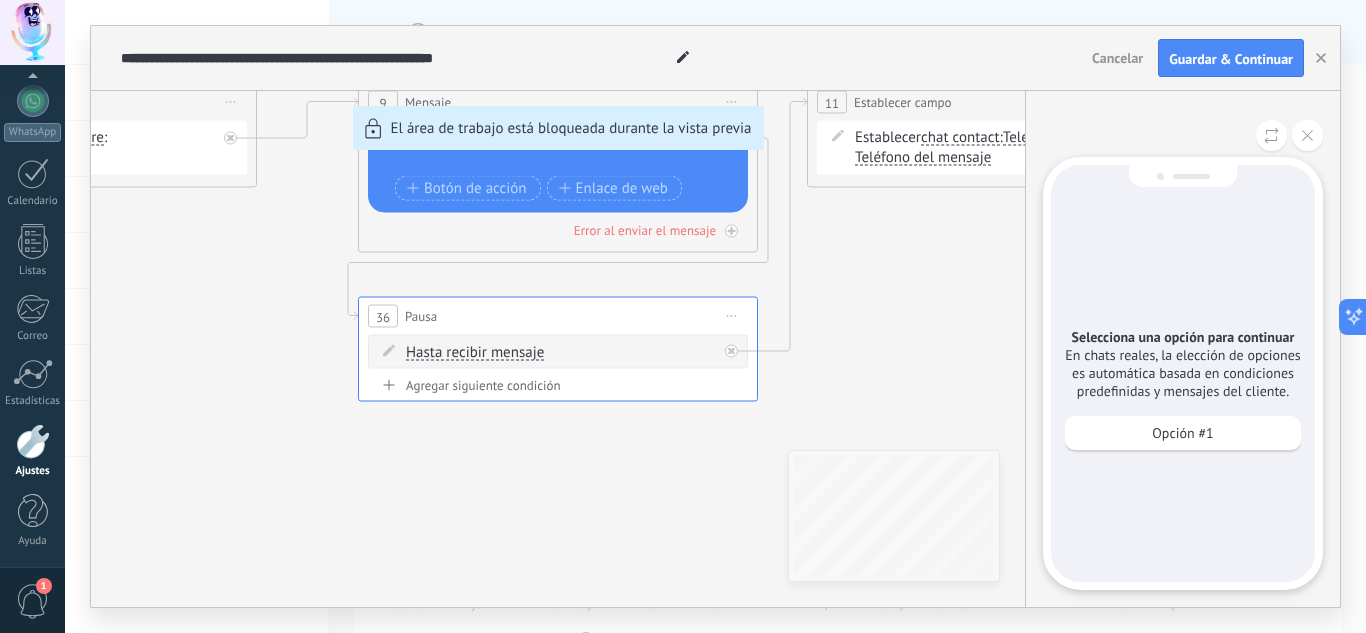 click on "Opción #1" at bounding box center (1182, 433) 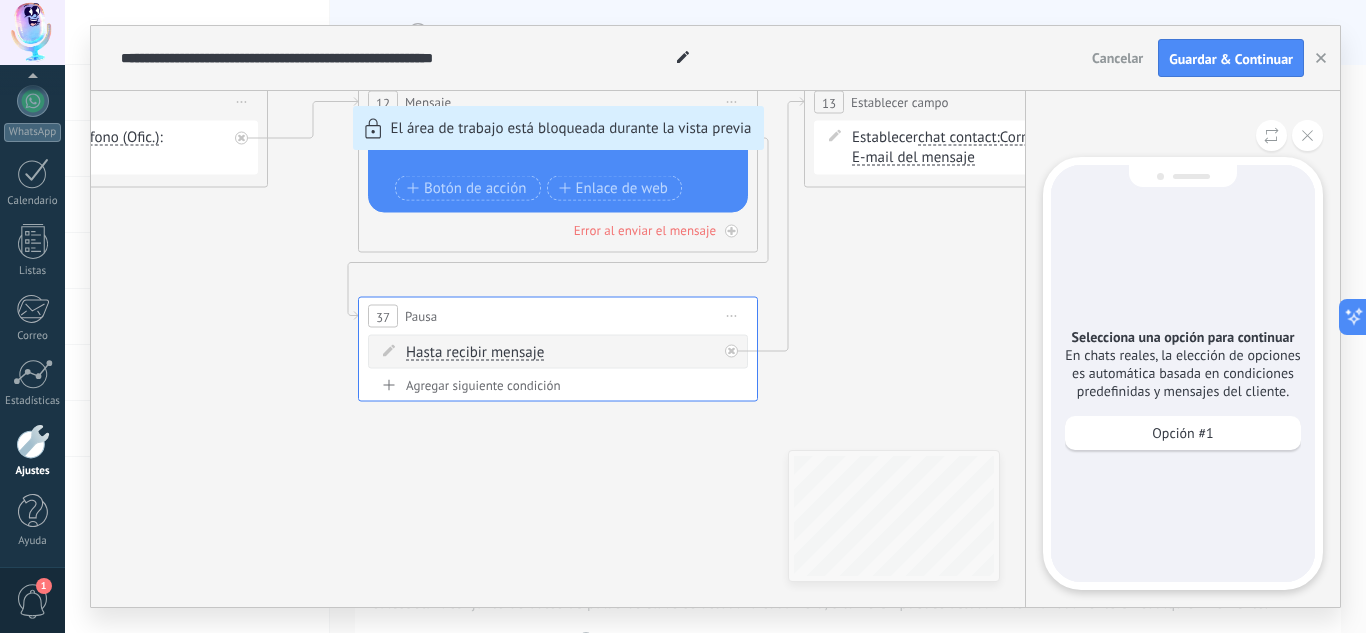 click on "Opción #1" at bounding box center [1182, 433] 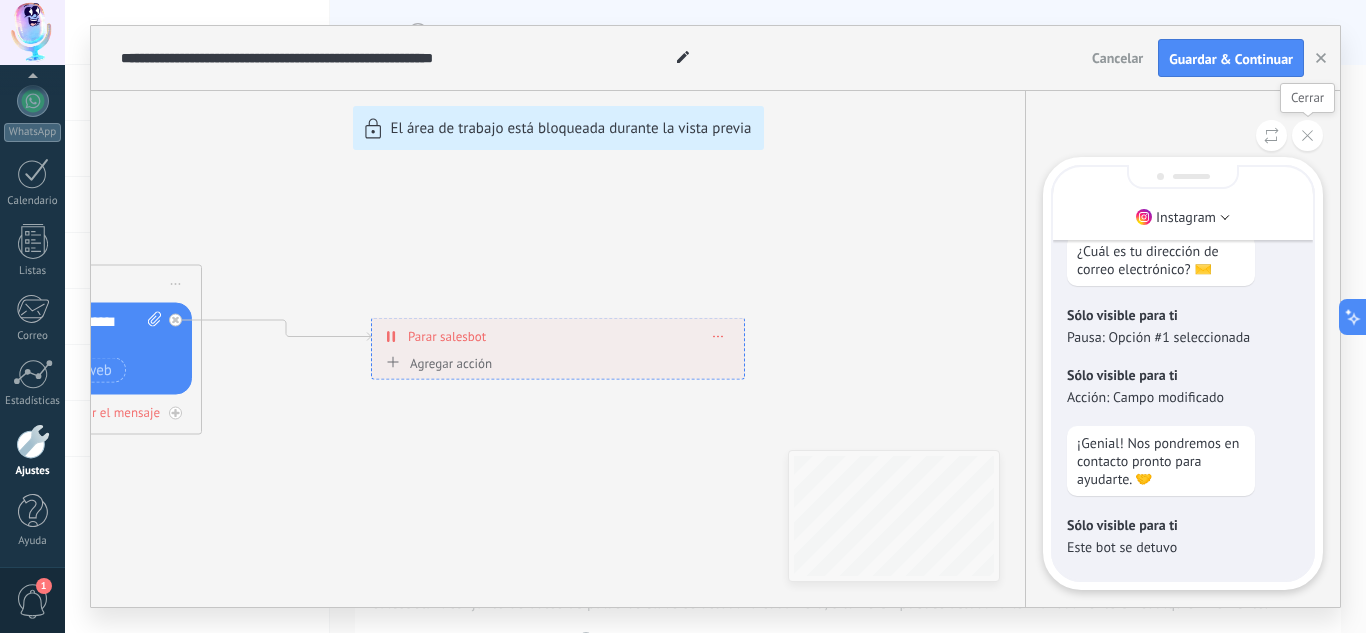 click 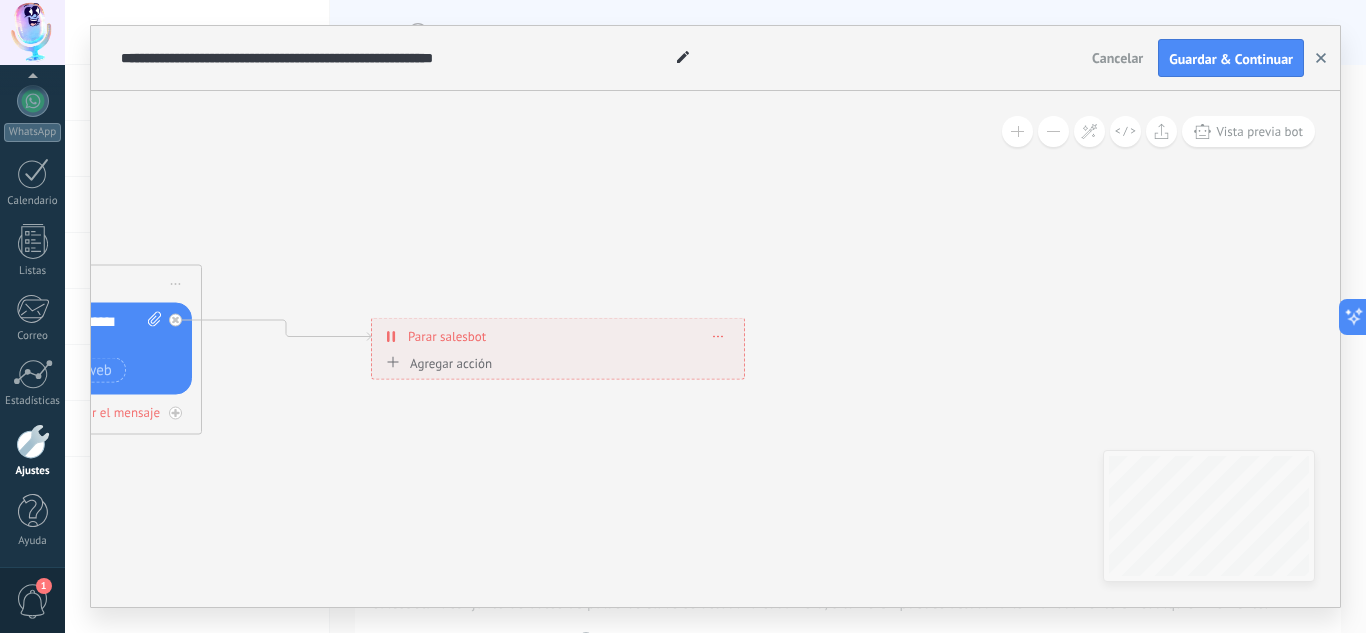 click at bounding box center (1321, 58) 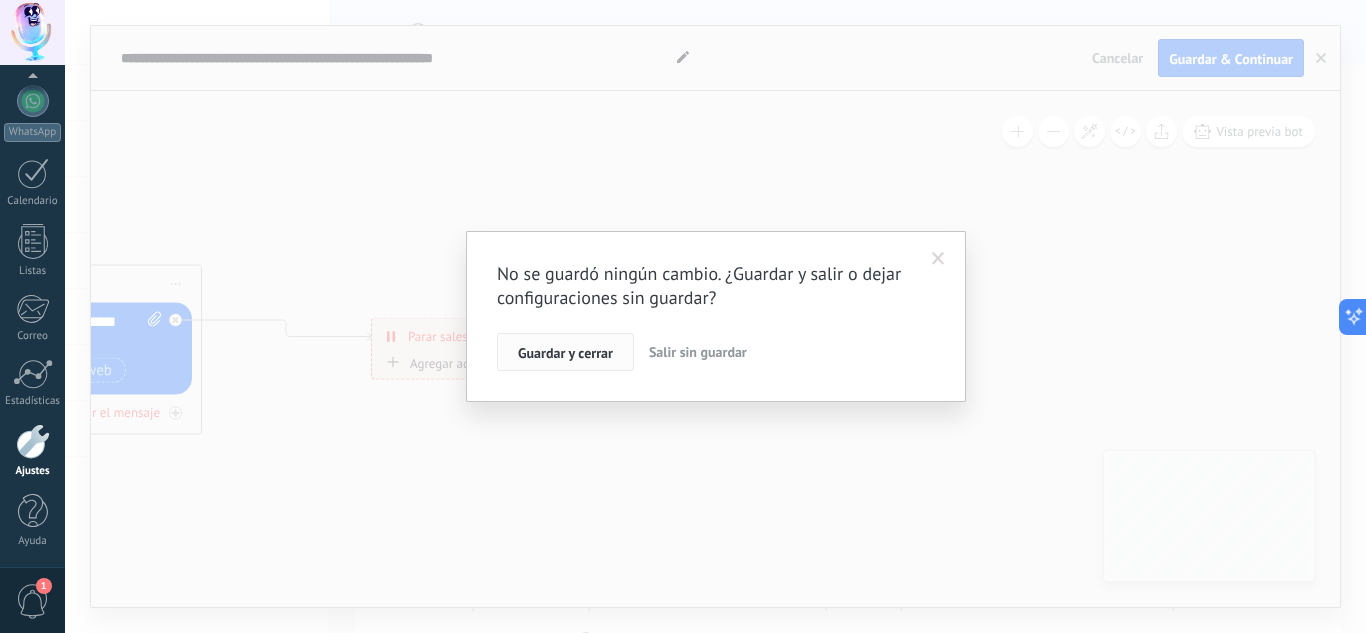 click on "Guardar y cerrar" at bounding box center (565, 353) 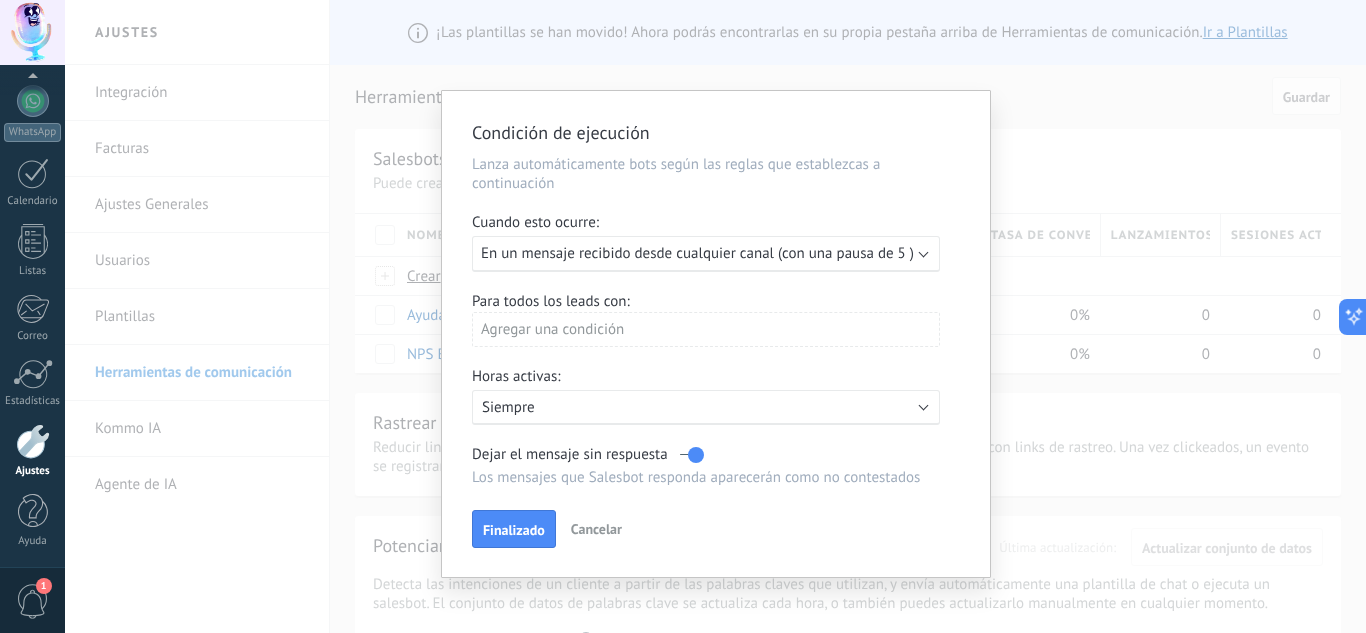 click on "Cancelar" at bounding box center (596, 529) 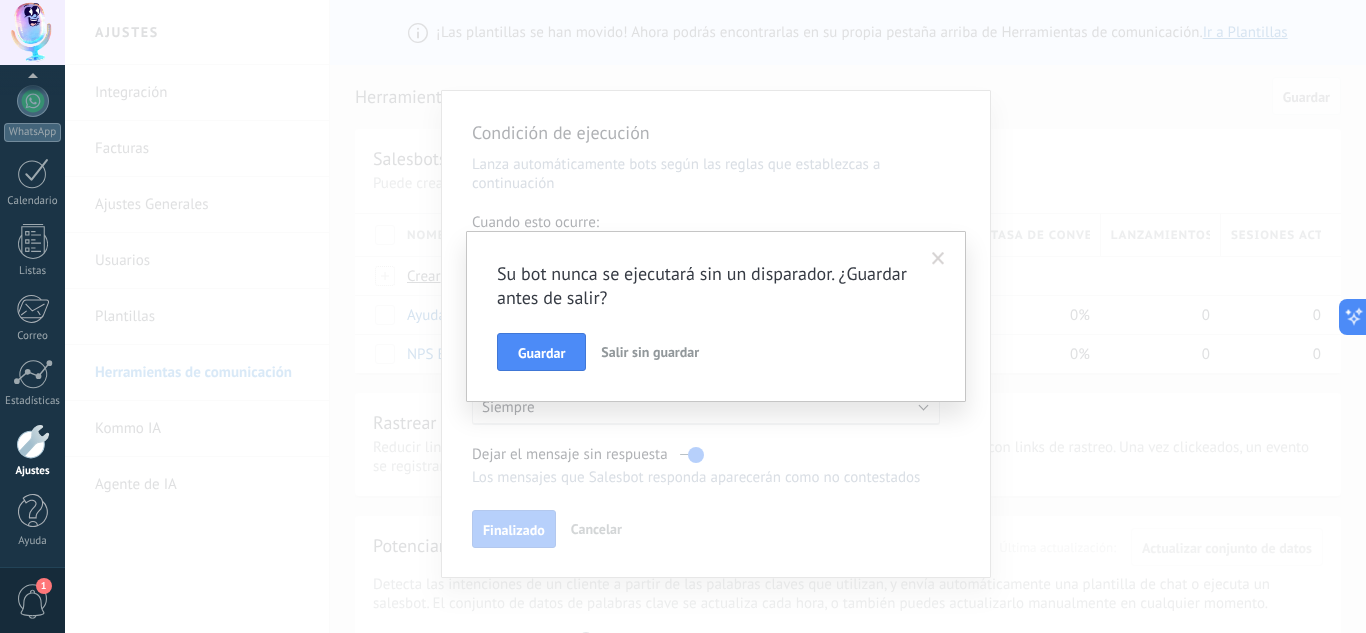 click on "Salir sin guardar" at bounding box center (650, 352) 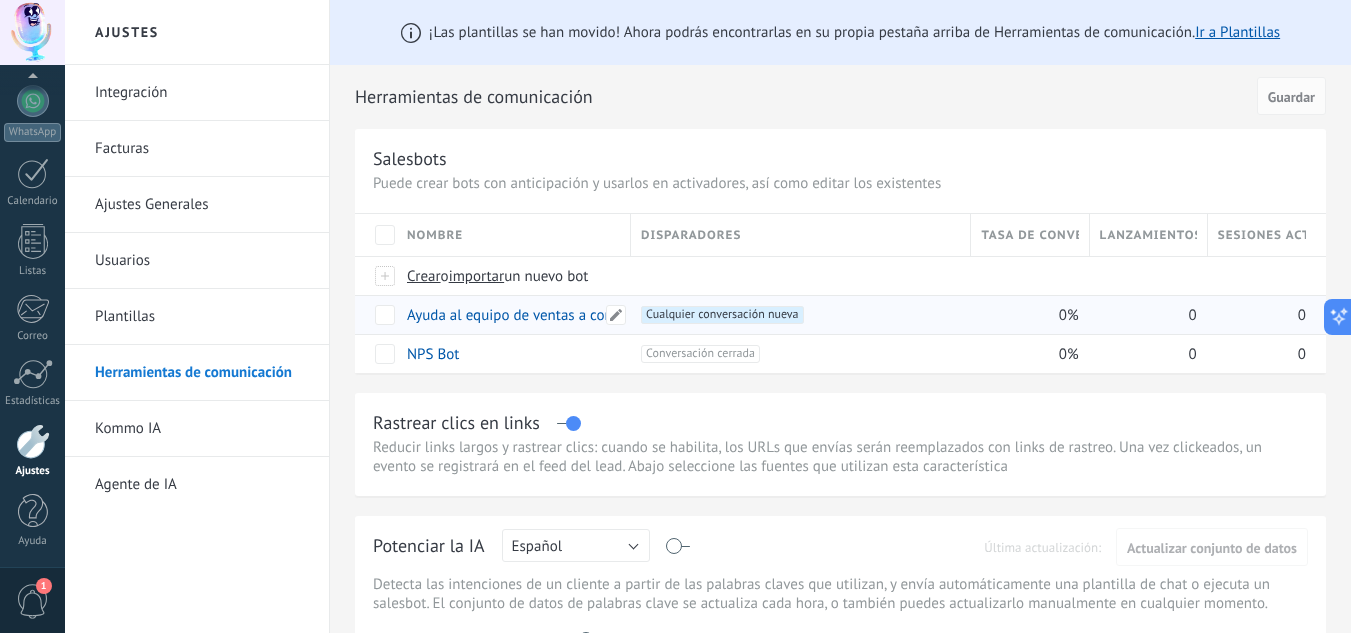 click on "Ayuda al equipo de ventas a conocer un lead y sus preferencias" at bounding box center [608, 315] 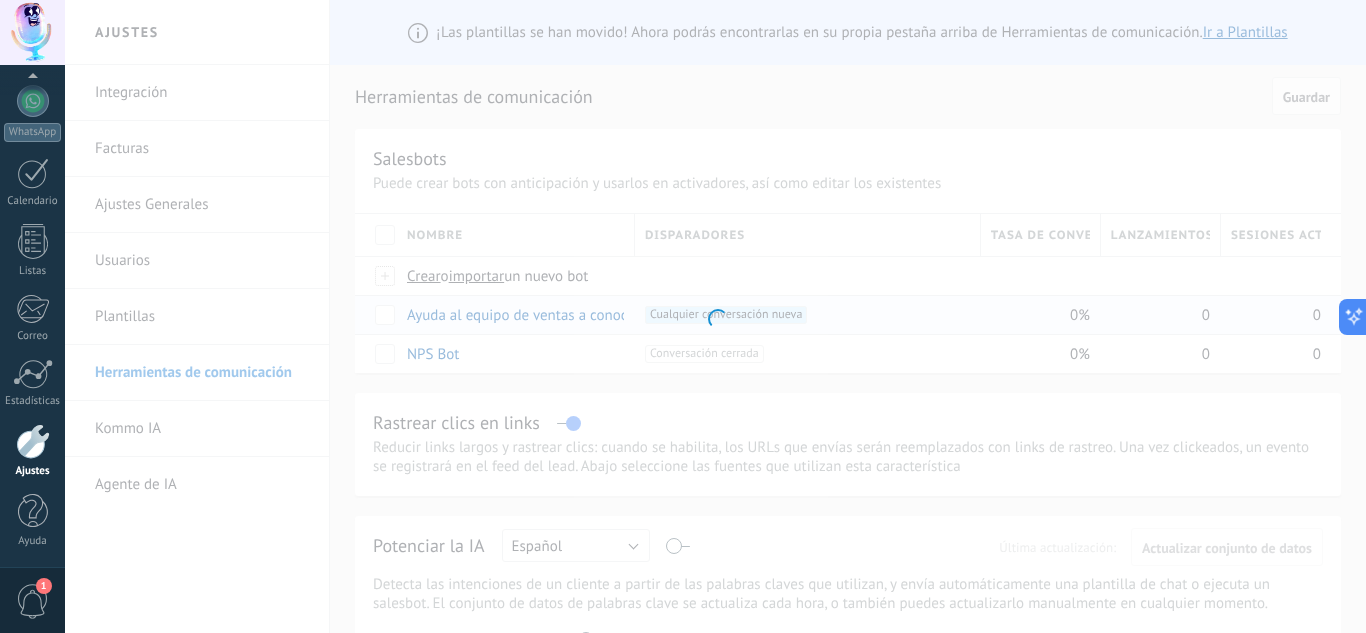 click at bounding box center [715, 316] 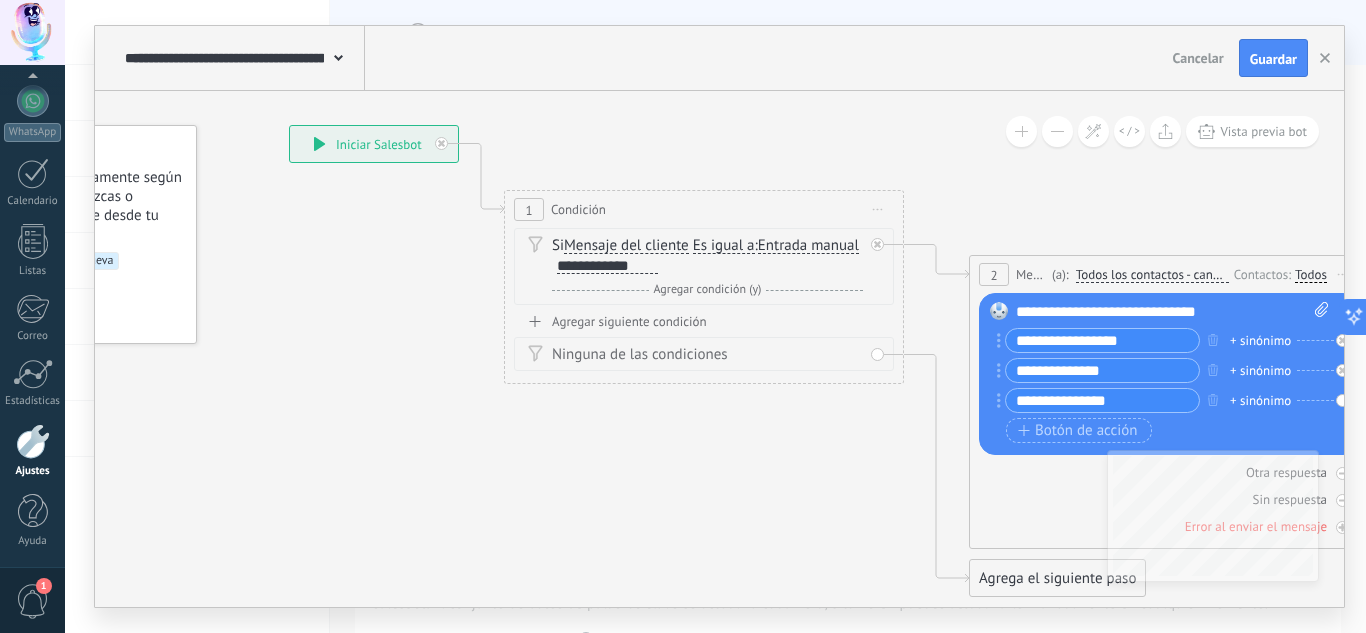 drag, startPoint x: 787, startPoint y: 573, endPoint x: 549, endPoint y: 454, distance: 266.0921 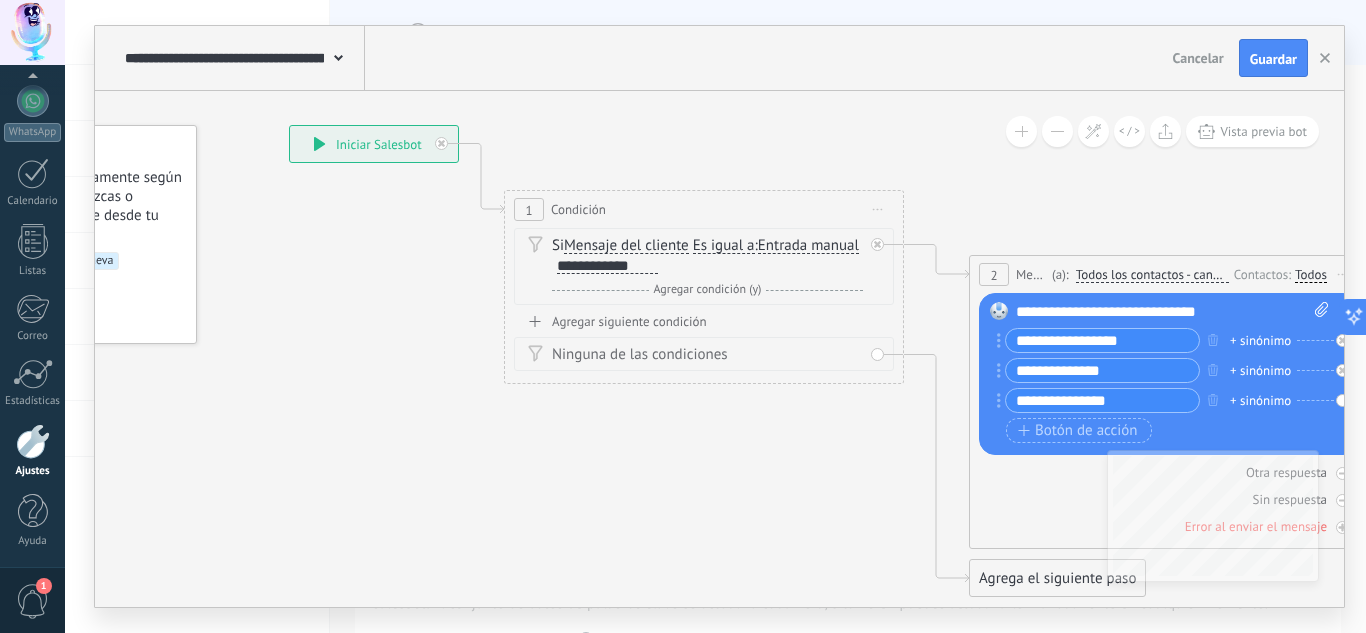 click on "23" 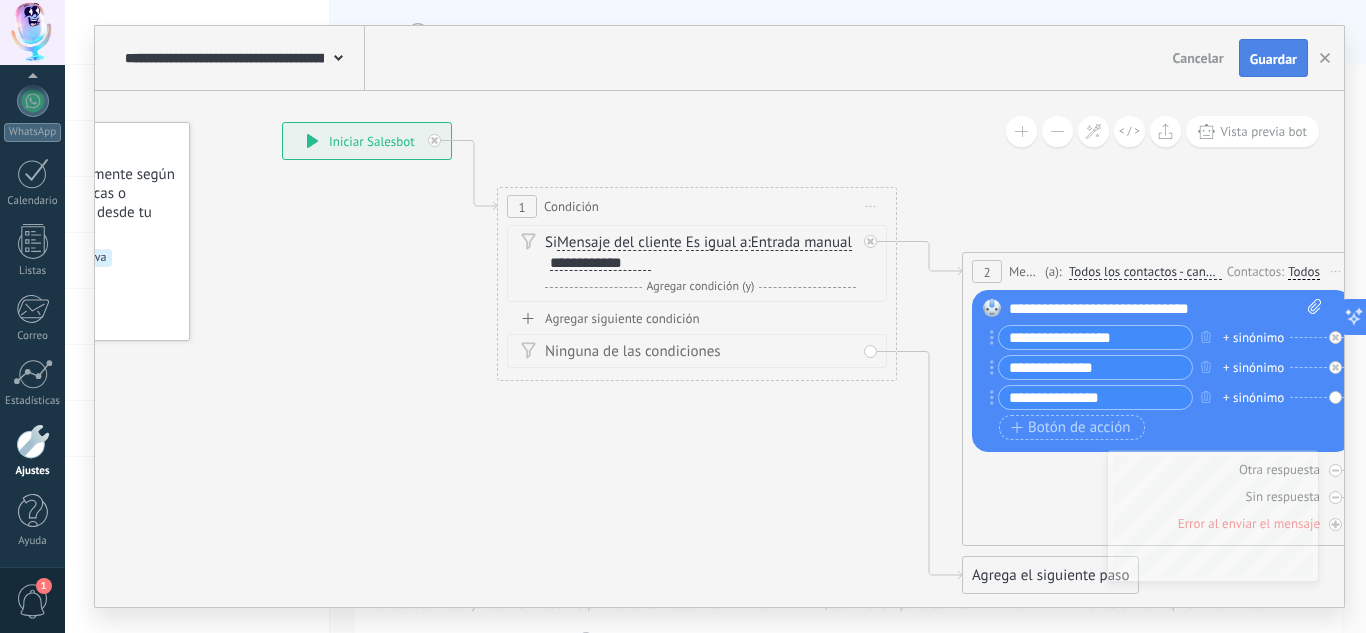 click on "Guardar" at bounding box center [1273, 59] 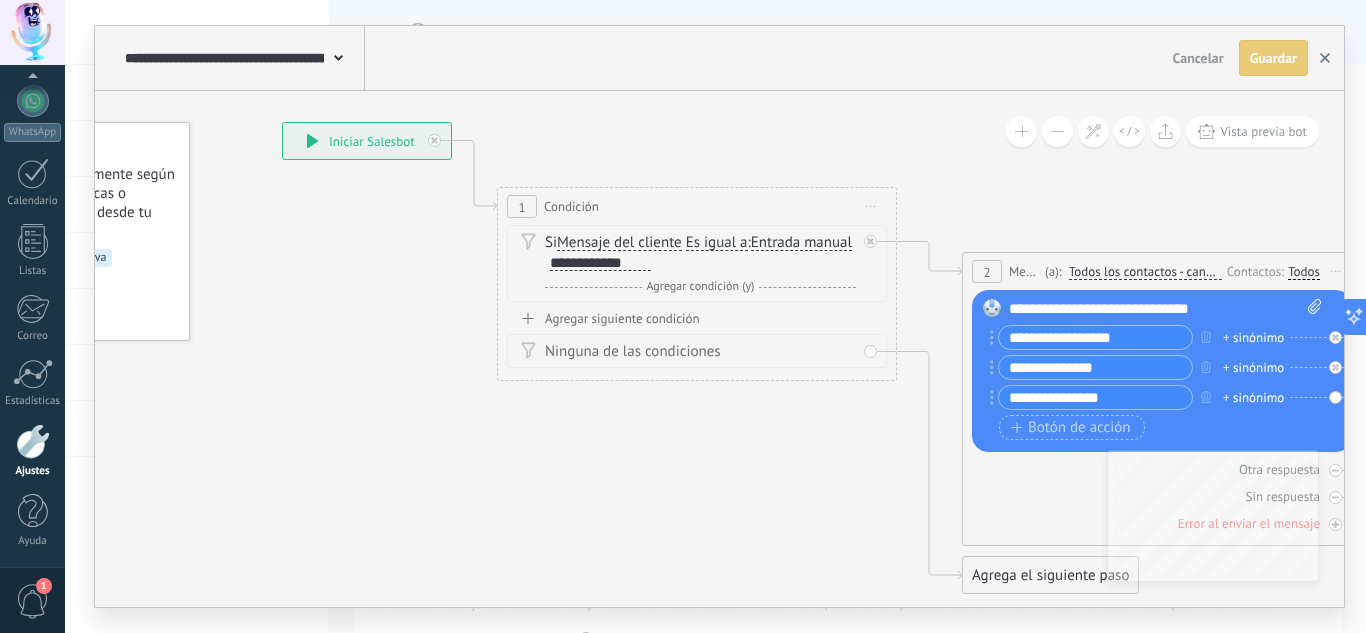 click 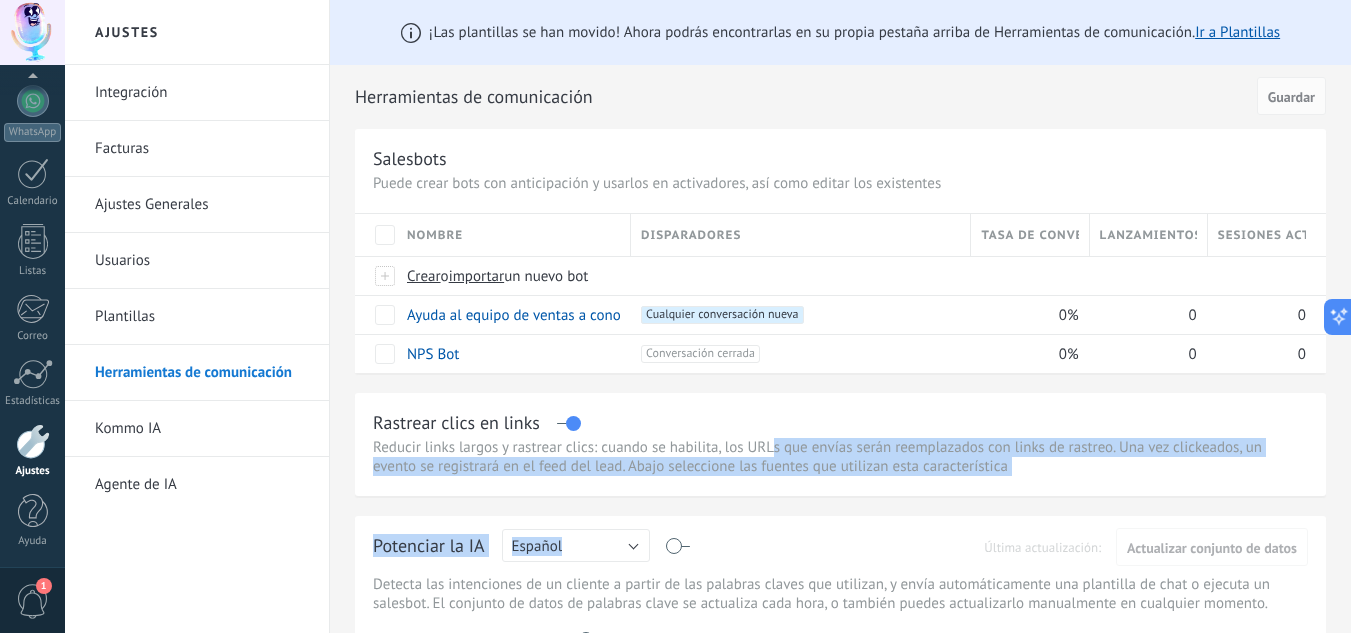 drag, startPoint x: 947, startPoint y: 539, endPoint x: 780, endPoint y: 454, distance: 187.3873 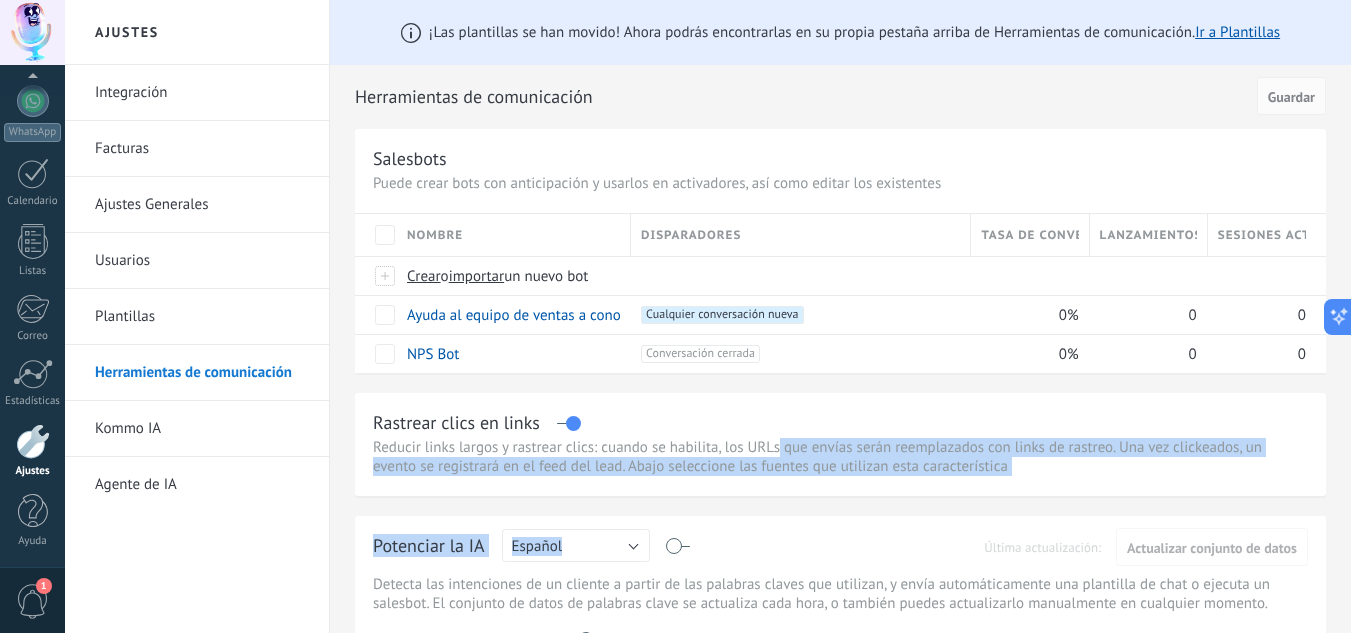 click on "Reducir links largos y rastrear clics: cuando se habilita, los URLs que envías serán reemplazados con links de rastreo. Una vez clickeados, un evento se registrará en el feed del lead. Abajo seleccione las fuentes que utilizan esta característica" at bounding box center [840, 457] 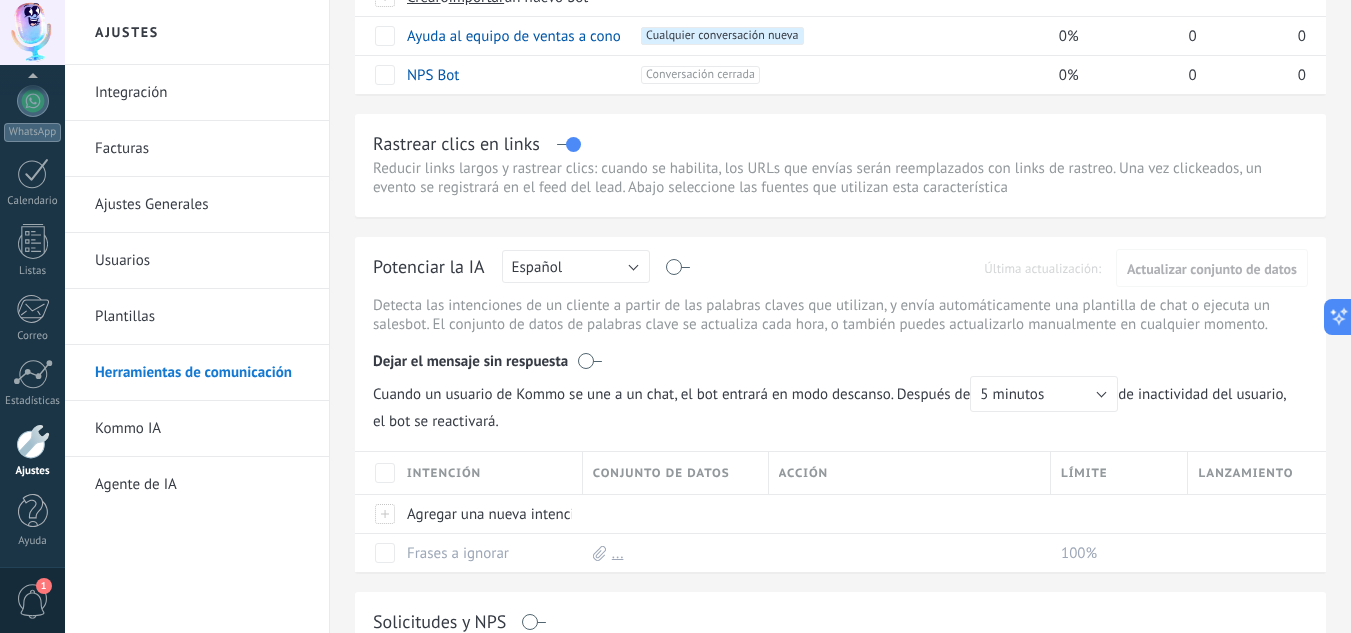 scroll, scrollTop: 0, scrollLeft: 0, axis: both 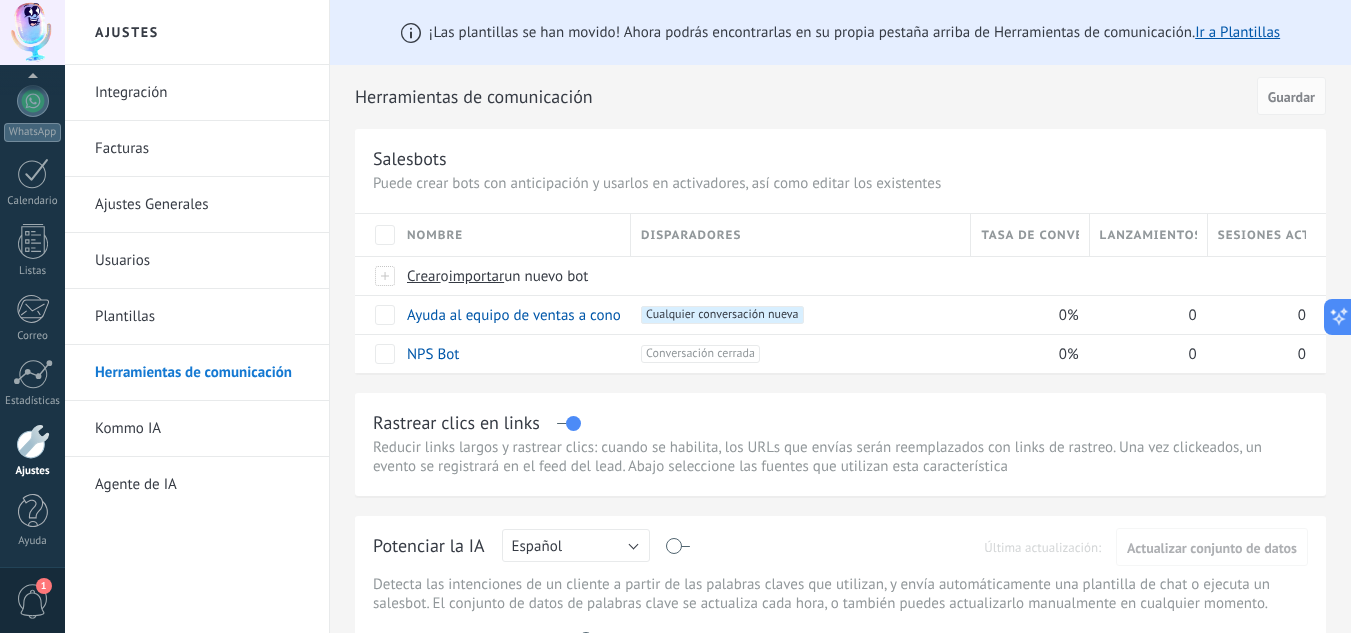 click on "Kommo IA" at bounding box center (202, 429) 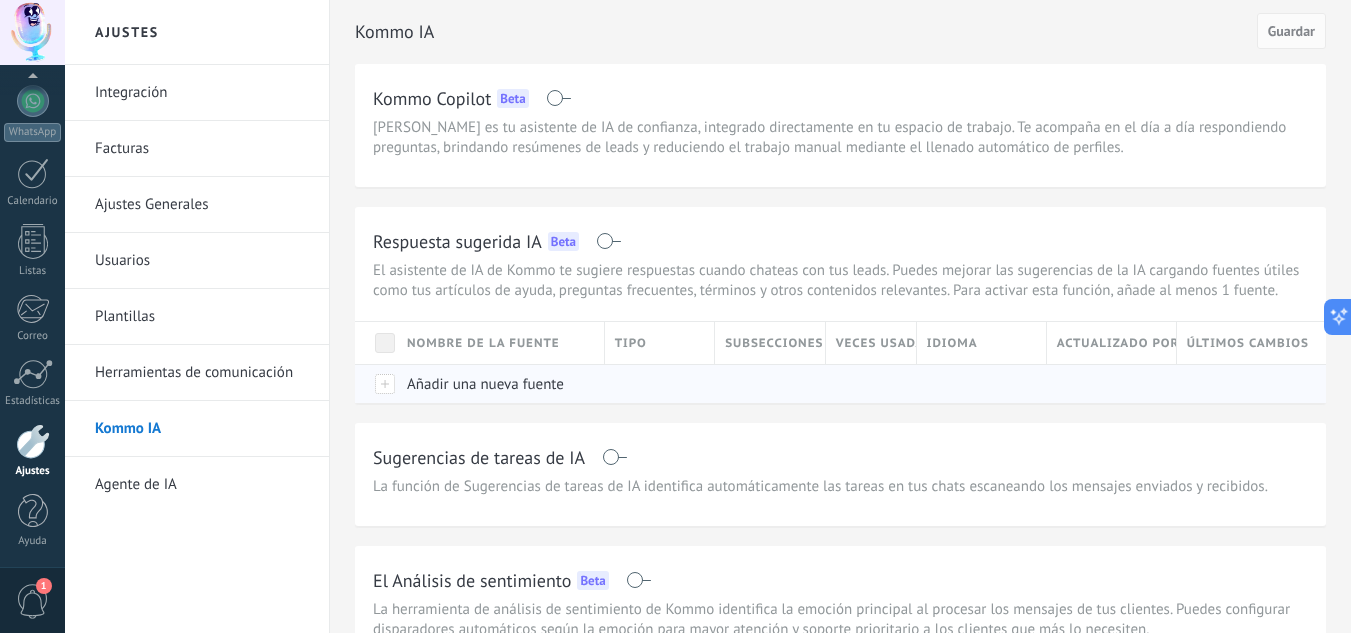 click at bounding box center [376, 383] 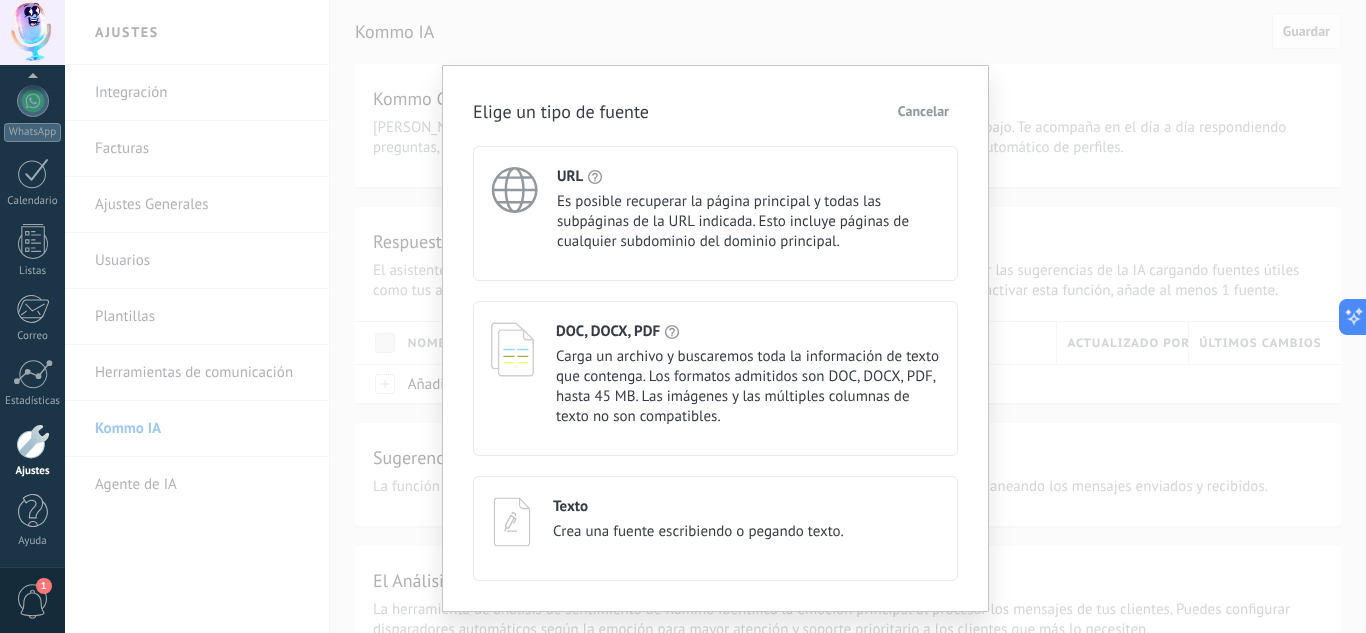 click on "Es posible recuperar la página principal y todas las subpáginas de la URL indicada. Esto incluye páginas de cualquier subdominio del dominio principal." at bounding box center (748, 222) 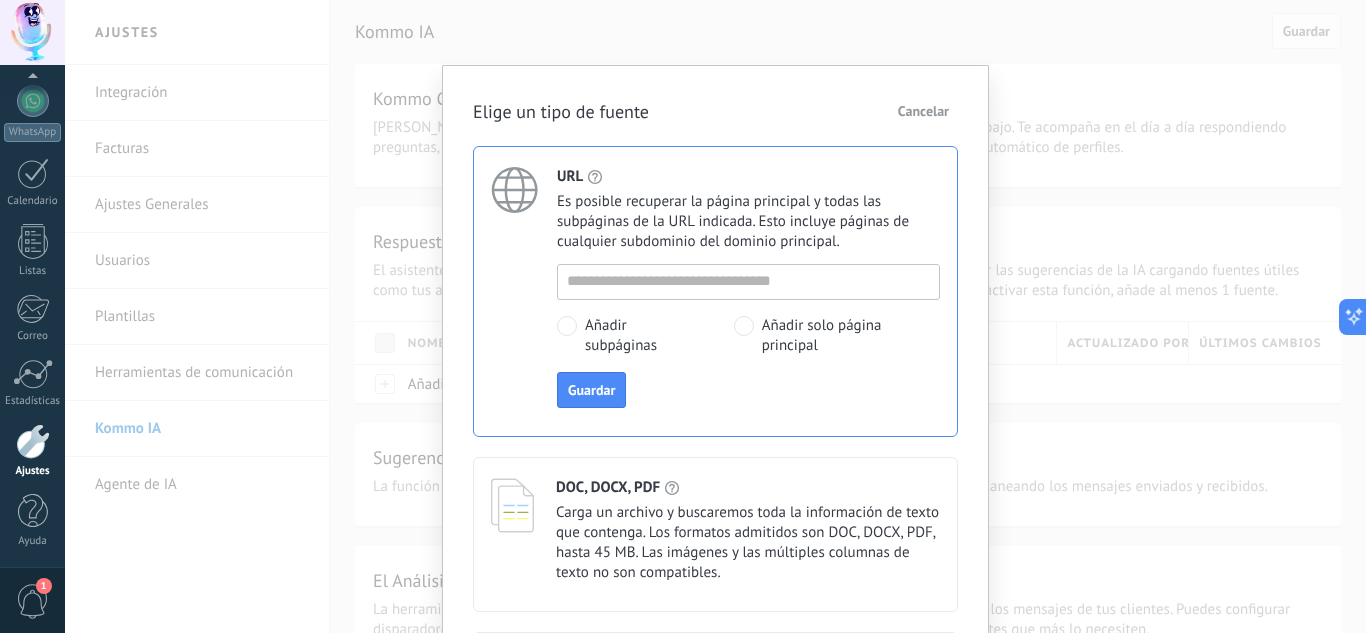 click on "Cancelar" at bounding box center [923, 111] 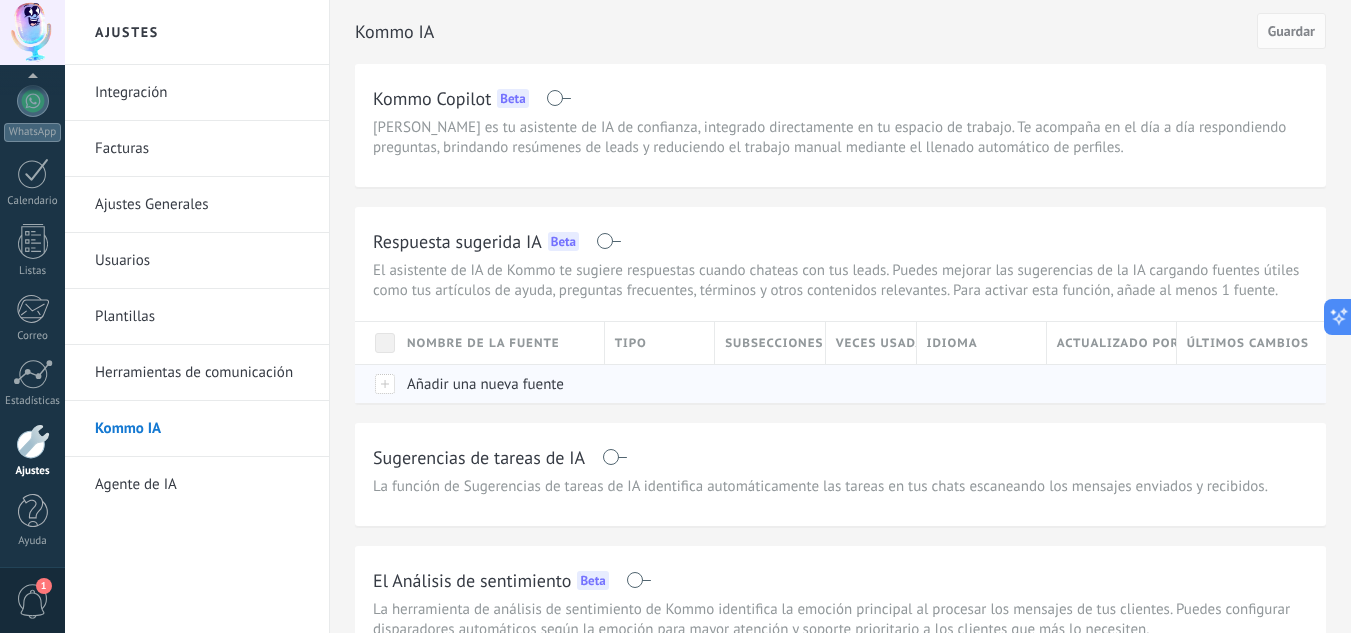 click on "Añadir una nueva fuente" at bounding box center [496, 384] 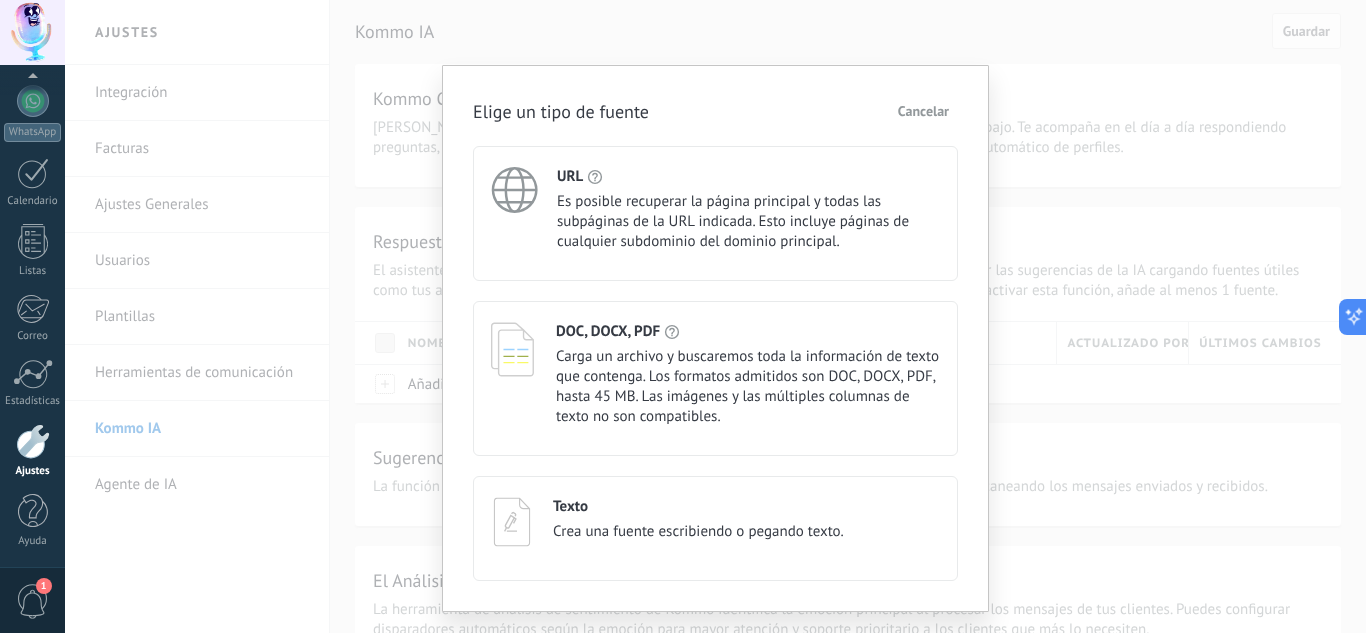 click on "Crea una fuente escribiendo o pegando texto." at bounding box center (698, 532) 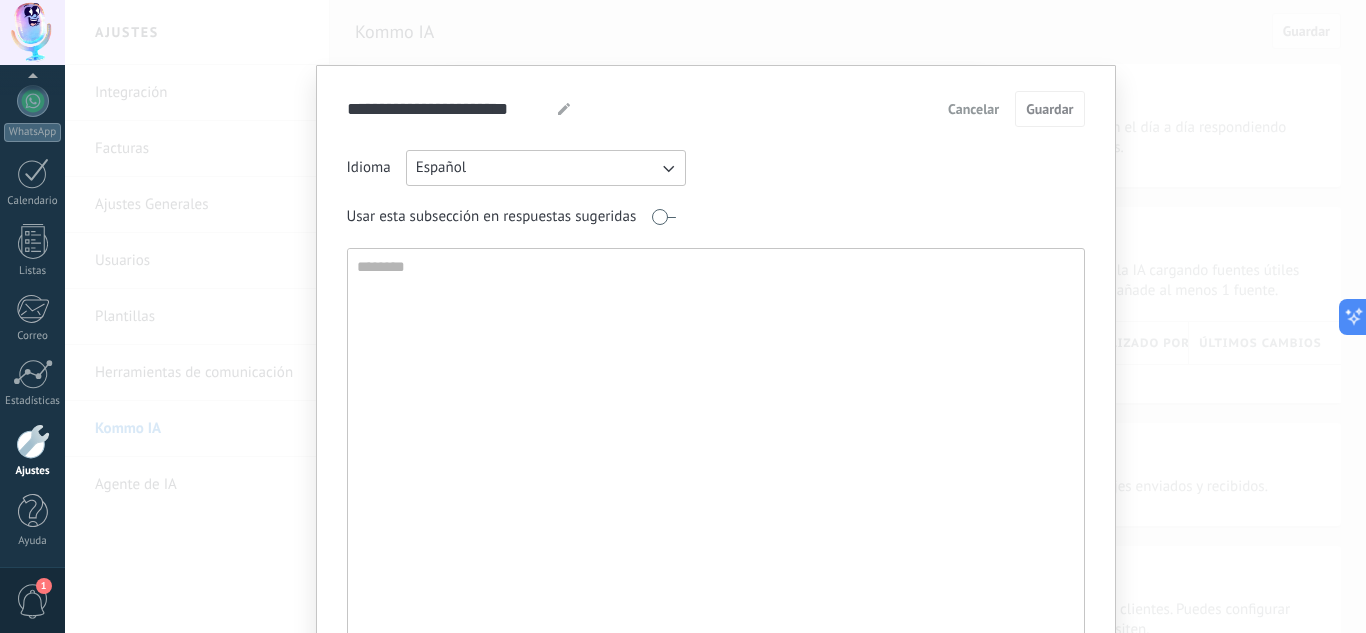 click on "Cancelar" at bounding box center (973, 109) 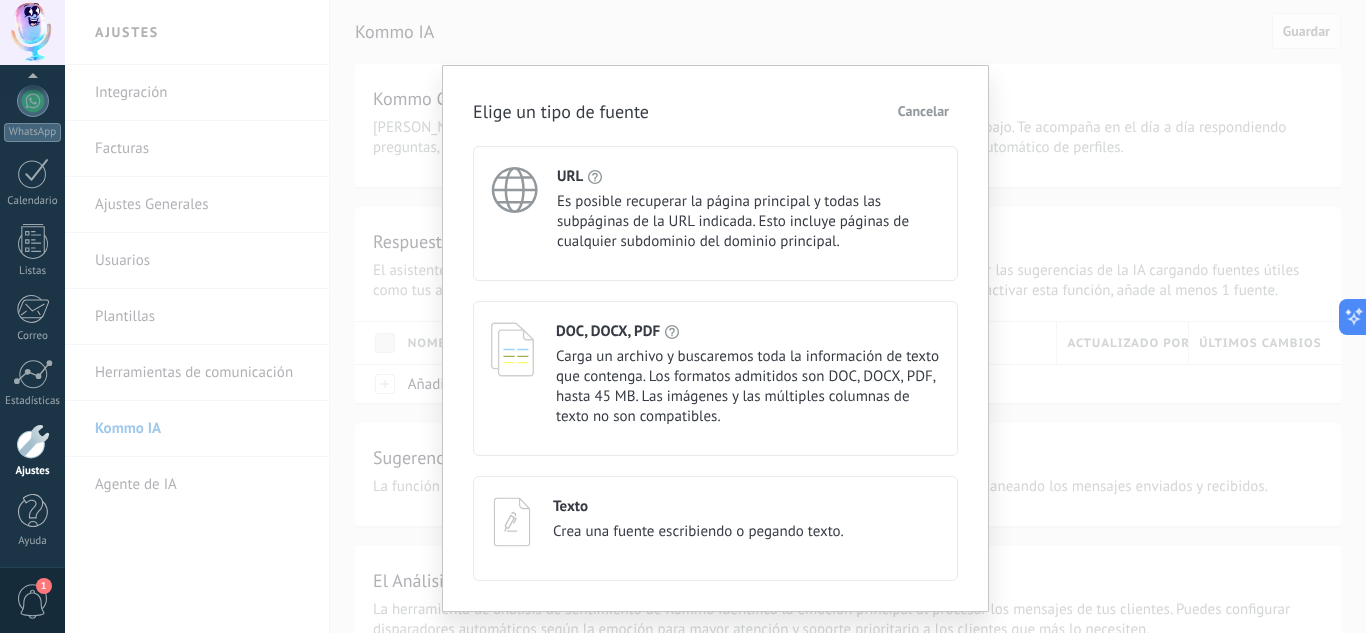 click on "Cancelar" at bounding box center (923, 111) 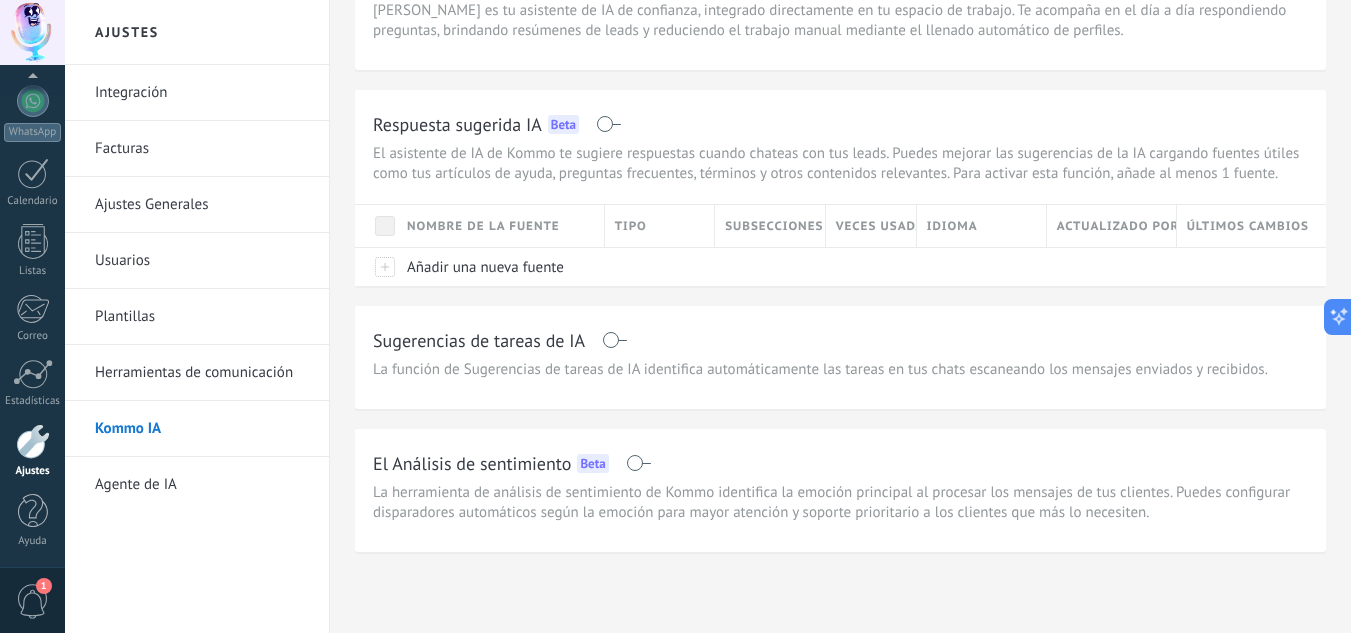 scroll, scrollTop: 121, scrollLeft: 0, axis: vertical 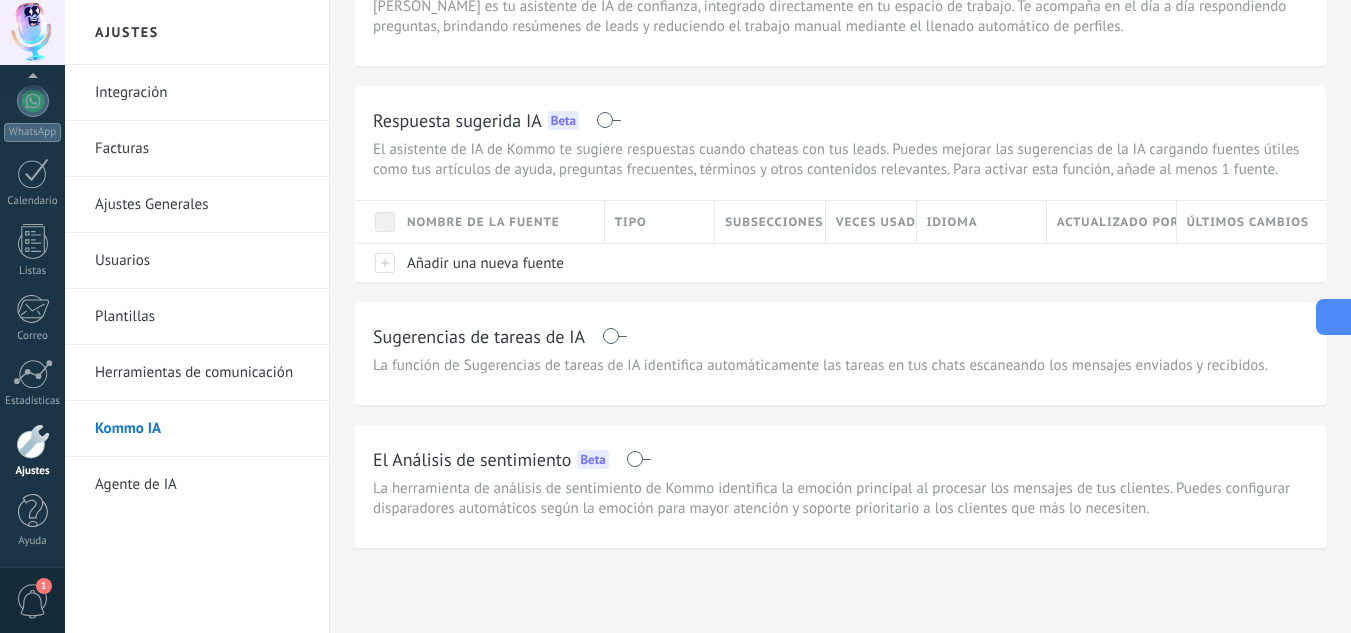 click 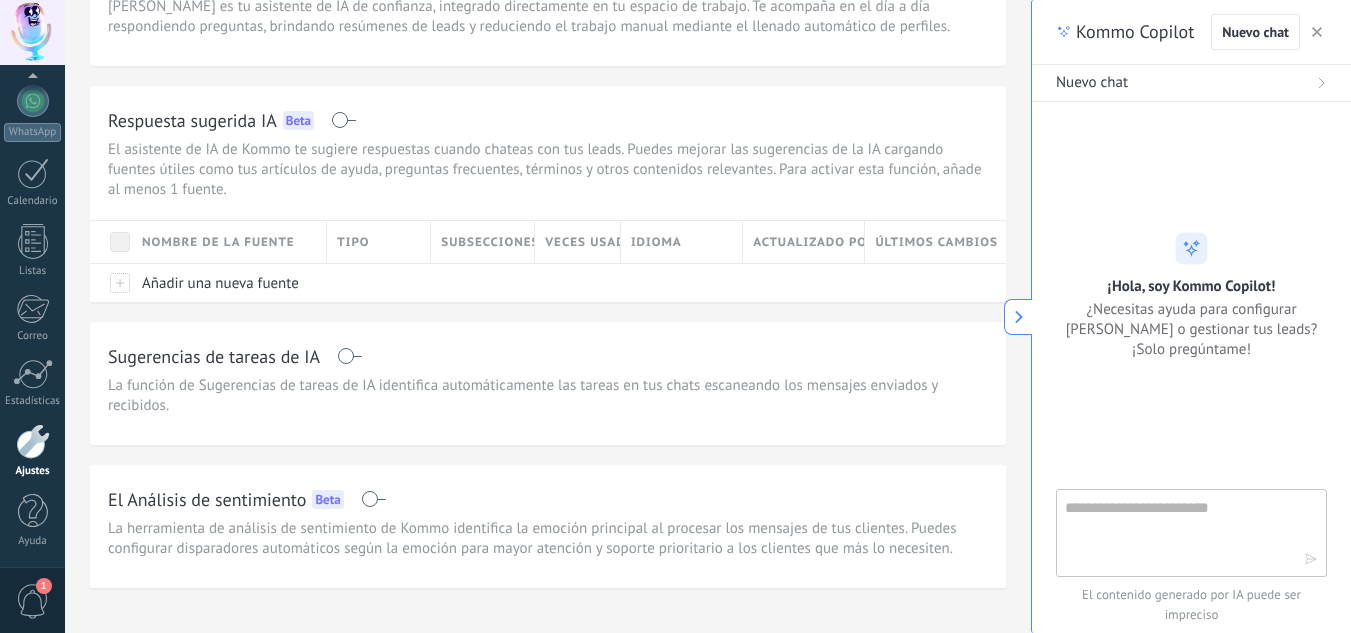 scroll, scrollTop: 19, scrollLeft: 0, axis: vertical 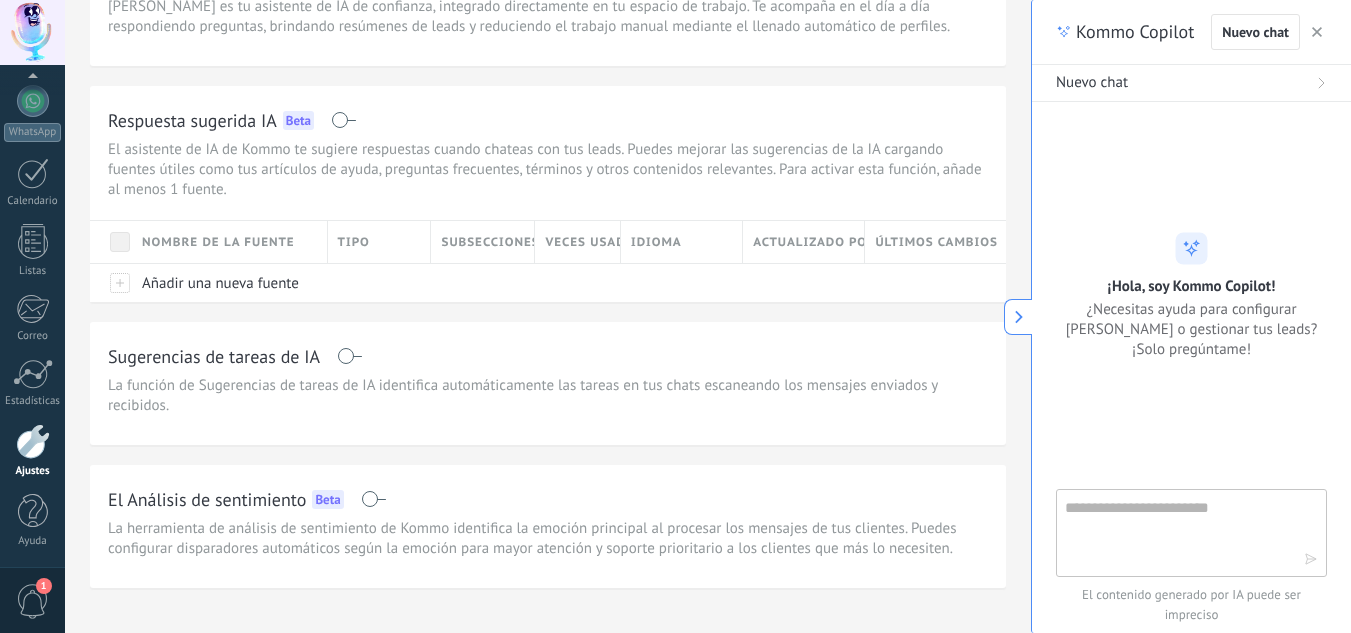 click at bounding box center [1177, 532] 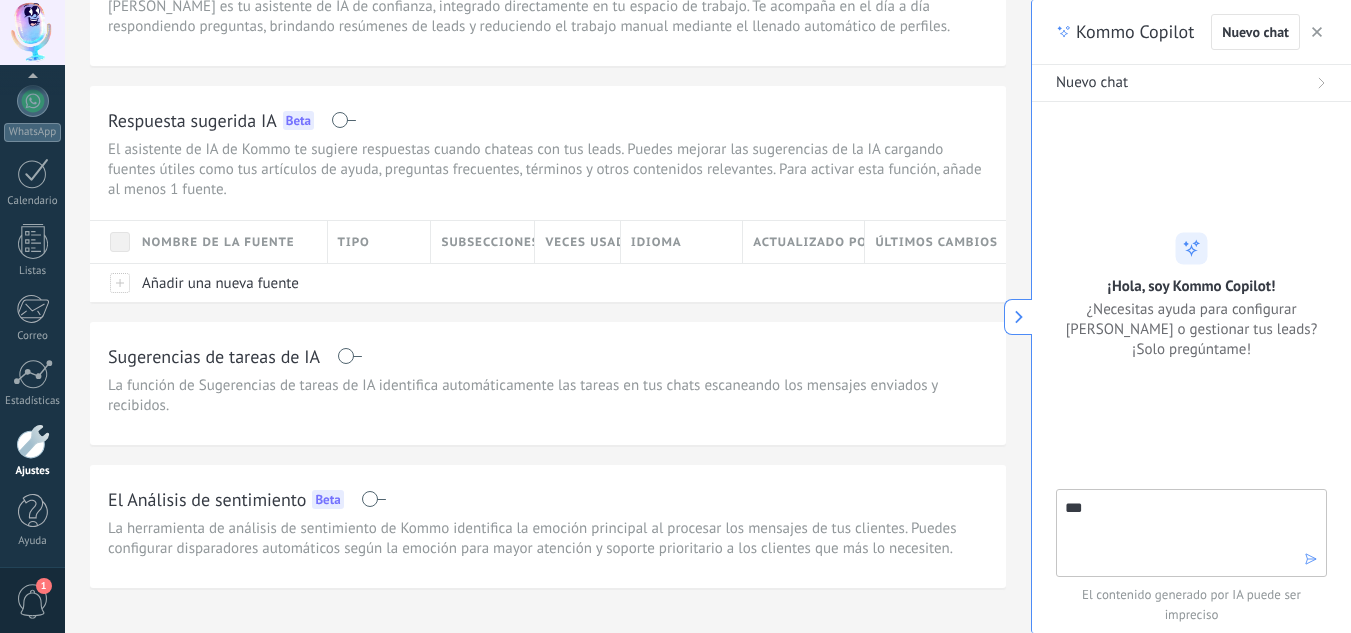 type on "****" 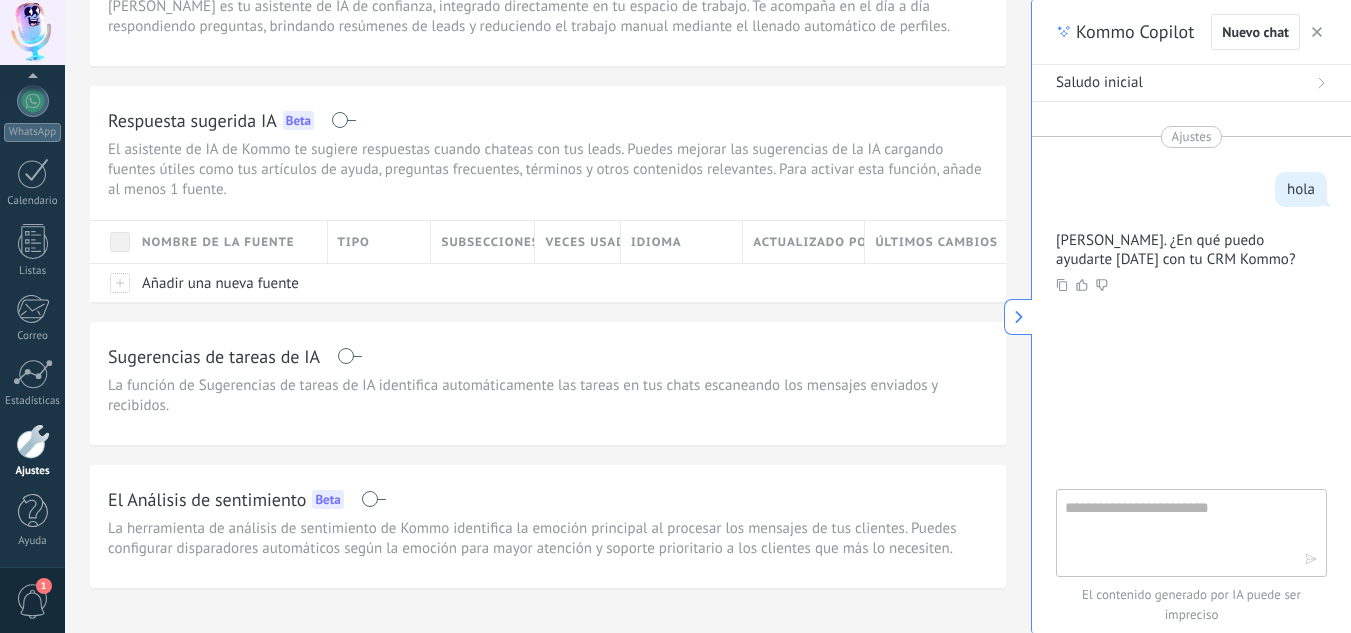 click at bounding box center (1177, 532) 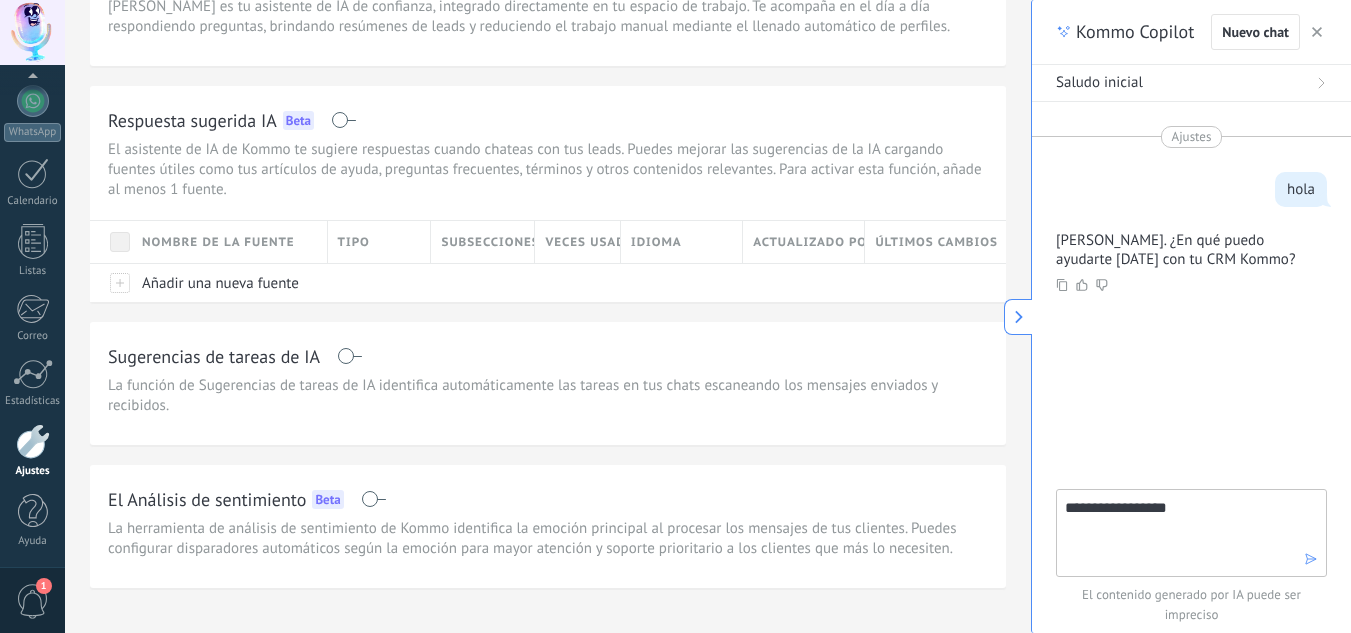 type on "**********" 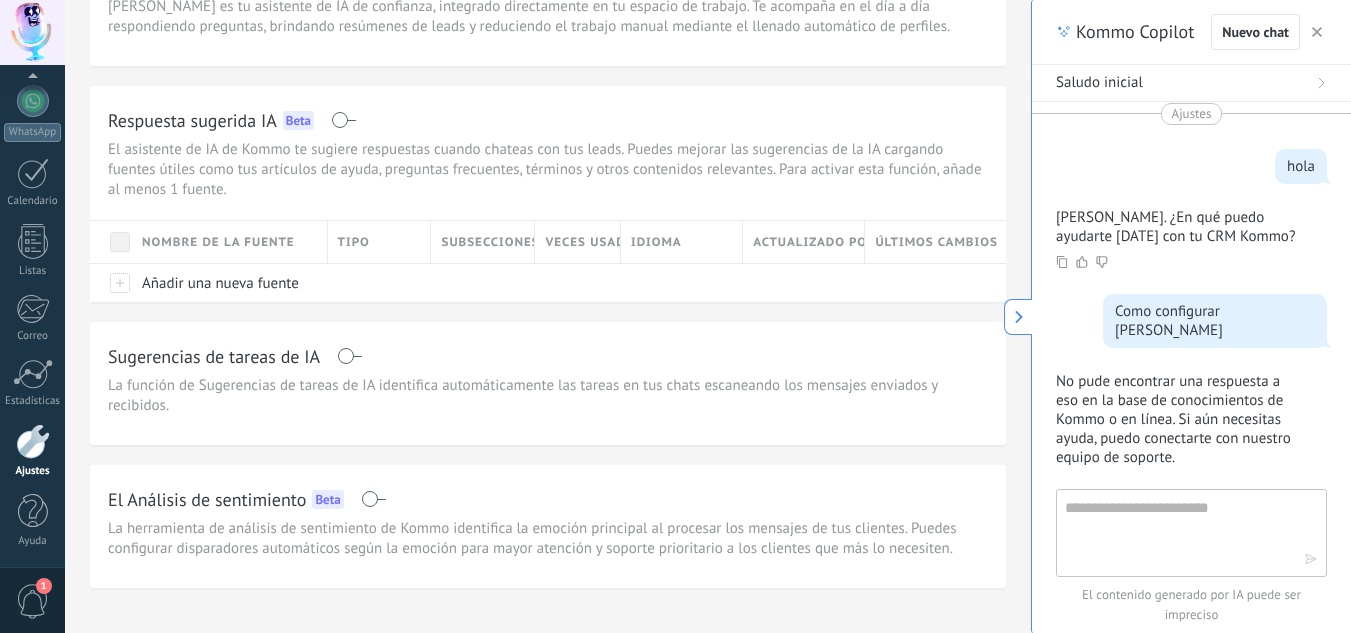 scroll, scrollTop: 263, scrollLeft: 0, axis: vertical 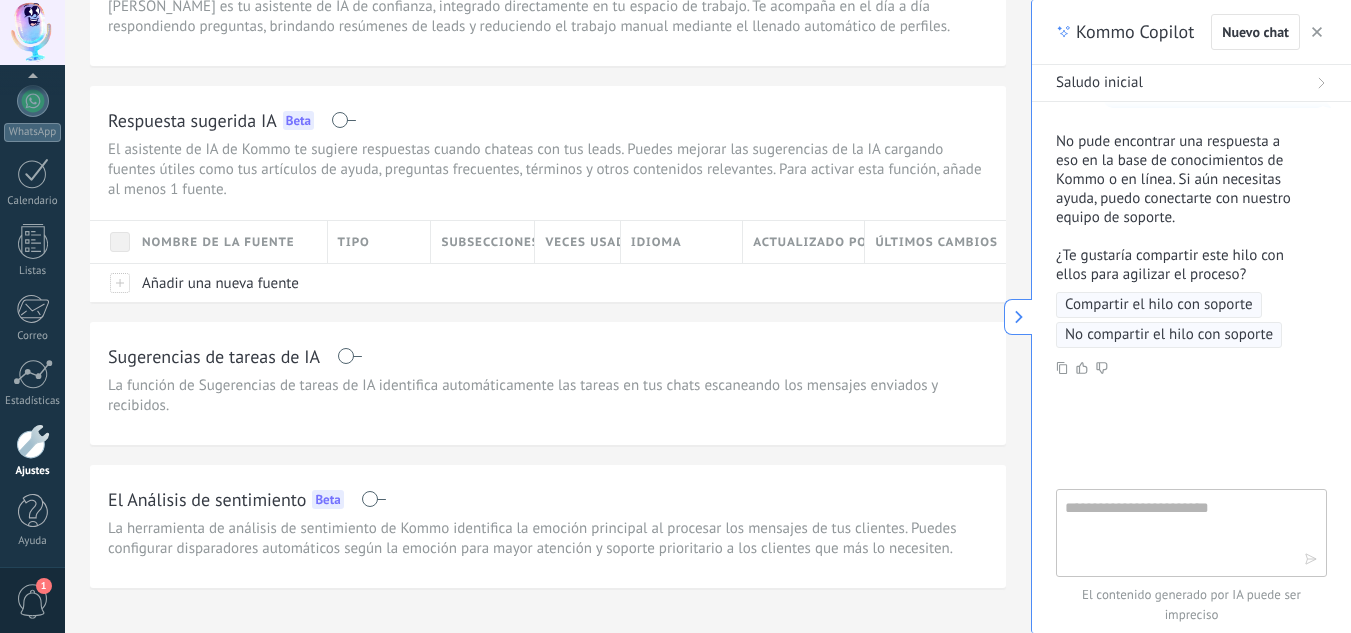 click on "El contenido generado por IA puede ser impreciso" at bounding box center (1191, 605) 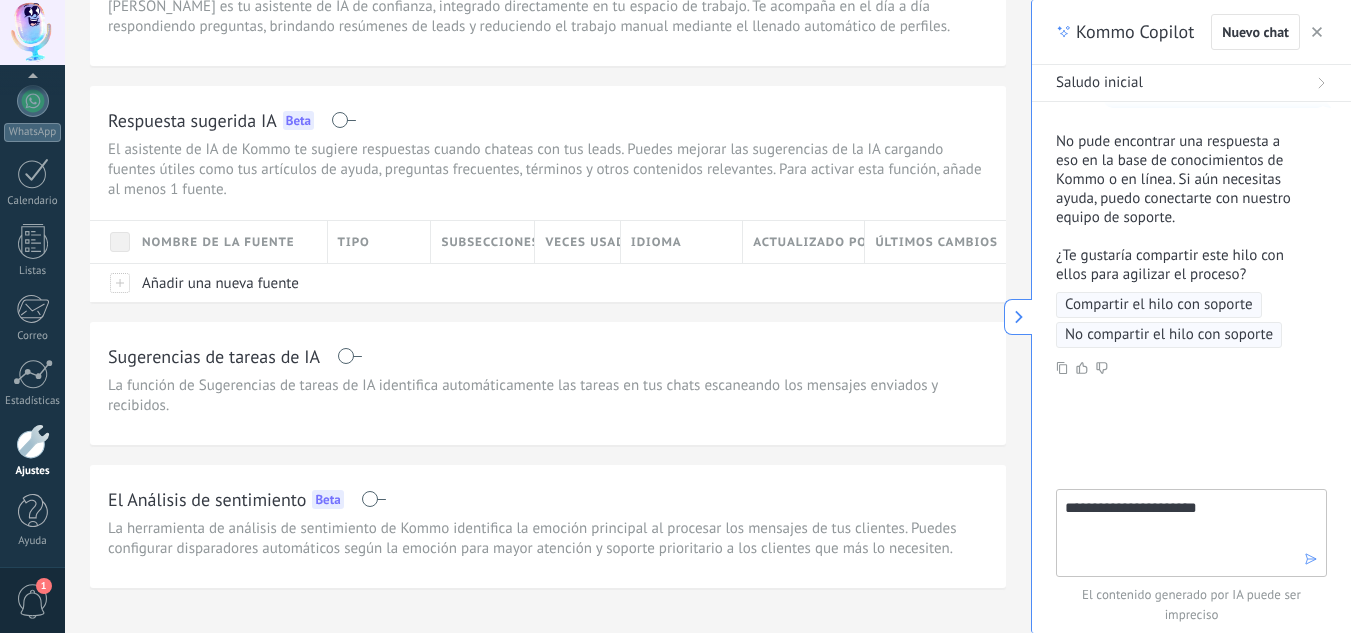 type on "**********" 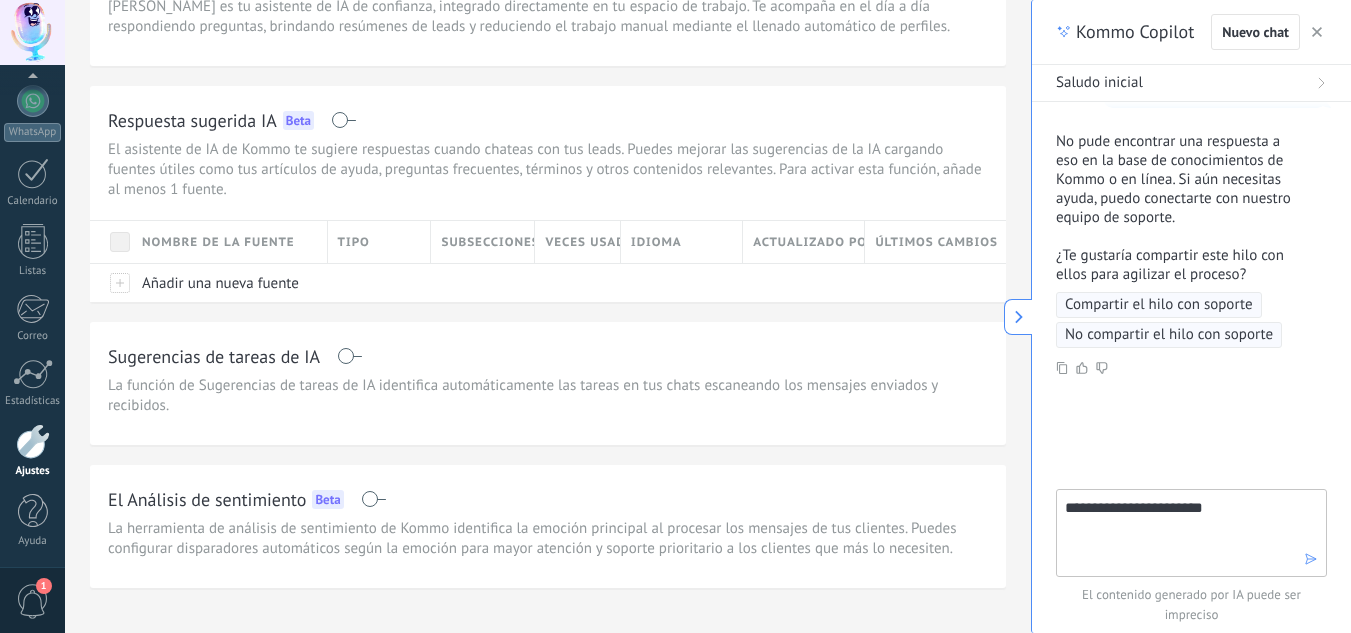 type 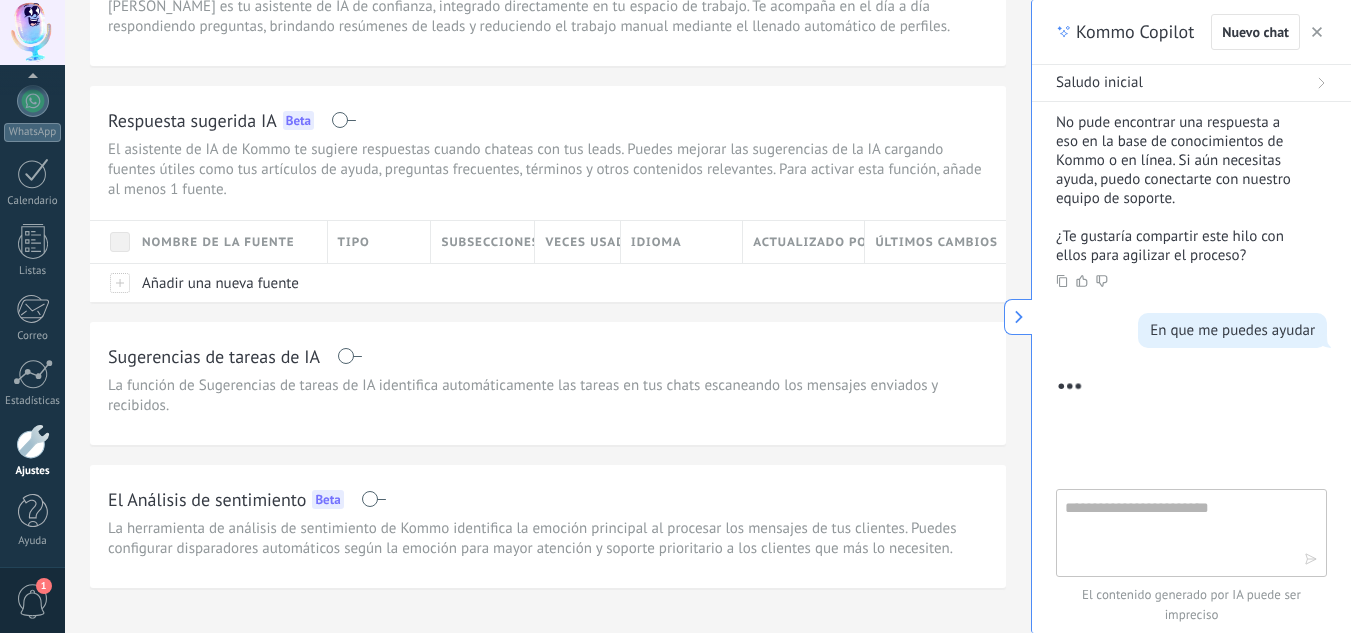 scroll, scrollTop: 473, scrollLeft: 0, axis: vertical 